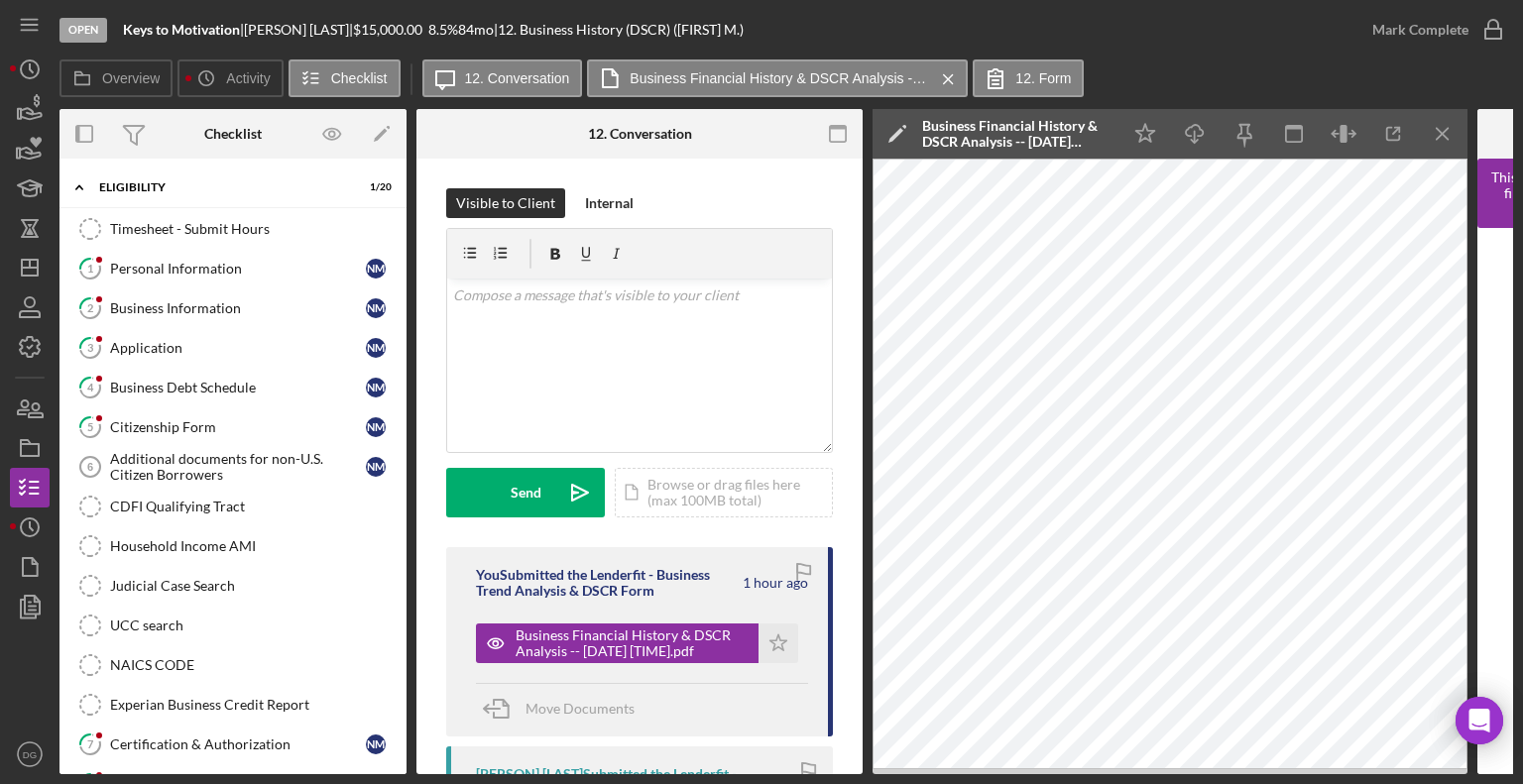 scroll, scrollTop: 0, scrollLeft: 0, axis: both 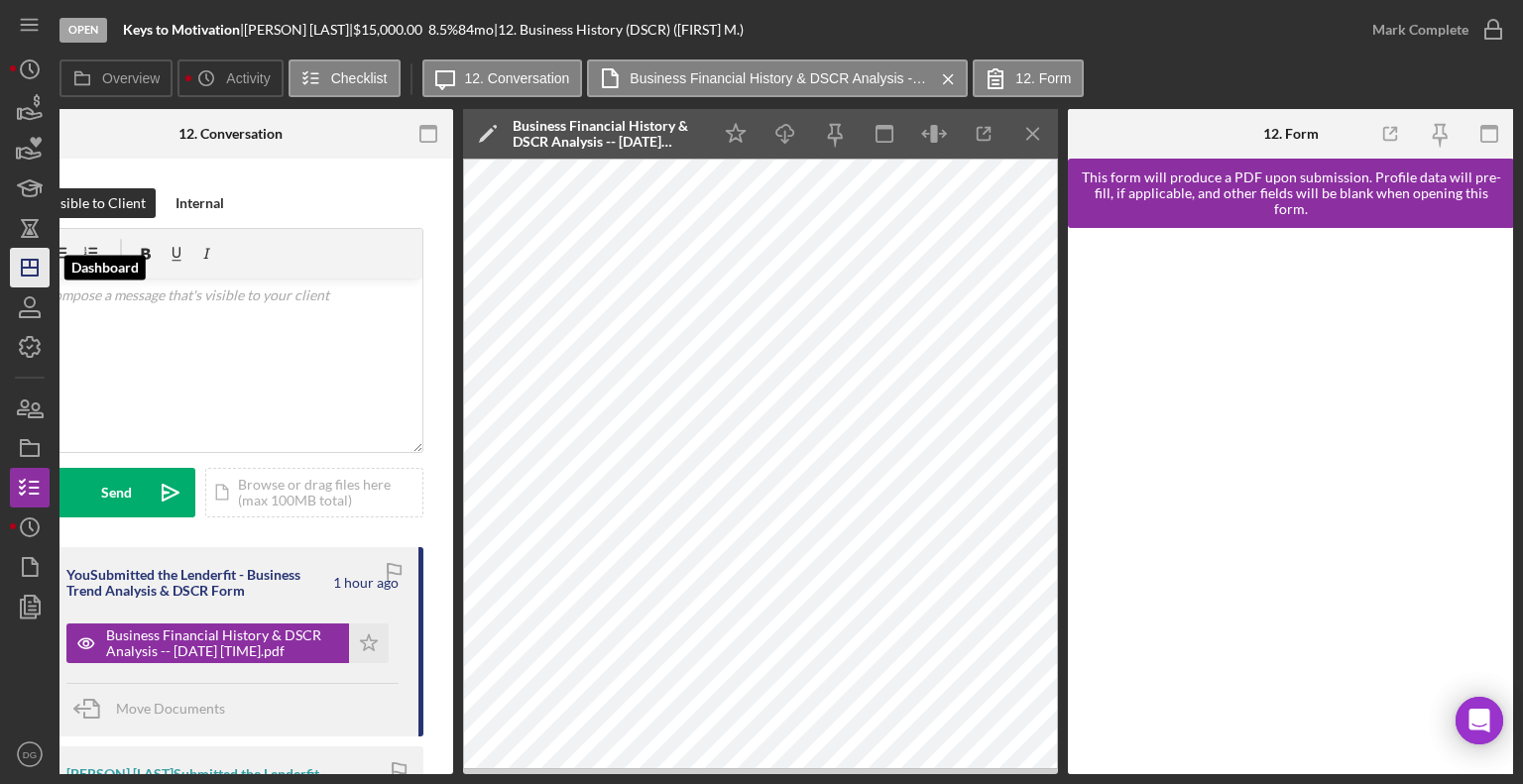 click on "Icon/Dashboard" 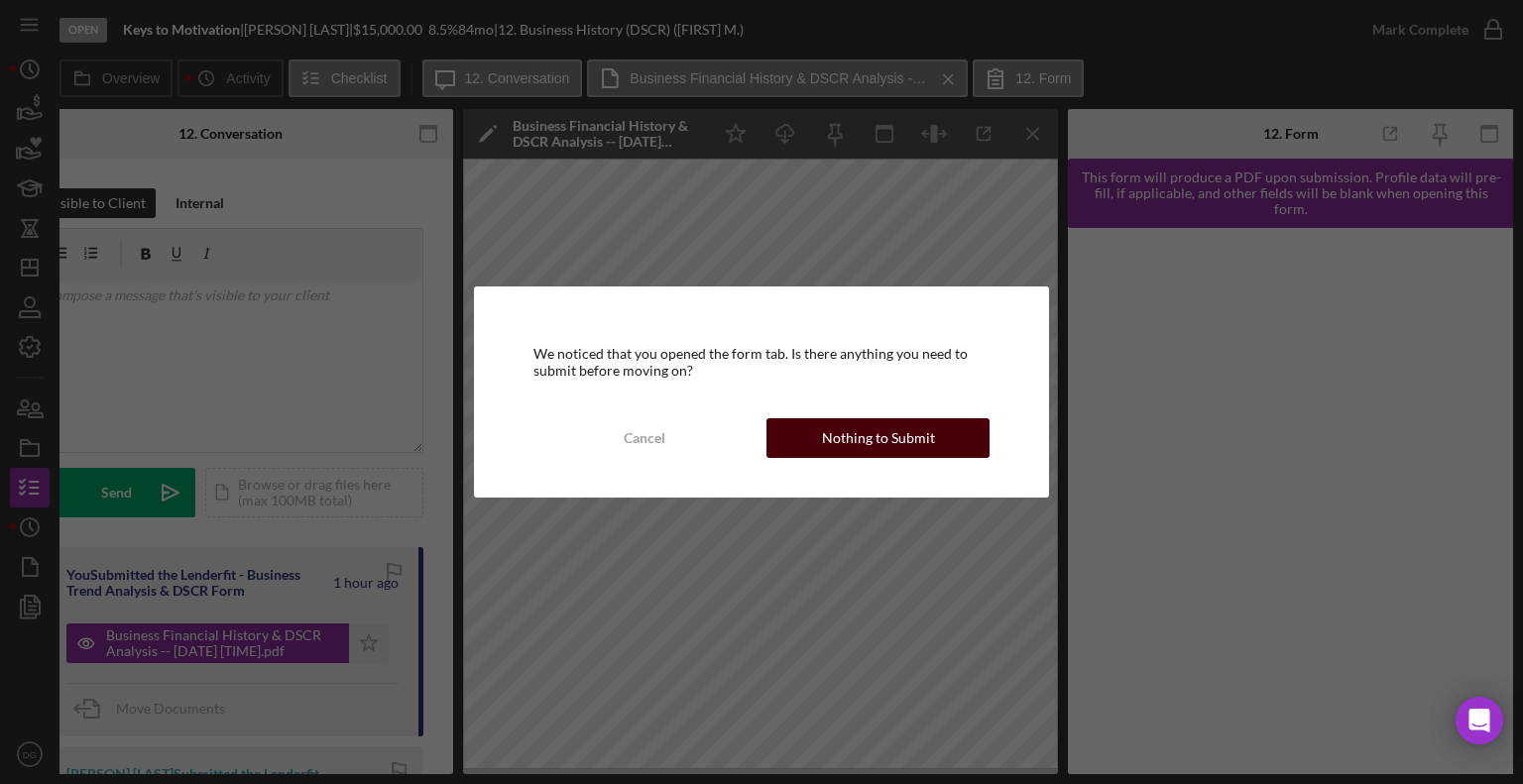 click on "Nothing to Submit" at bounding box center [879, 438] 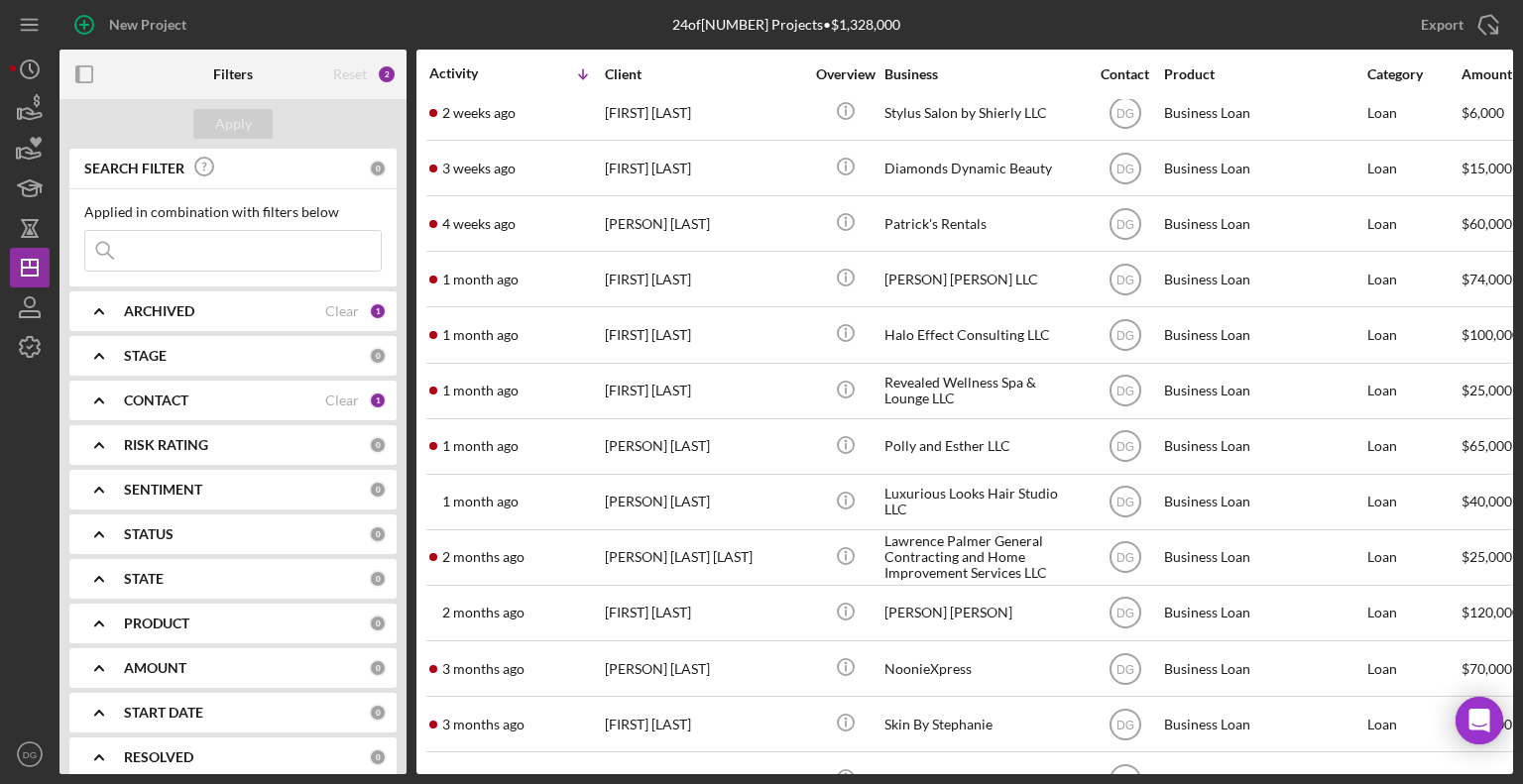 scroll, scrollTop: 357, scrollLeft: 0, axis: vertical 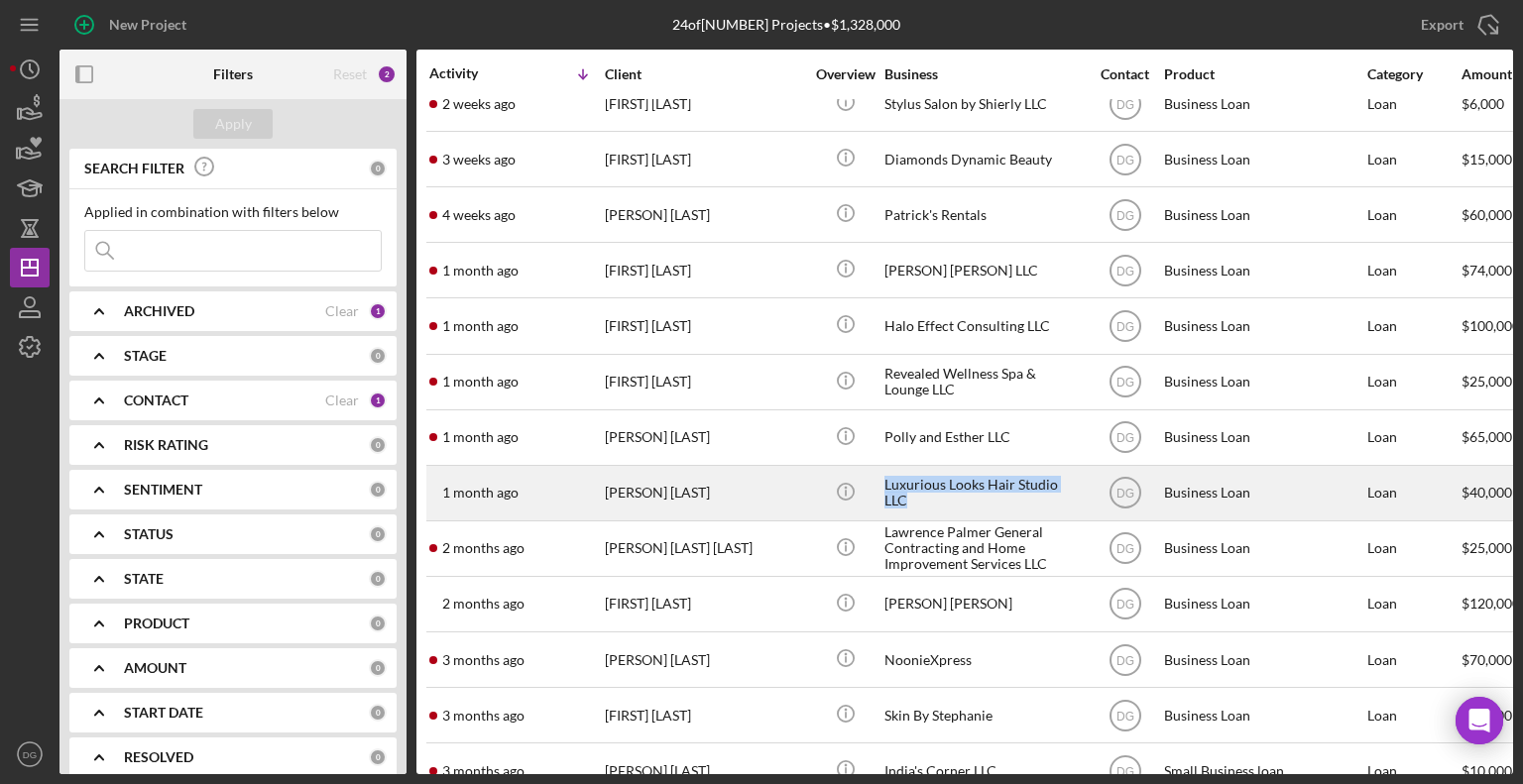 drag, startPoint x: 881, startPoint y: 492, endPoint x: 1079, endPoint y: 495, distance: 198.02273 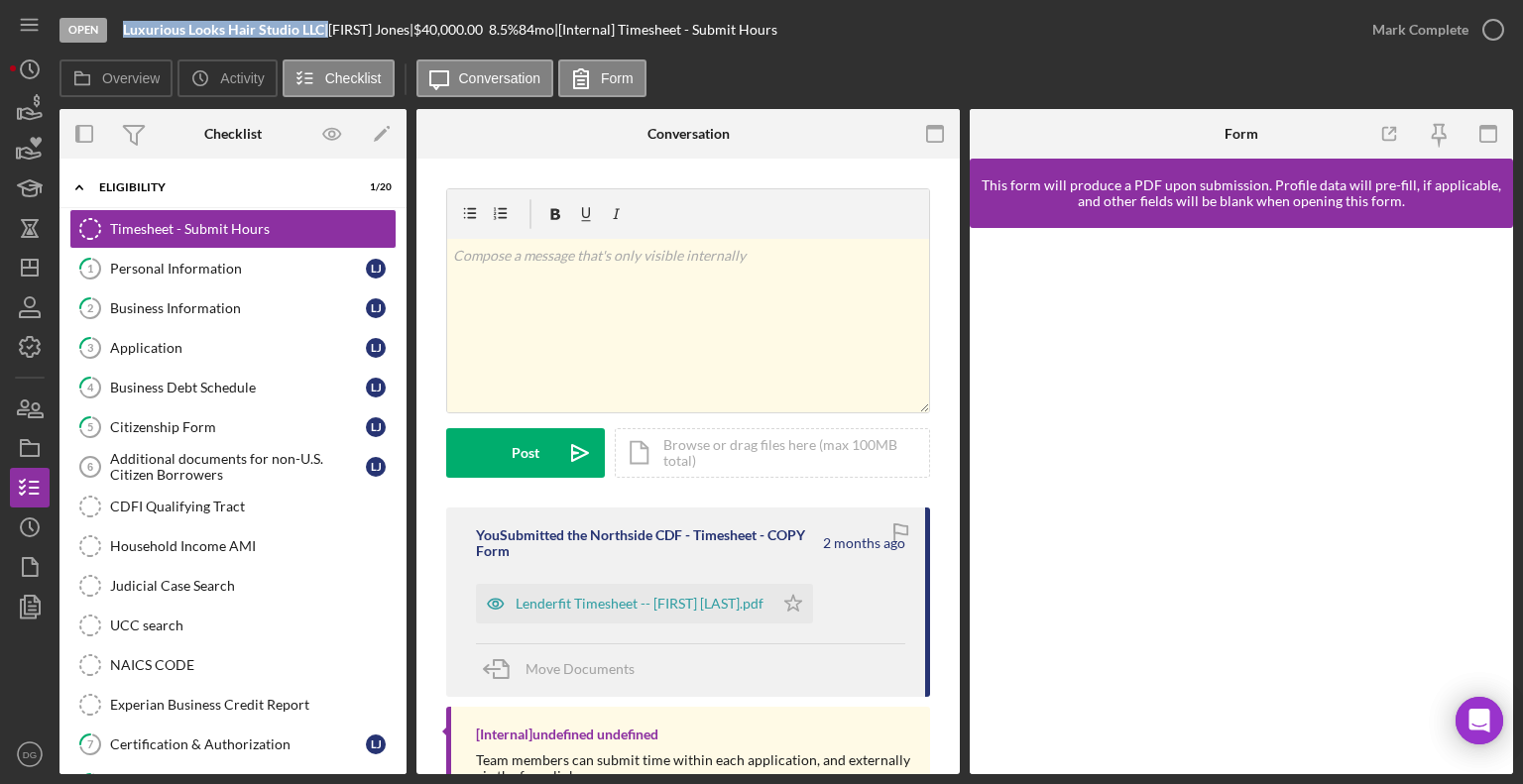 drag, startPoint x: 324, startPoint y: 30, endPoint x: 115, endPoint y: 24, distance: 209.0861 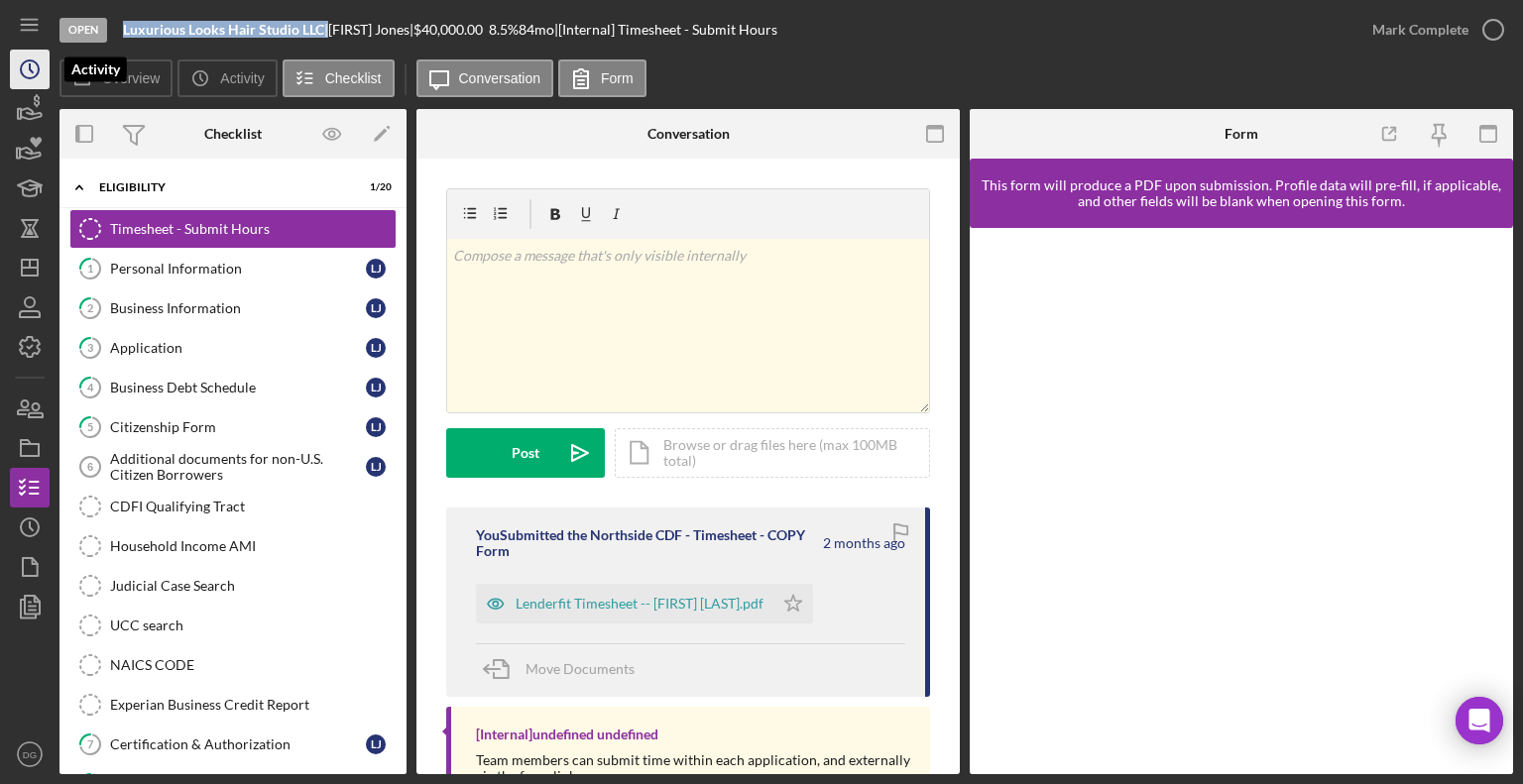 click on "Icon/History" 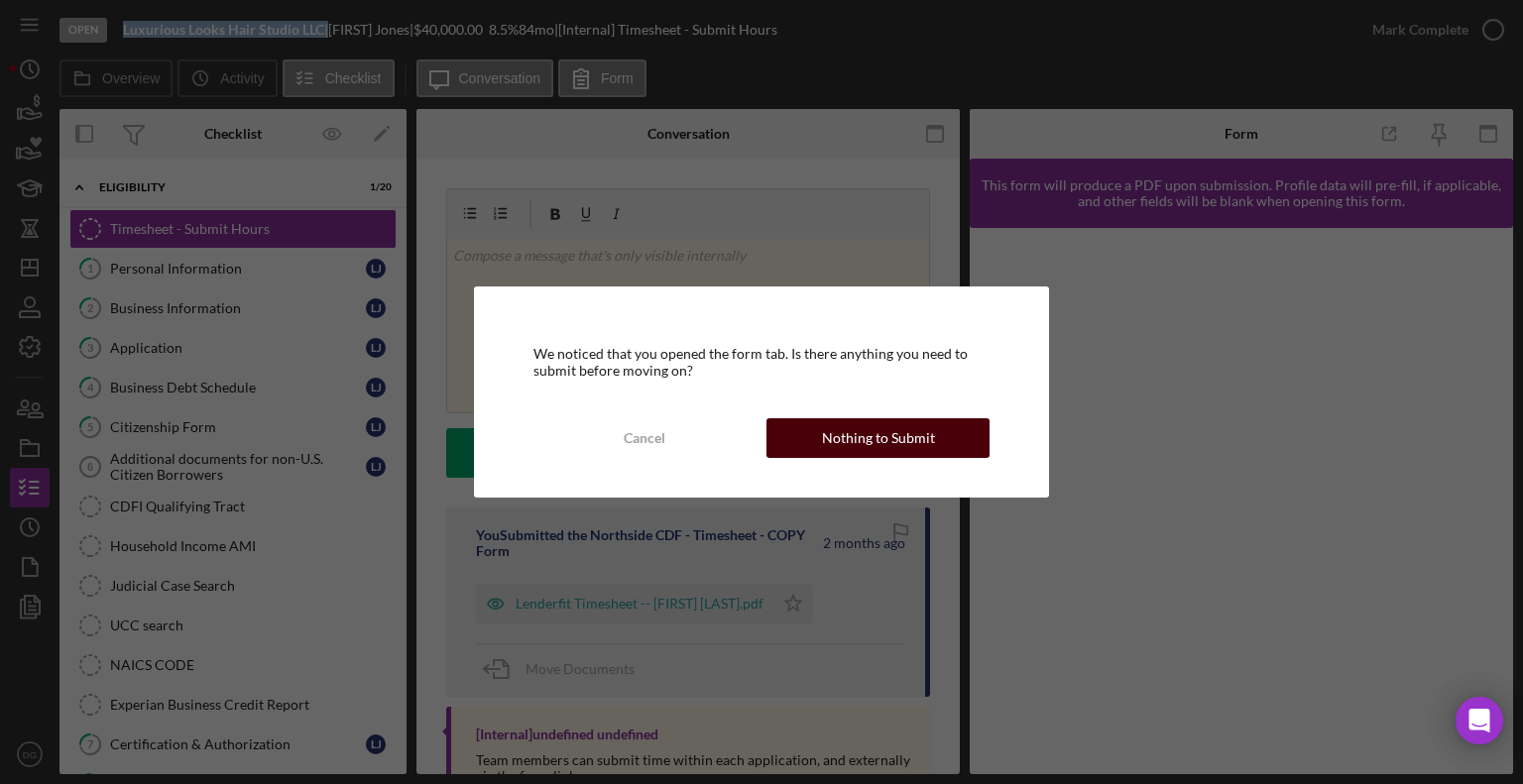 click on "Nothing to Submit" at bounding box center (879, 438) 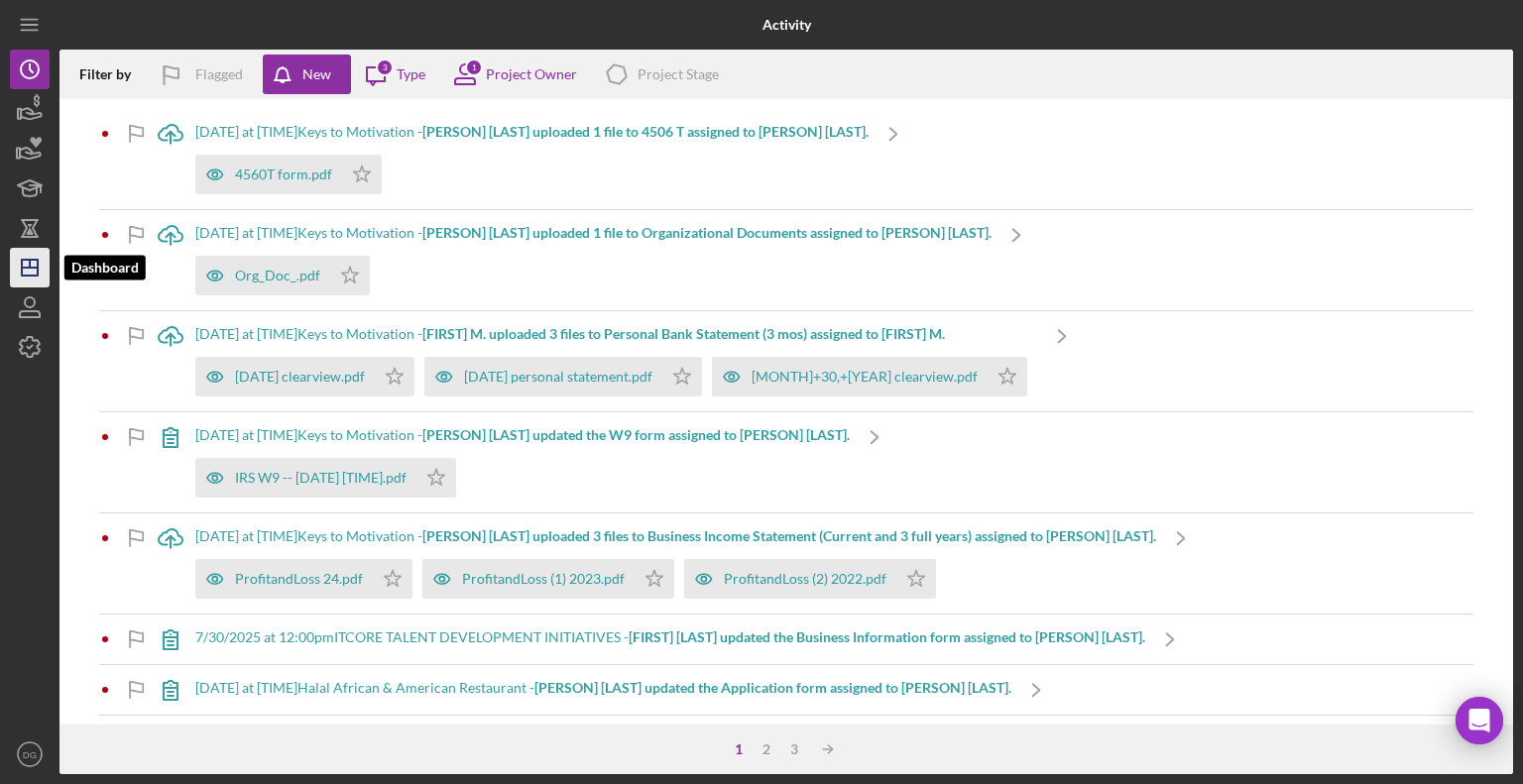 click 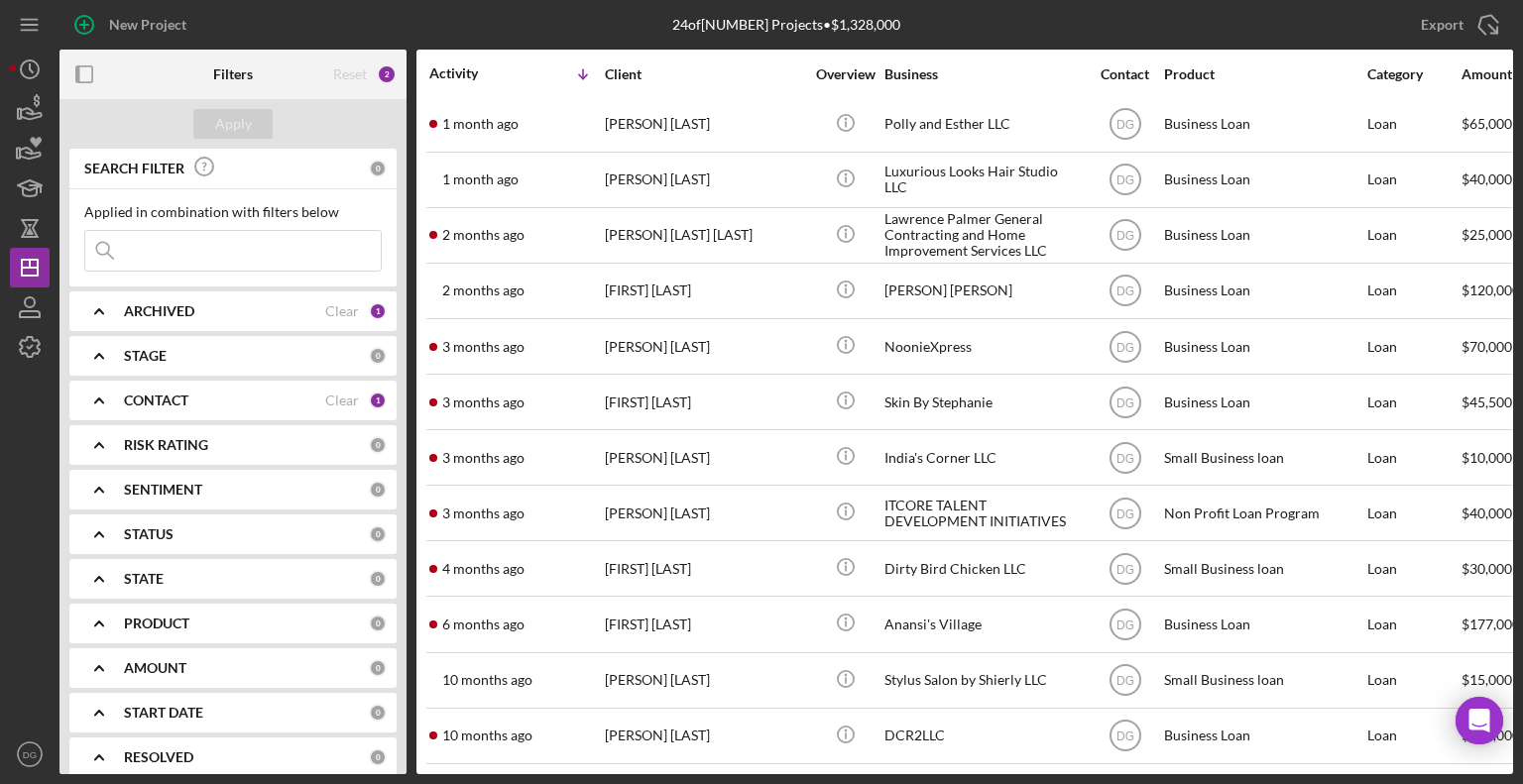 scroll, scrollTop: 684, scrollLeft: 0, axis: vertical 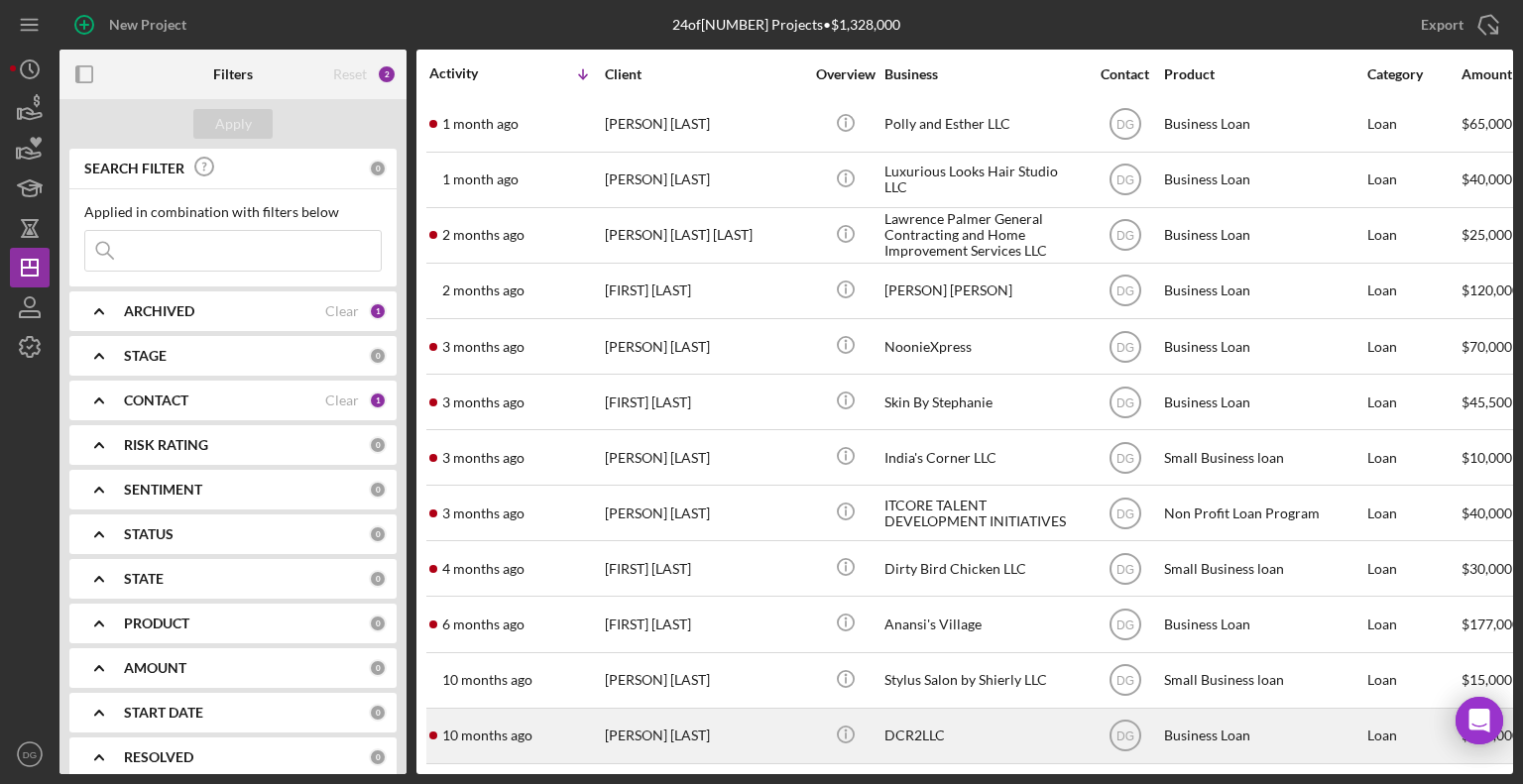 click on "DCR2LLC" at bounding box center [984, 735] 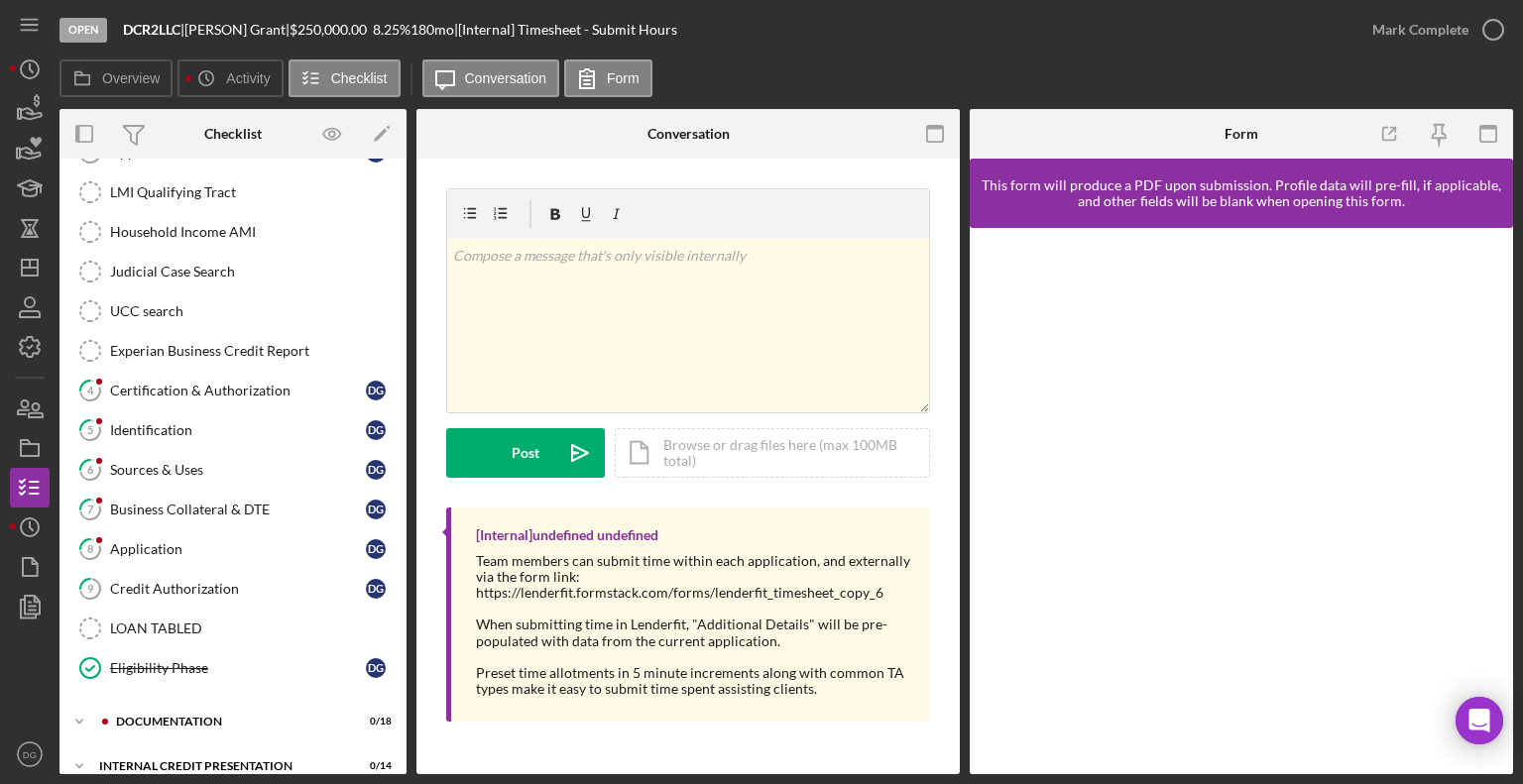scroll, scrollTop: 197, scrollLeft: 0, axis: vertical 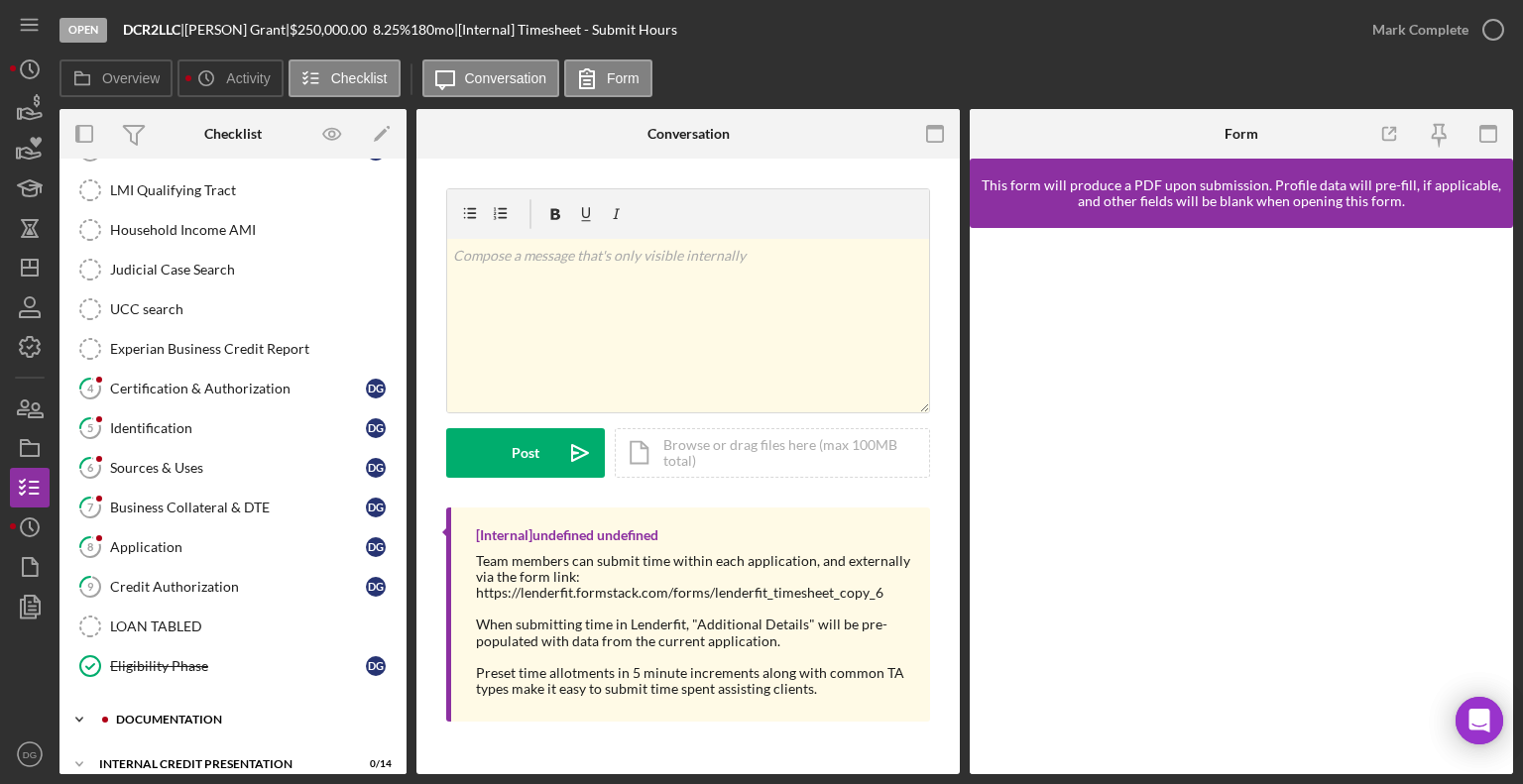 click on "documentation" at bounding box center [249, 720] 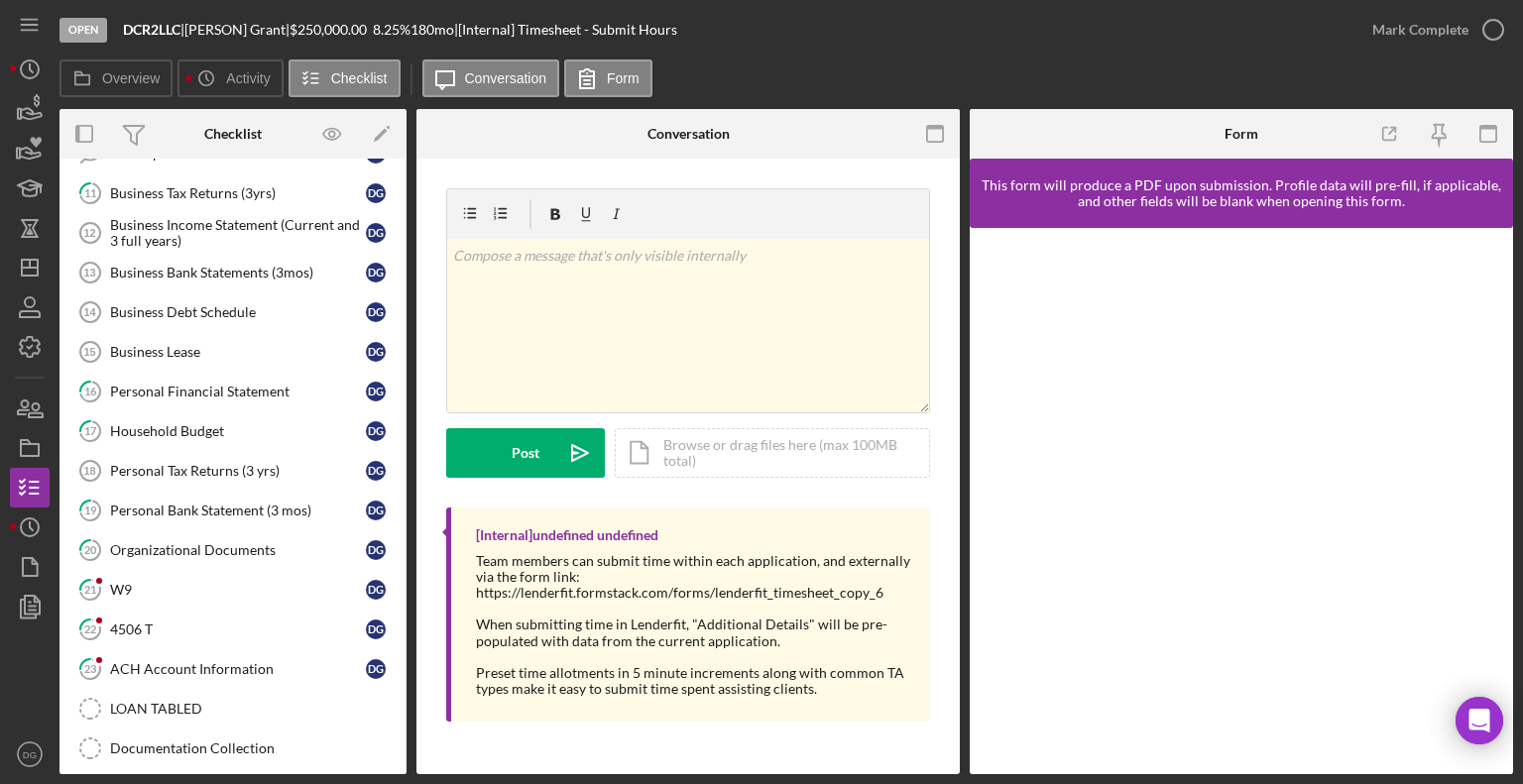 scroll, scrollTop: 928, scrollLeft: 0, axis: vertical 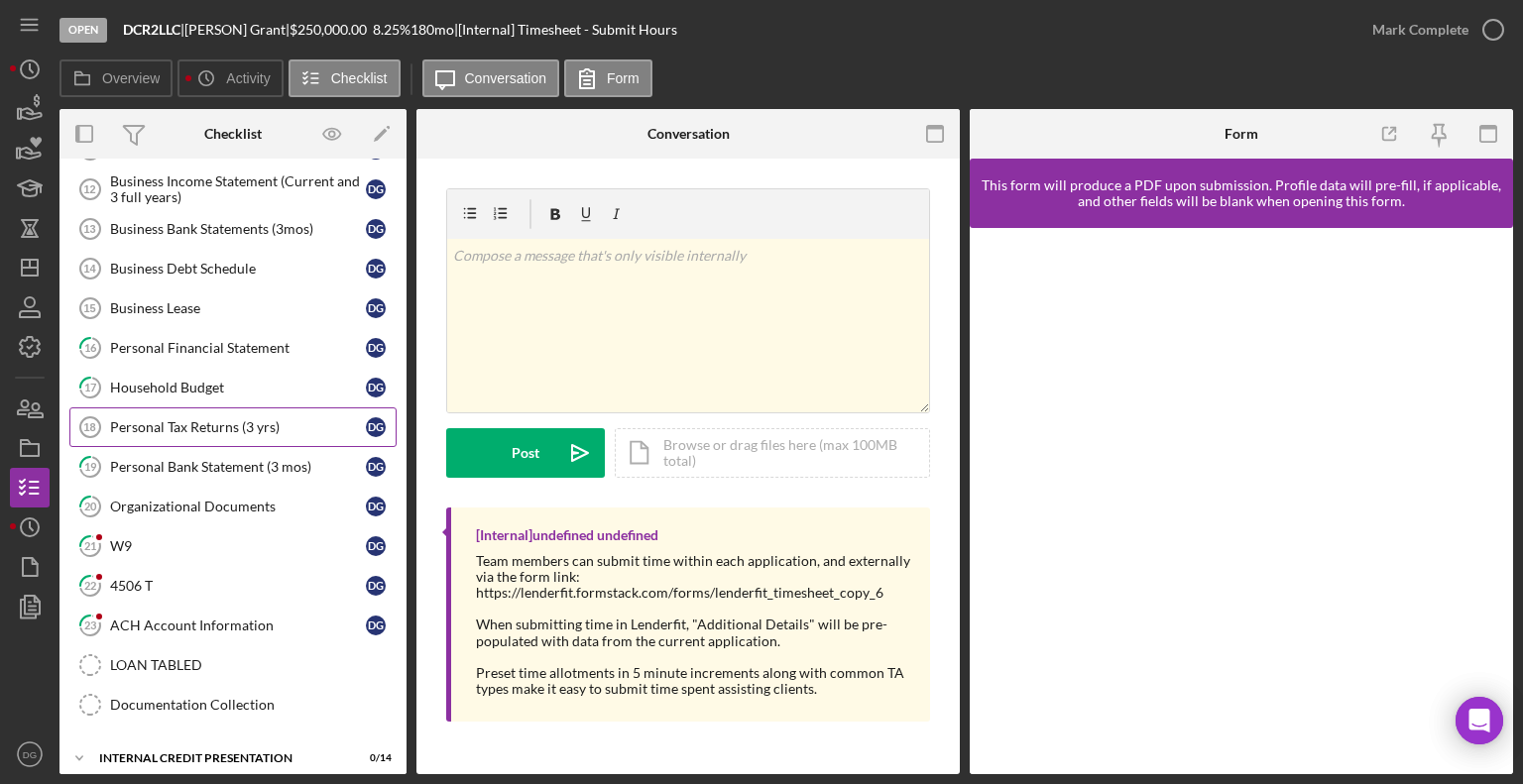 click on "Personal Tax Returns (3 yrs)" at bounding box center (238, 427) 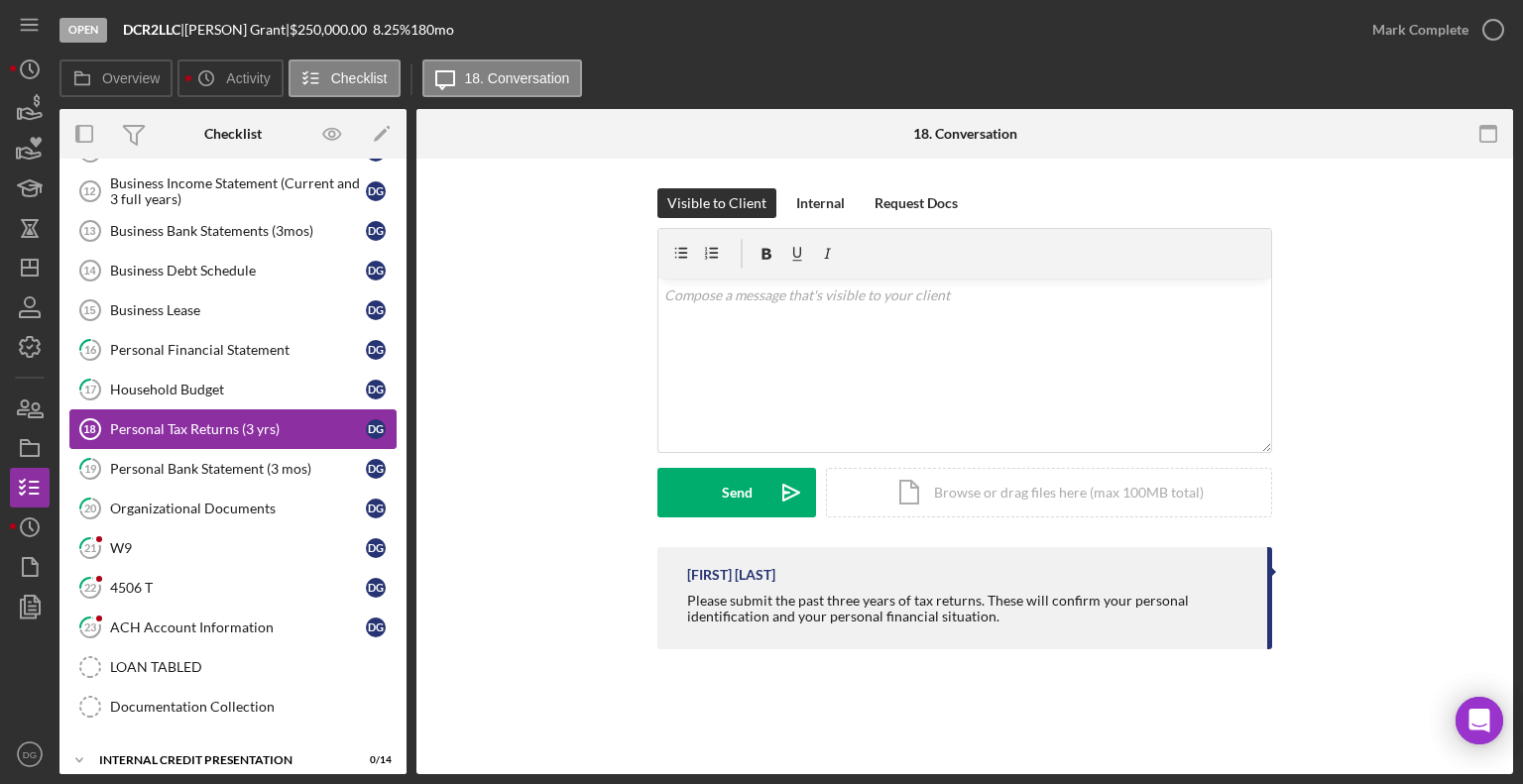 scroll, scrollTop: 928, scrollLeft: 0, axis: vertical 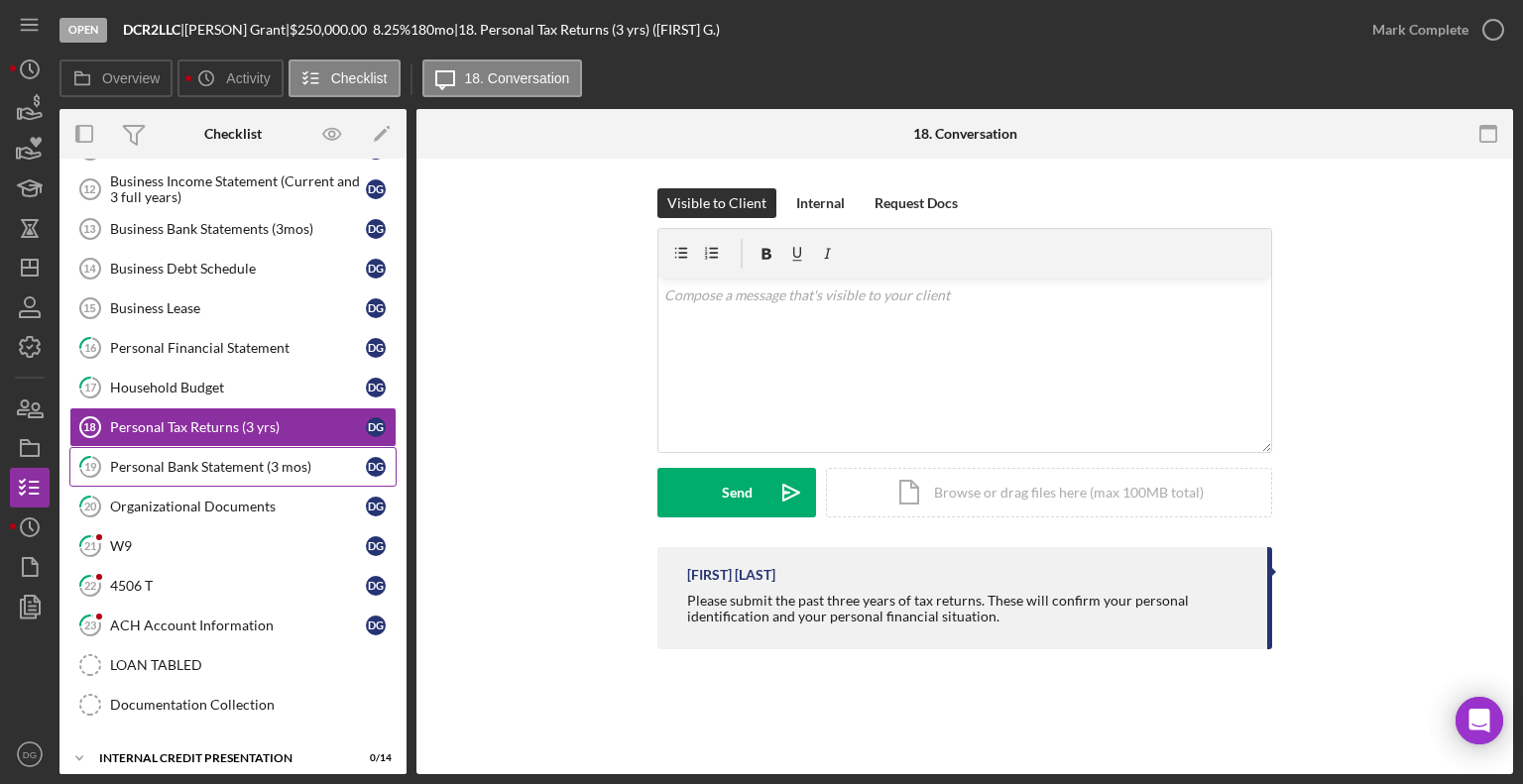 click on "Personal Bank Statement (3 mos)" at bounding box center (238, 467) 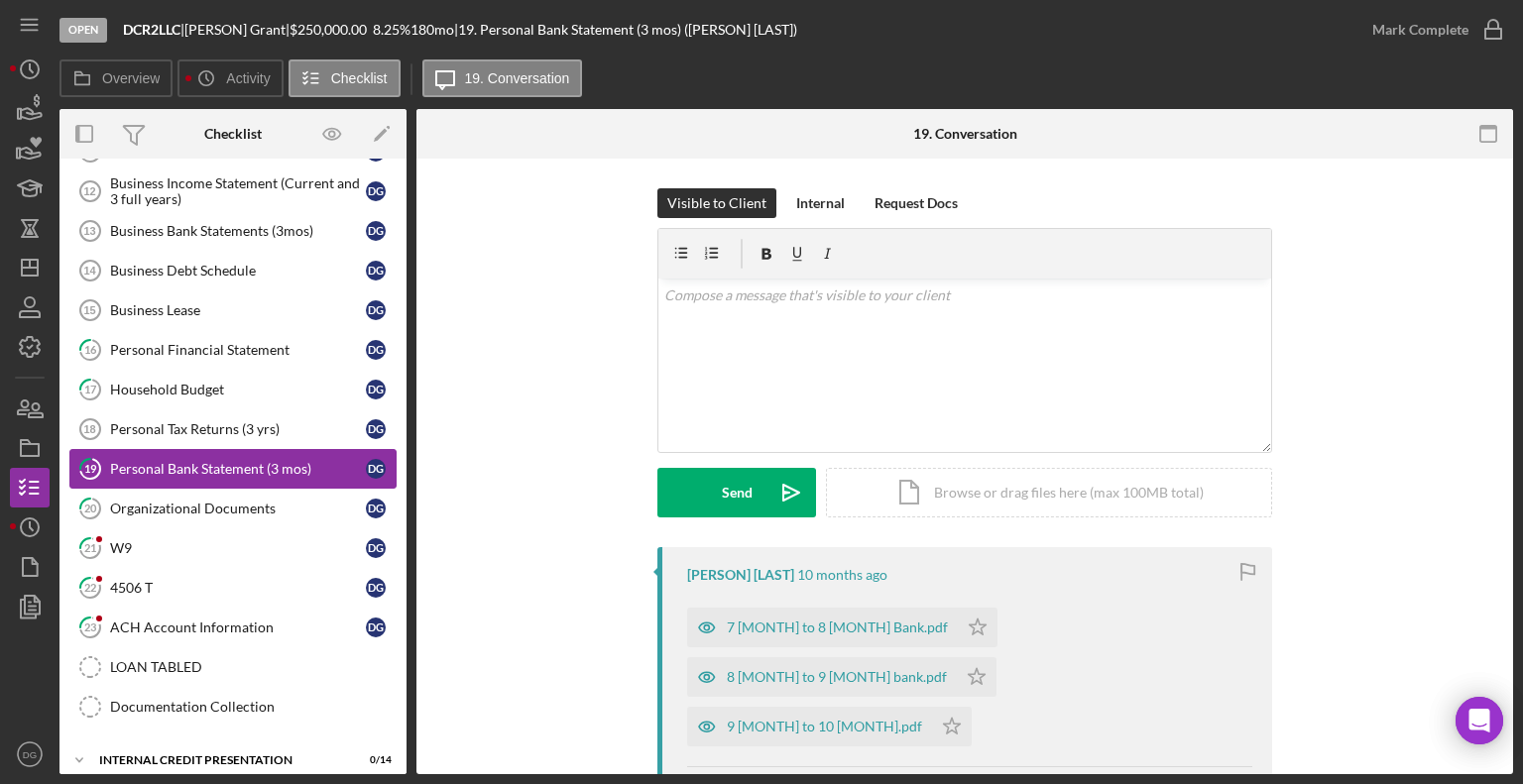 scroll, scrollTop: 928, scrollLeft: 0, axis: vertical 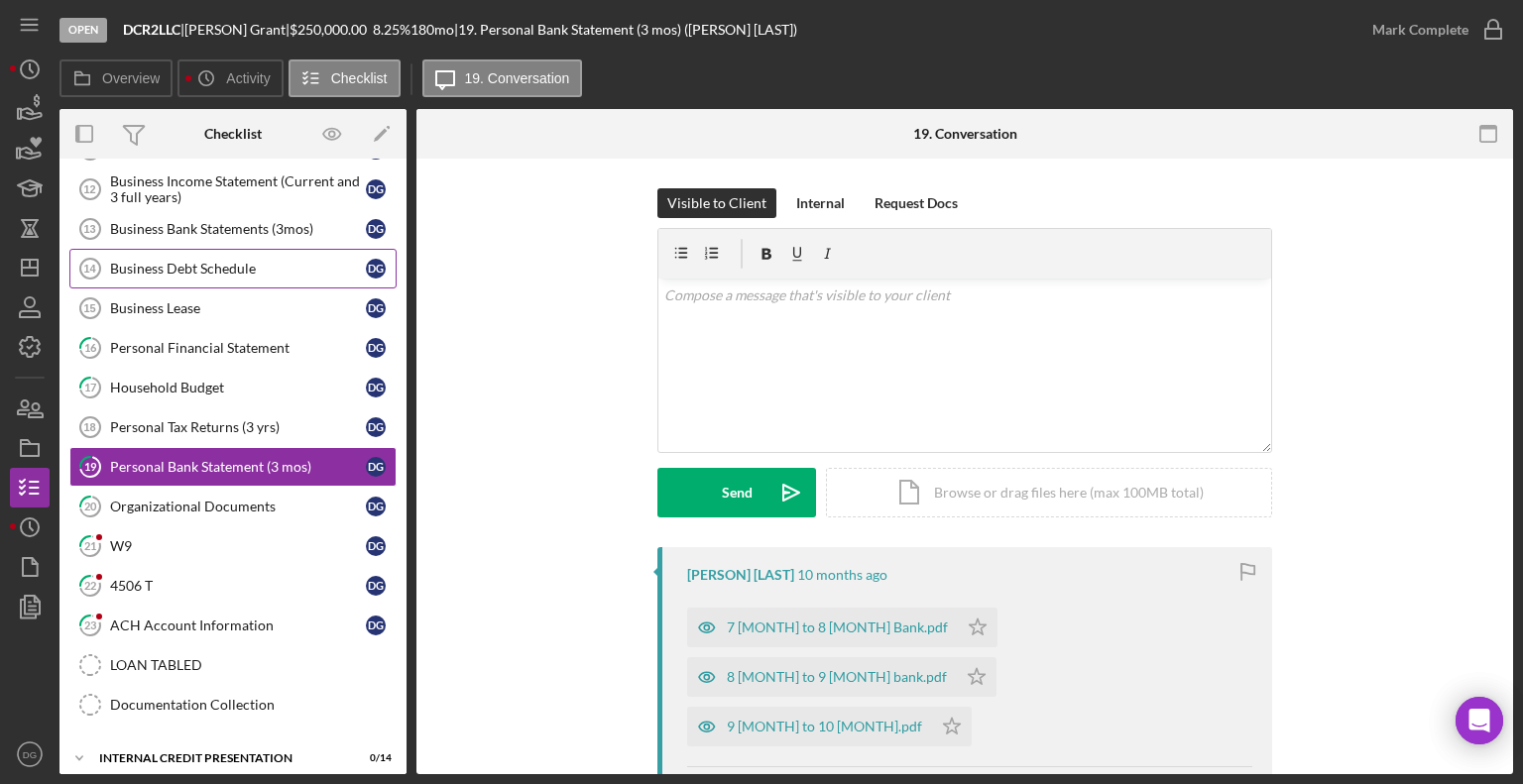 click on "Business Debt Schedule" at bounding box center (238, 269) 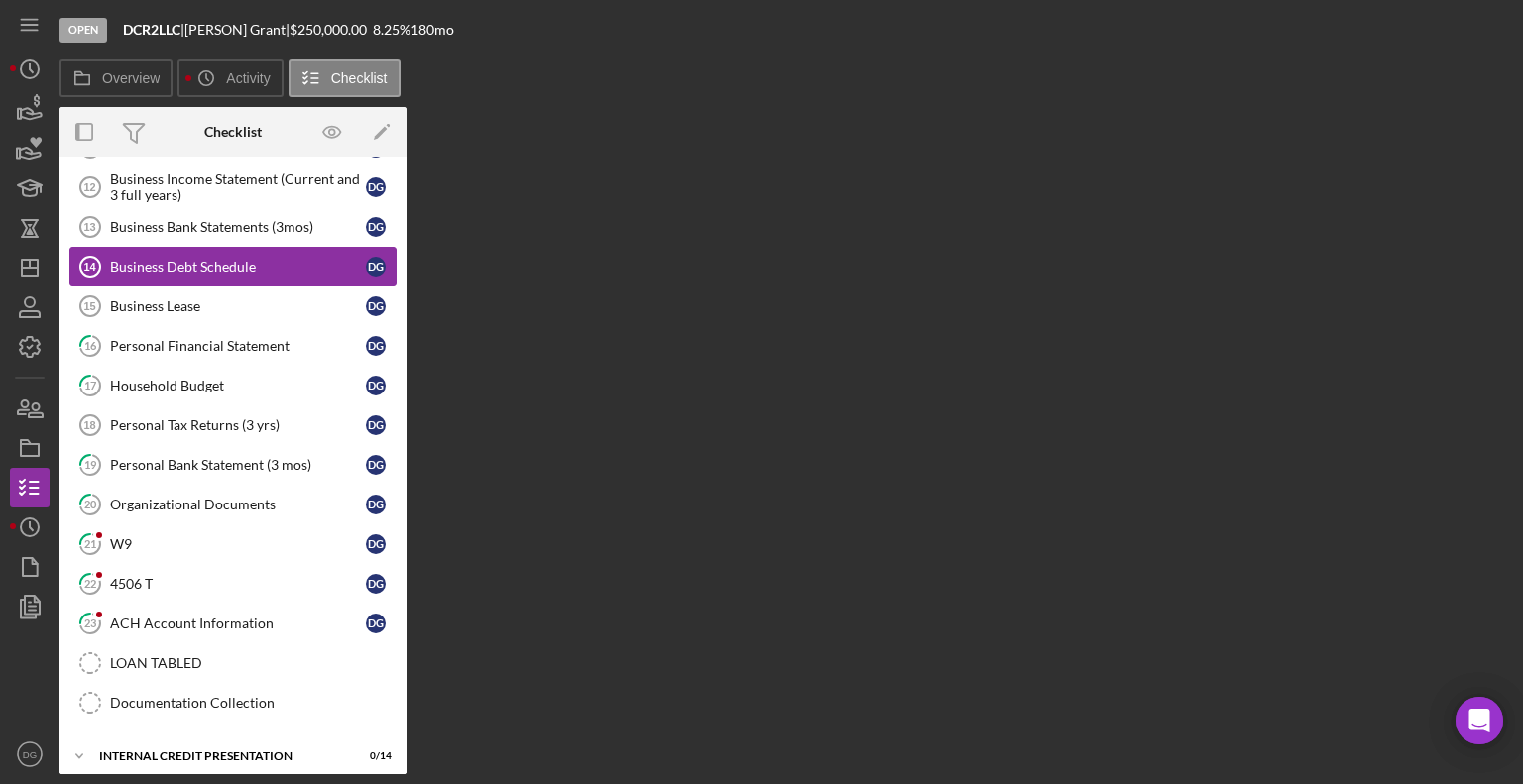 scroll, scrollTop: 928, scrollLeft: 0, axis: vertical 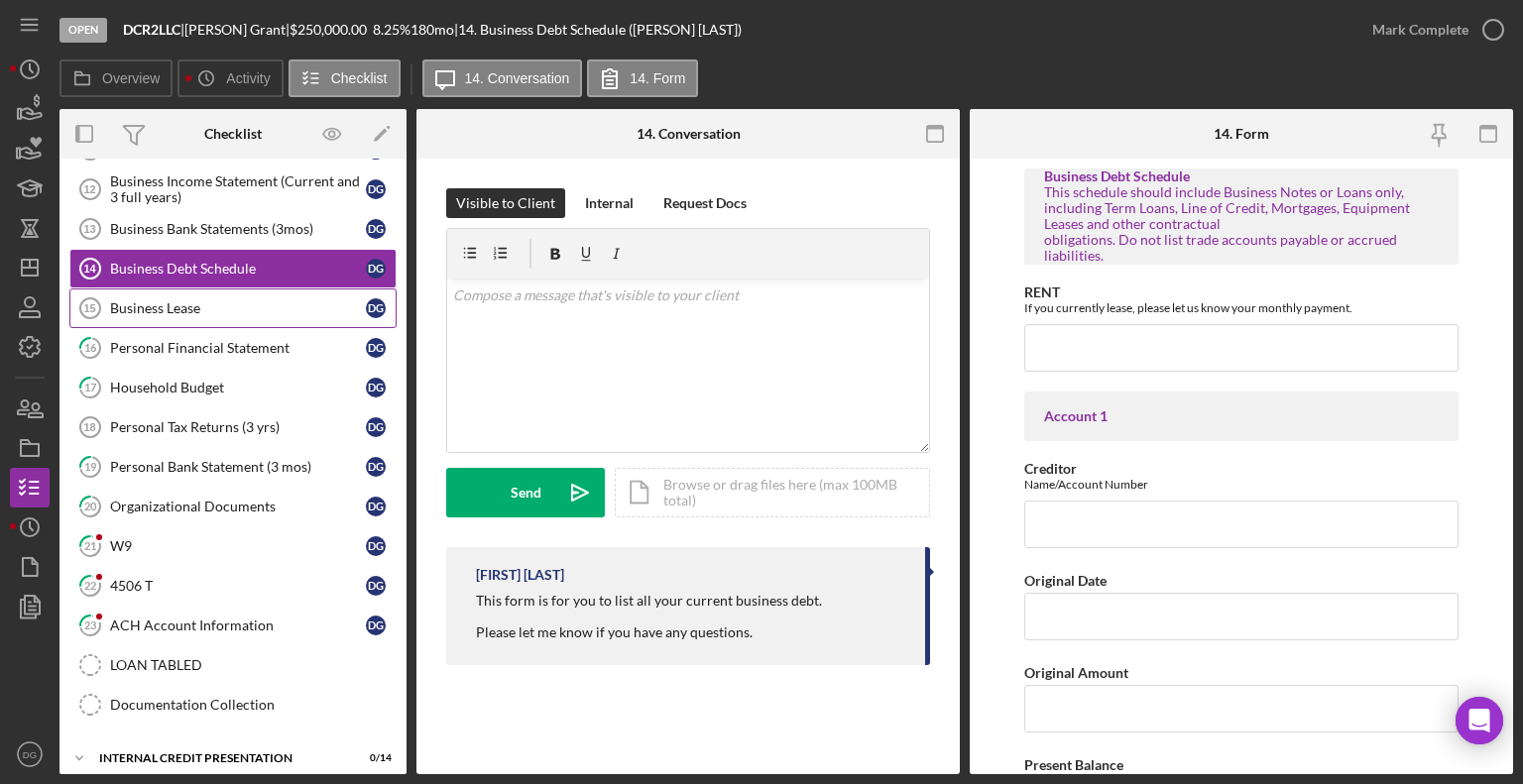 click on "Business Lease" at bounding box center (238, 308) 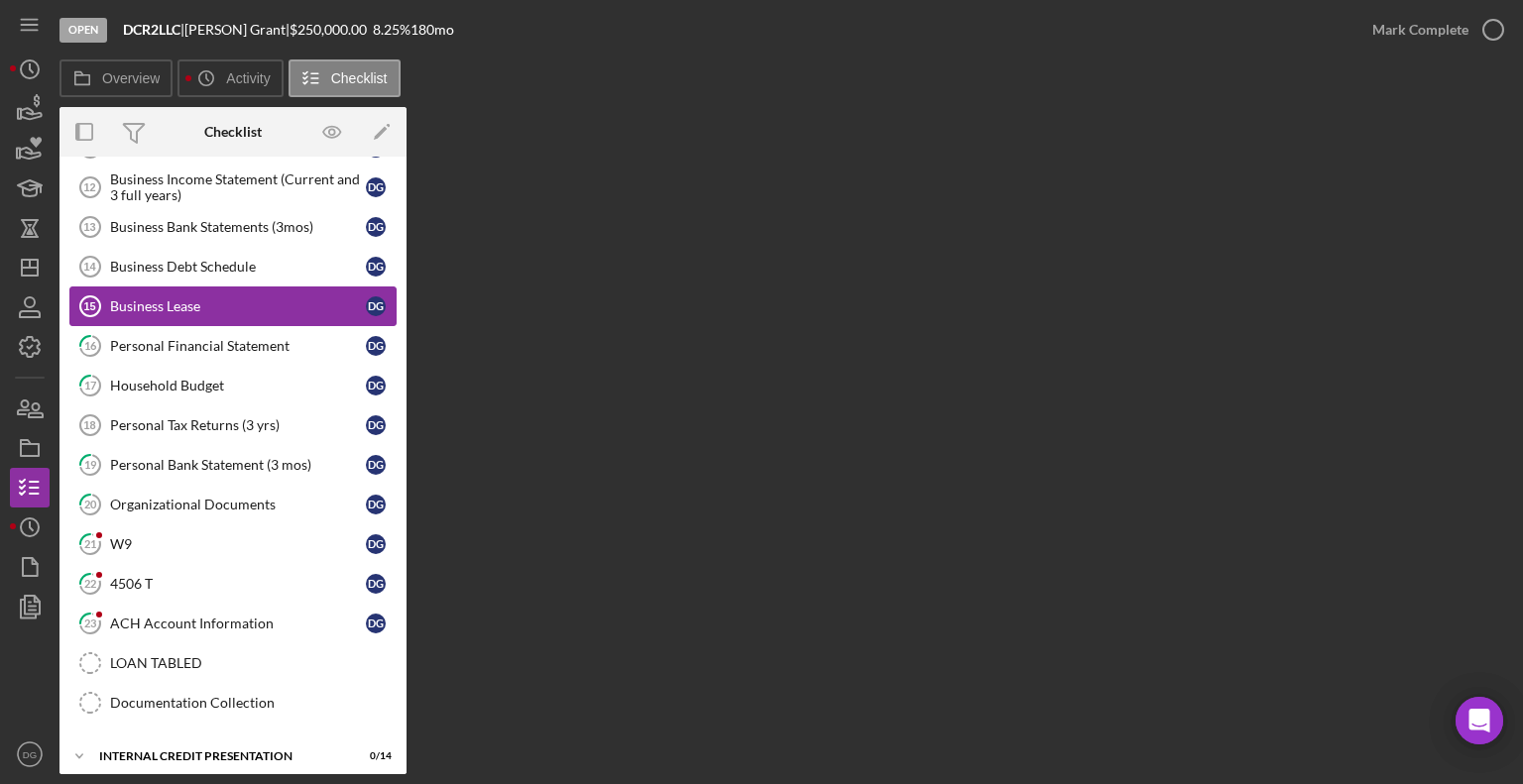 scroll, scrollTop: 928, scrollLeft: 0, axis: vertical 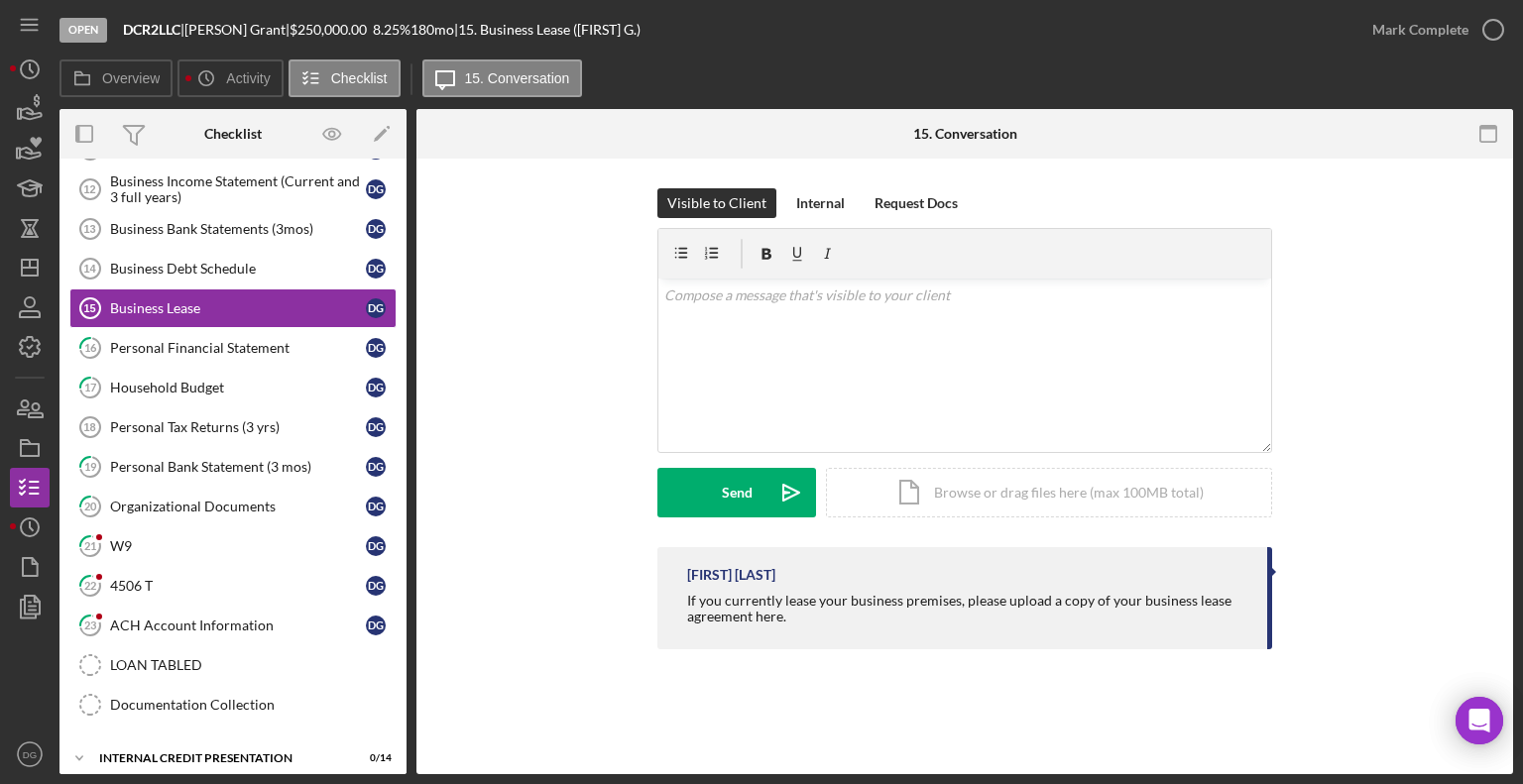 drag, startPoint x: 401, startPoint y: 560, endPoint x: 395, endPoint y: 484, distance: 76.23647 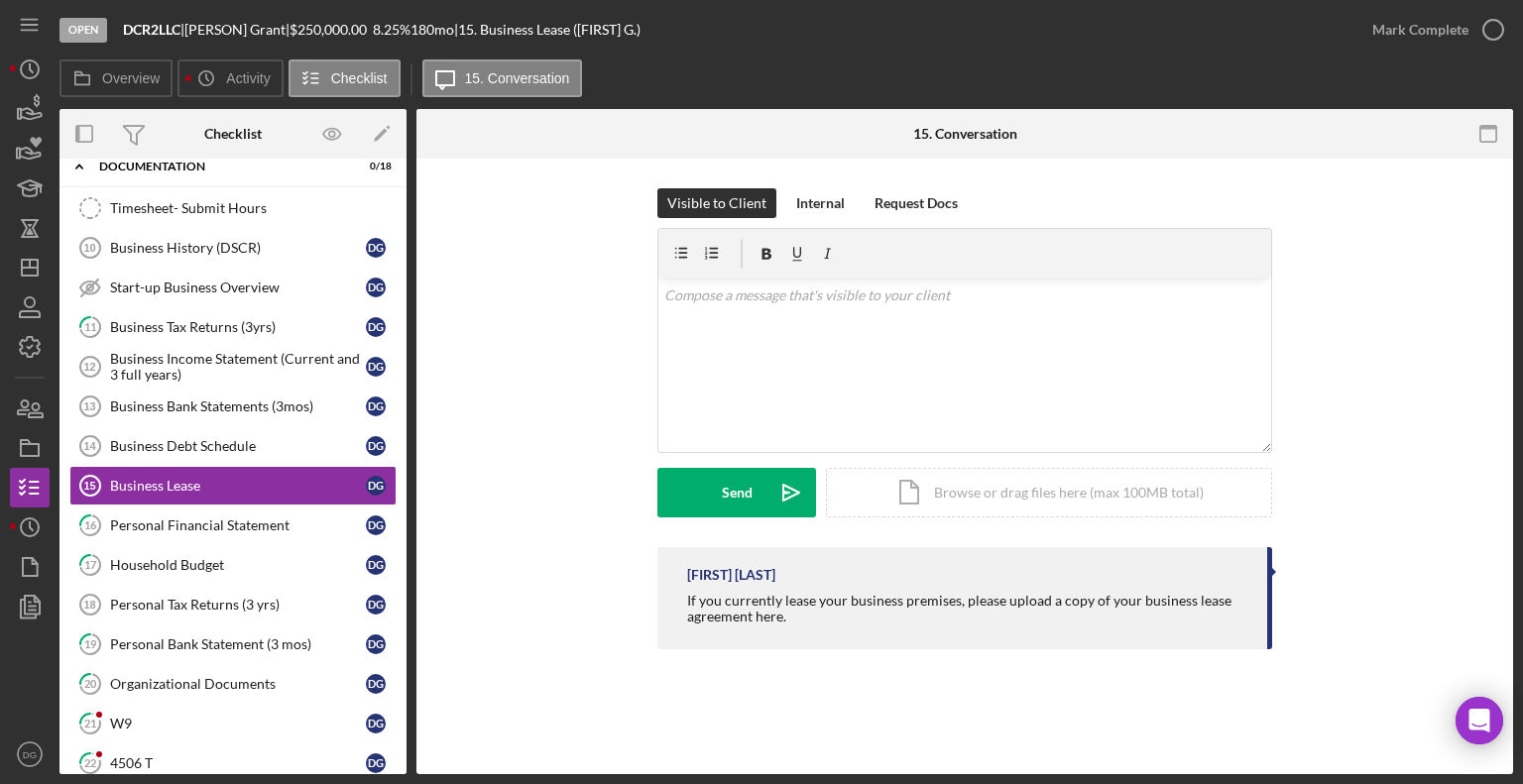 scroll, scrollTop: 746, scrollLeft: 0, axis: vertical 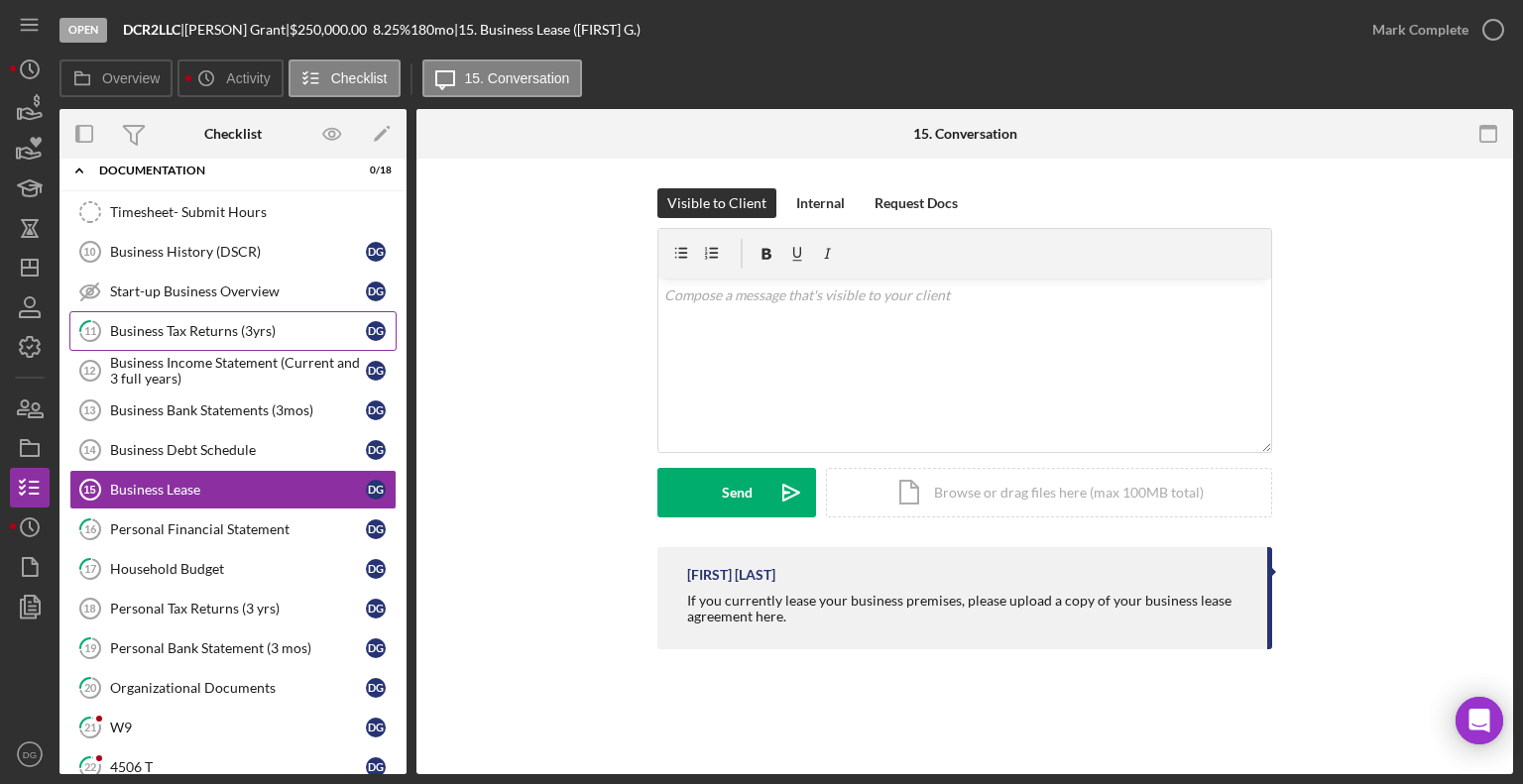 click on "Business Tax Returns (3yrs)" at bounding box center [238, 331] 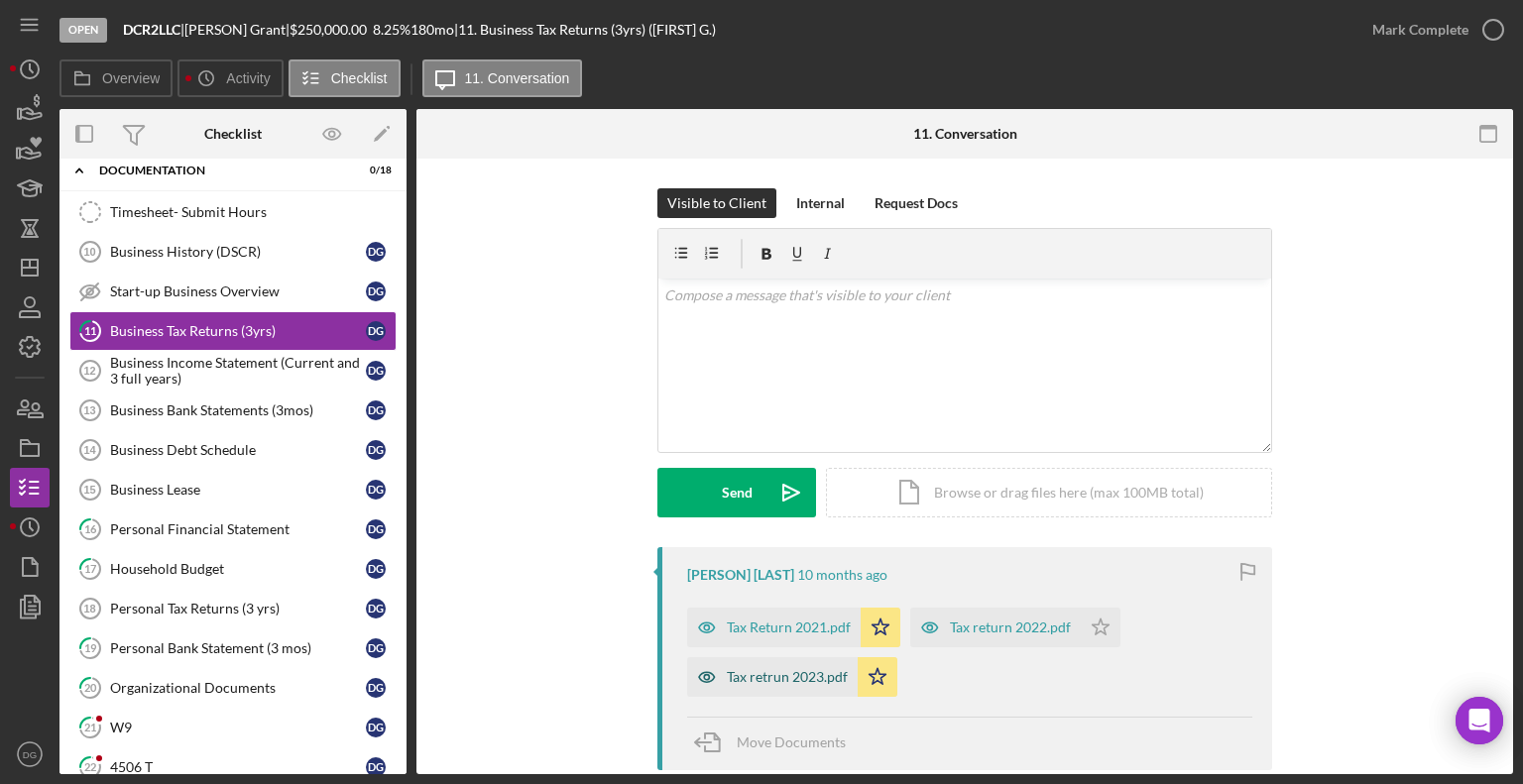 click on "Tax retrun 2023.pdf" at bounding box center [787, 677] 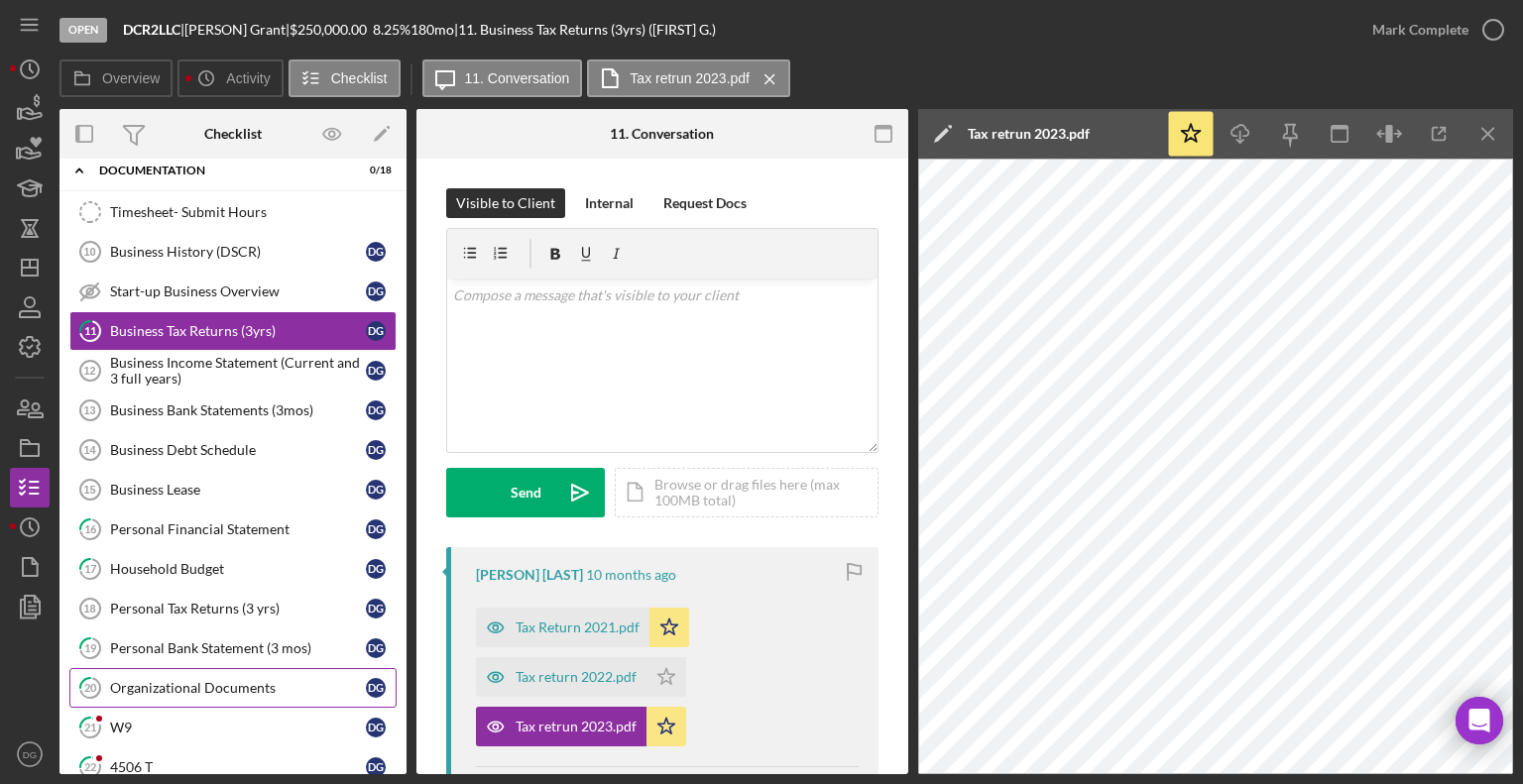 click on "Organizational Documents" at bounding box center [238, 688] 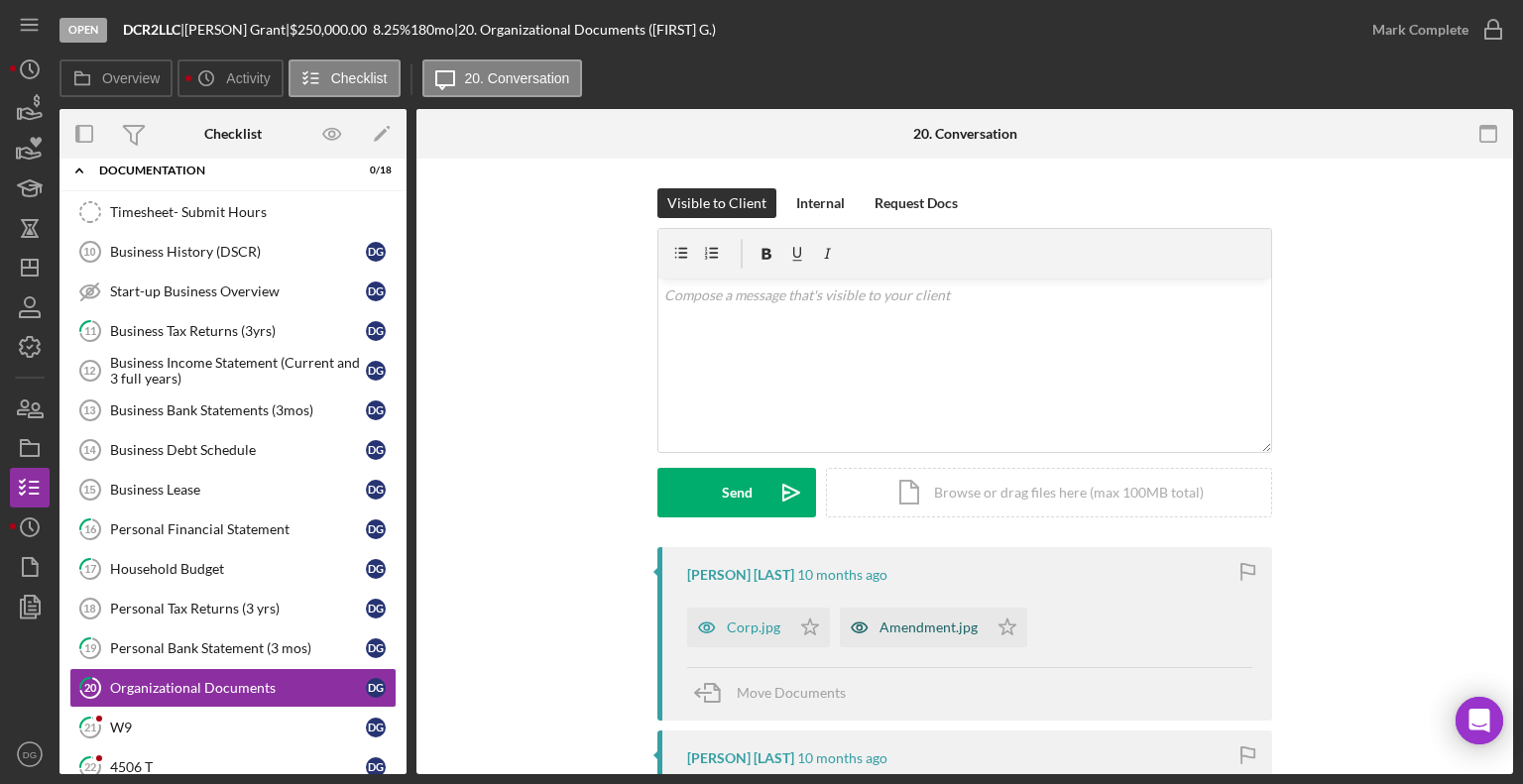 click on "Amendment.jpg" at bounding box center (928, 627) 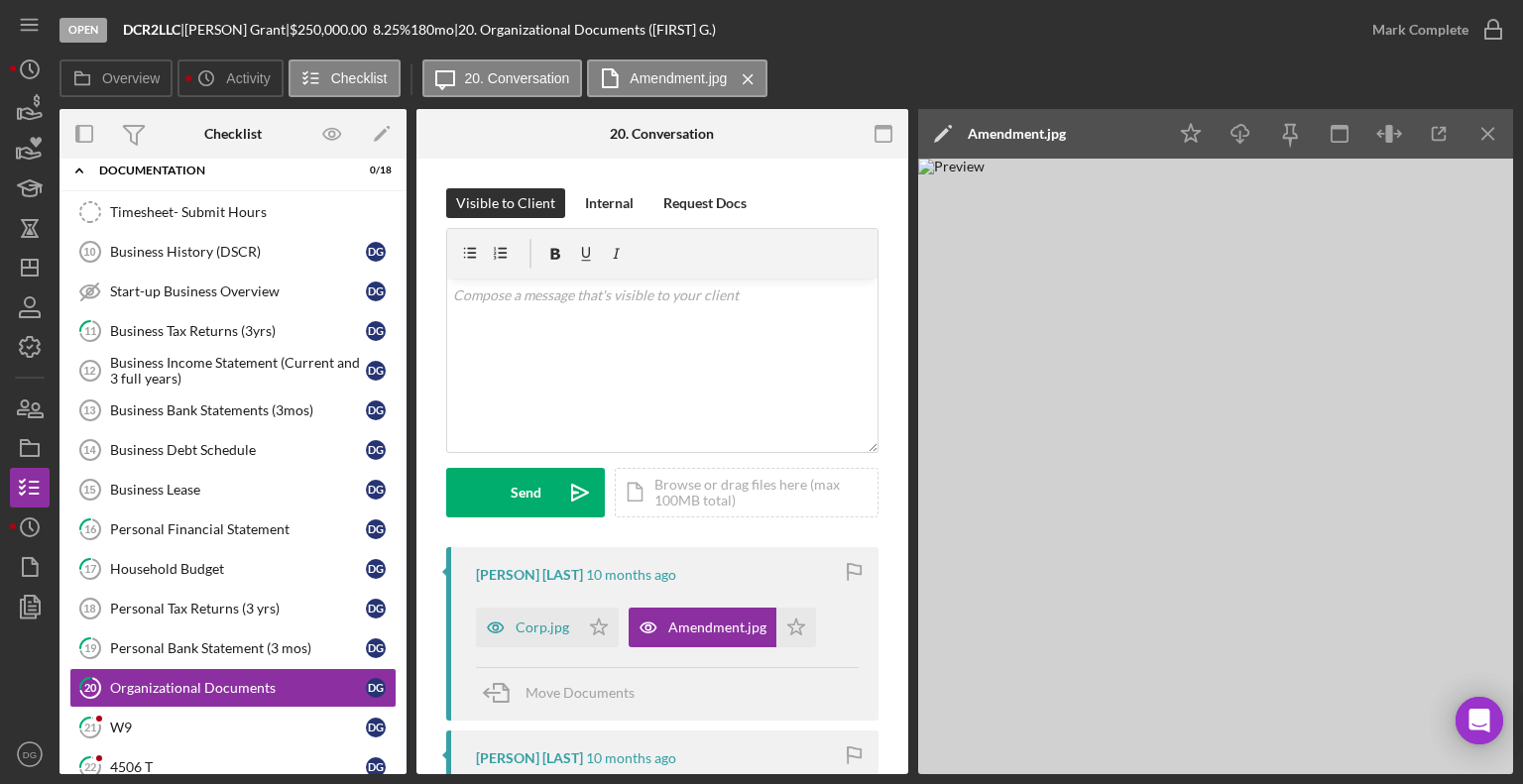 click at bounding box center [1216, 466] 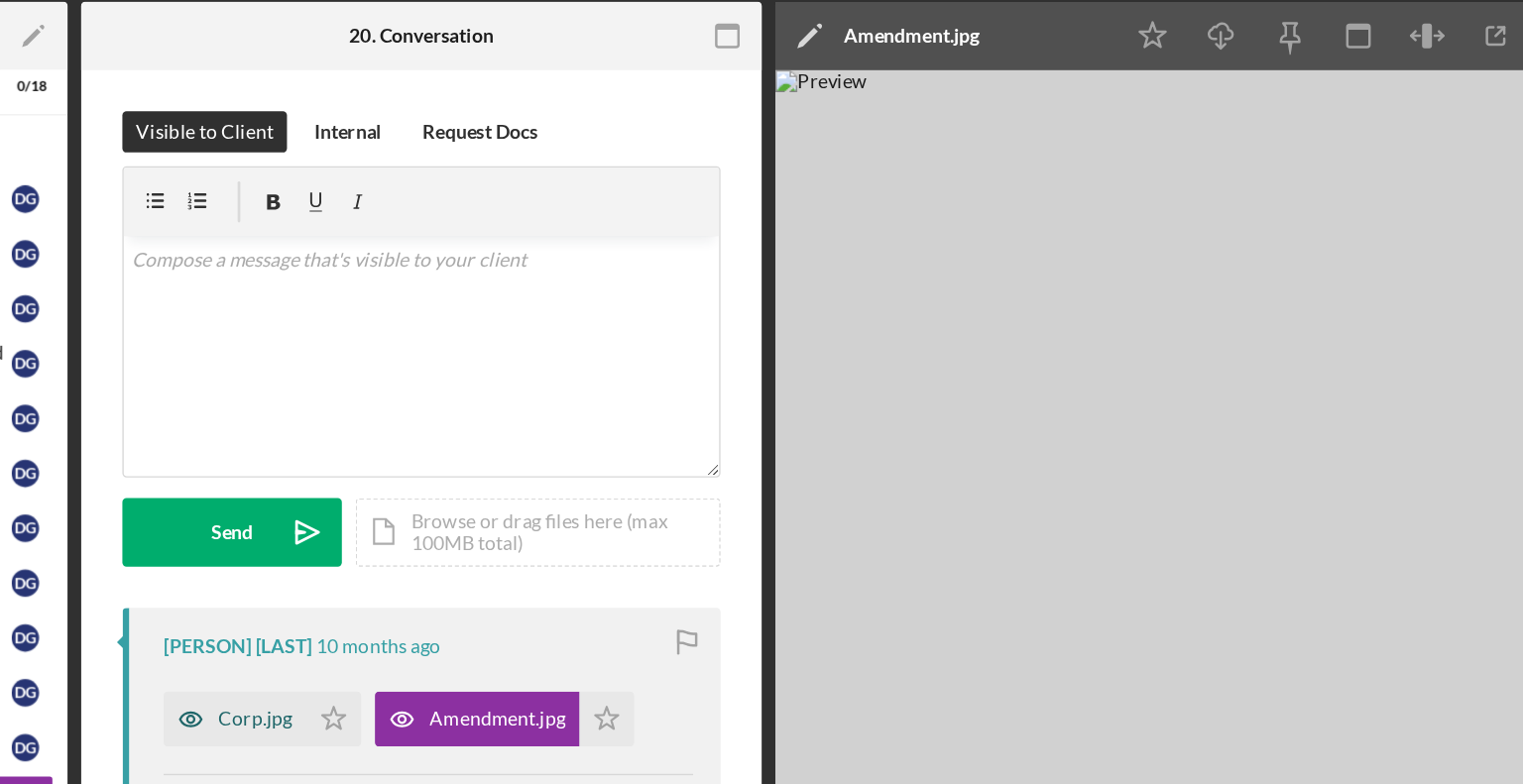 click on "Corp.jpg" at bounding box center [542, 627] 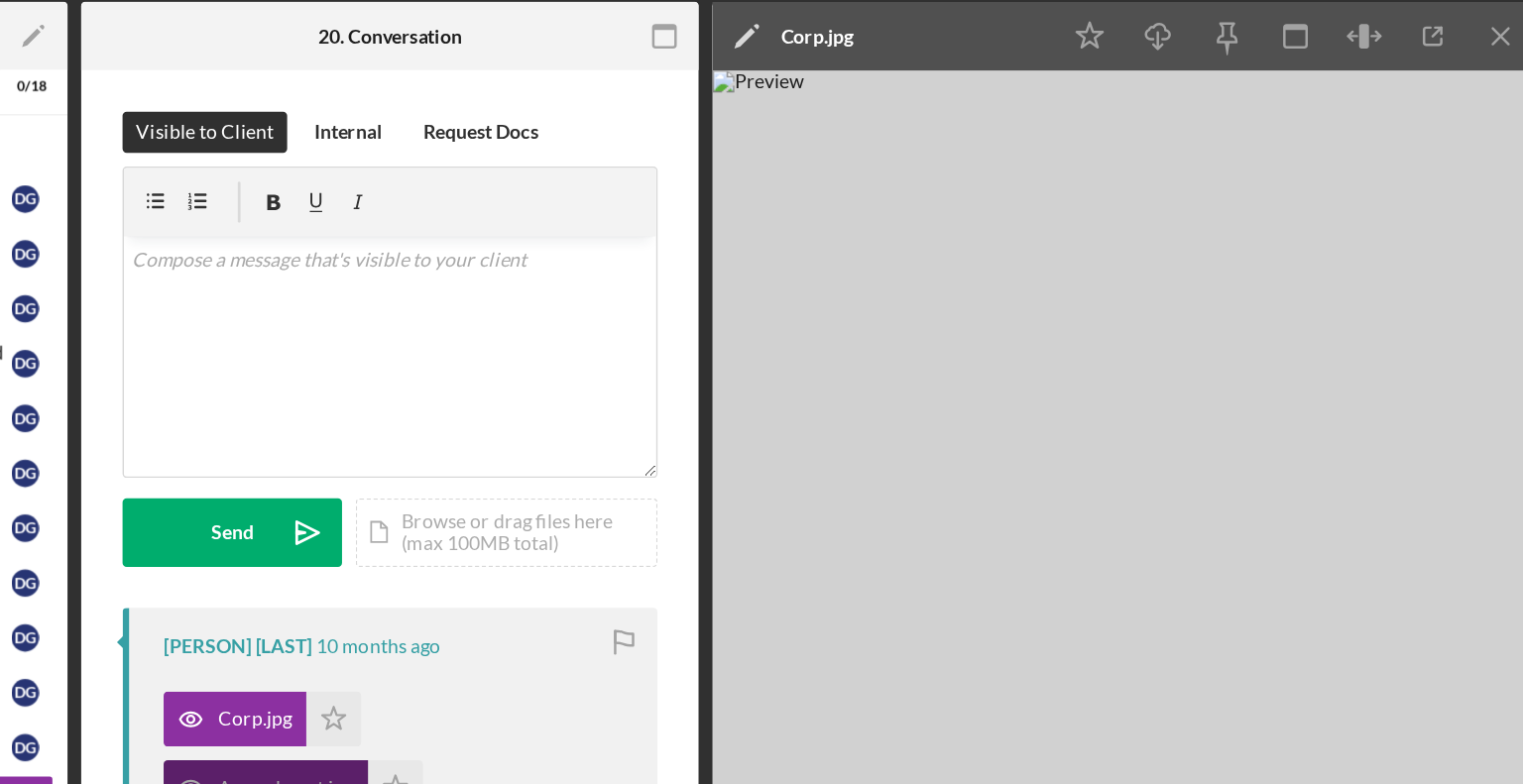 click on "Amendment.jpg" at bounding box center (549, 677) 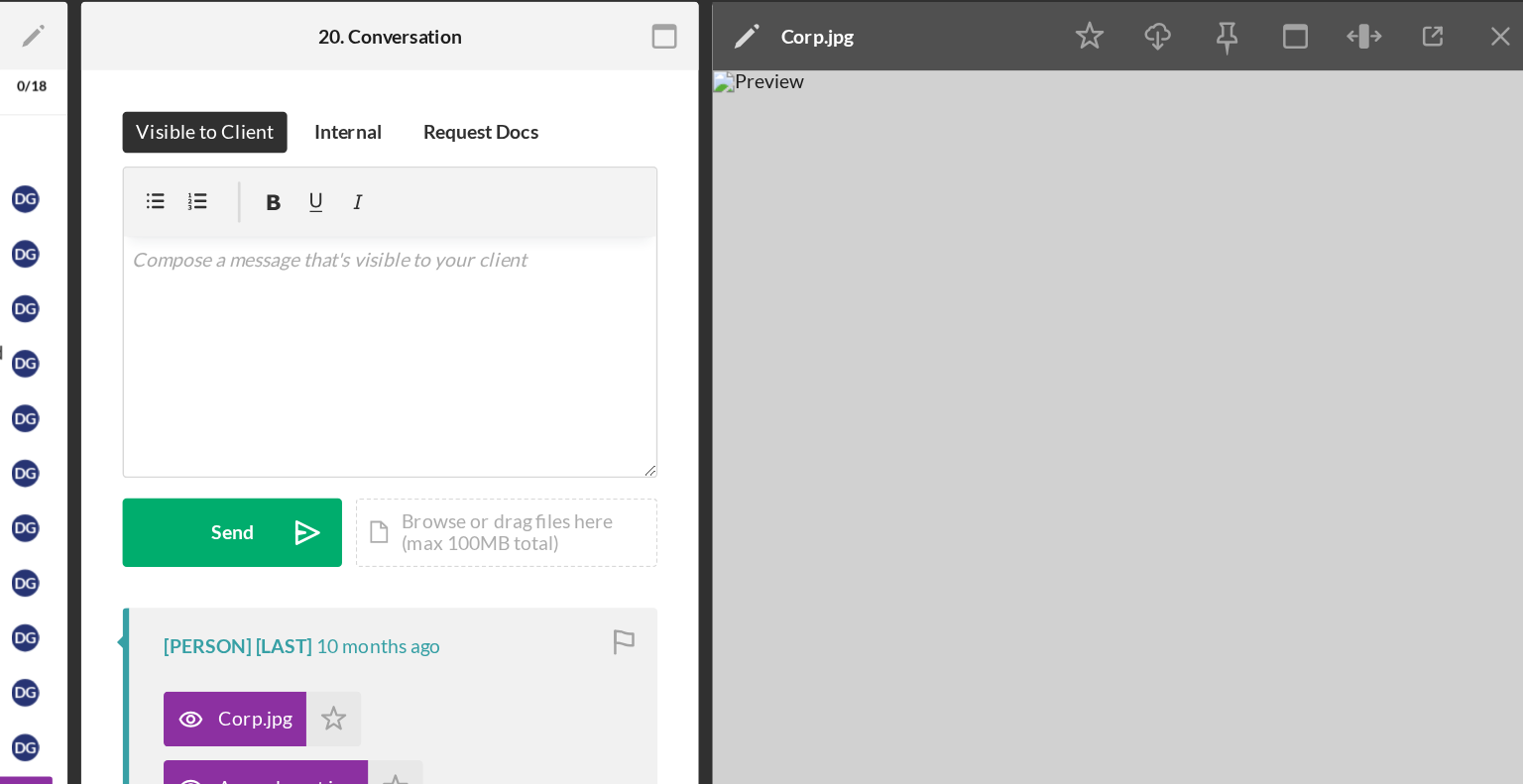 type 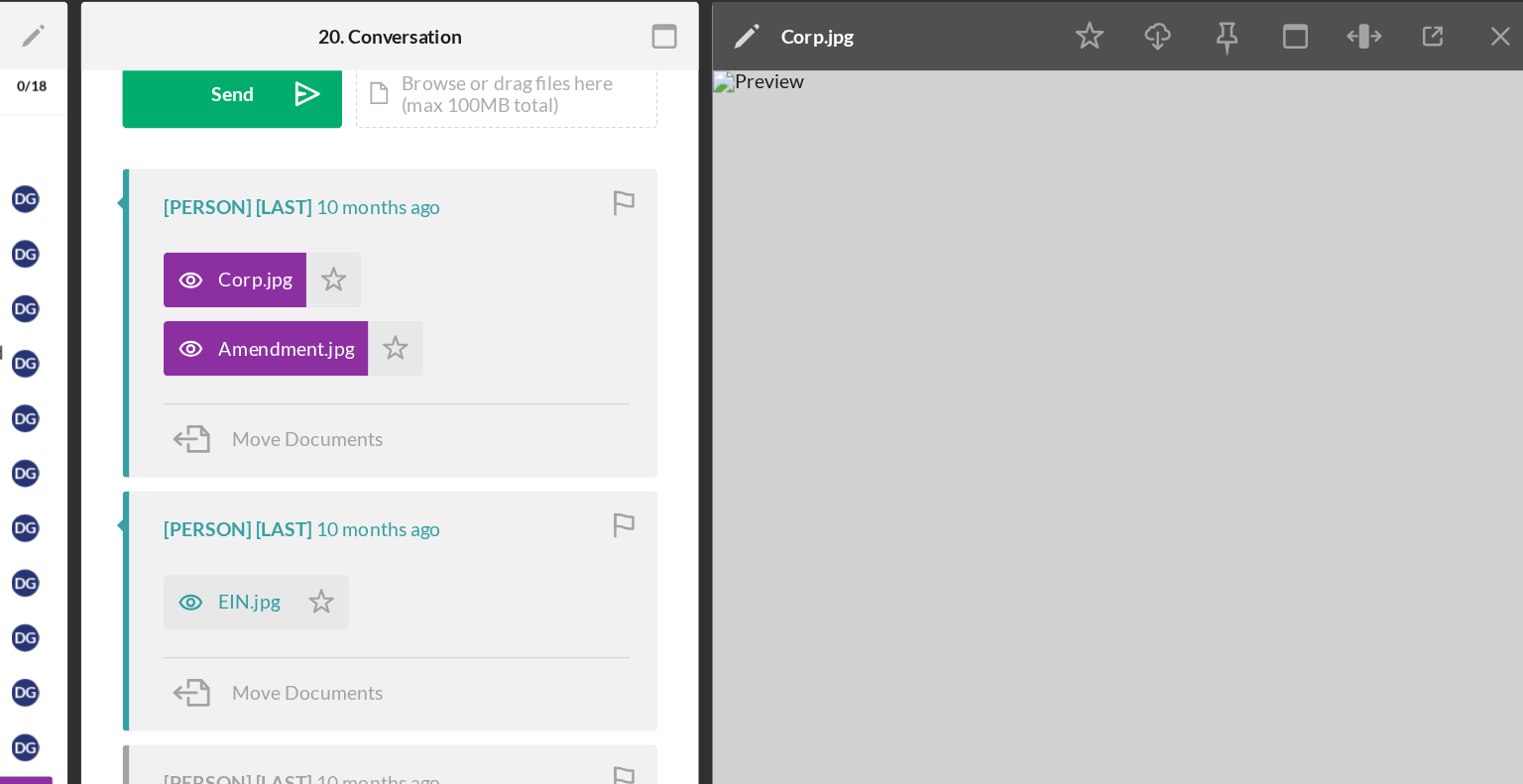 scroll, scrollTop: 357, scrollLeft: 0, axis: vertical 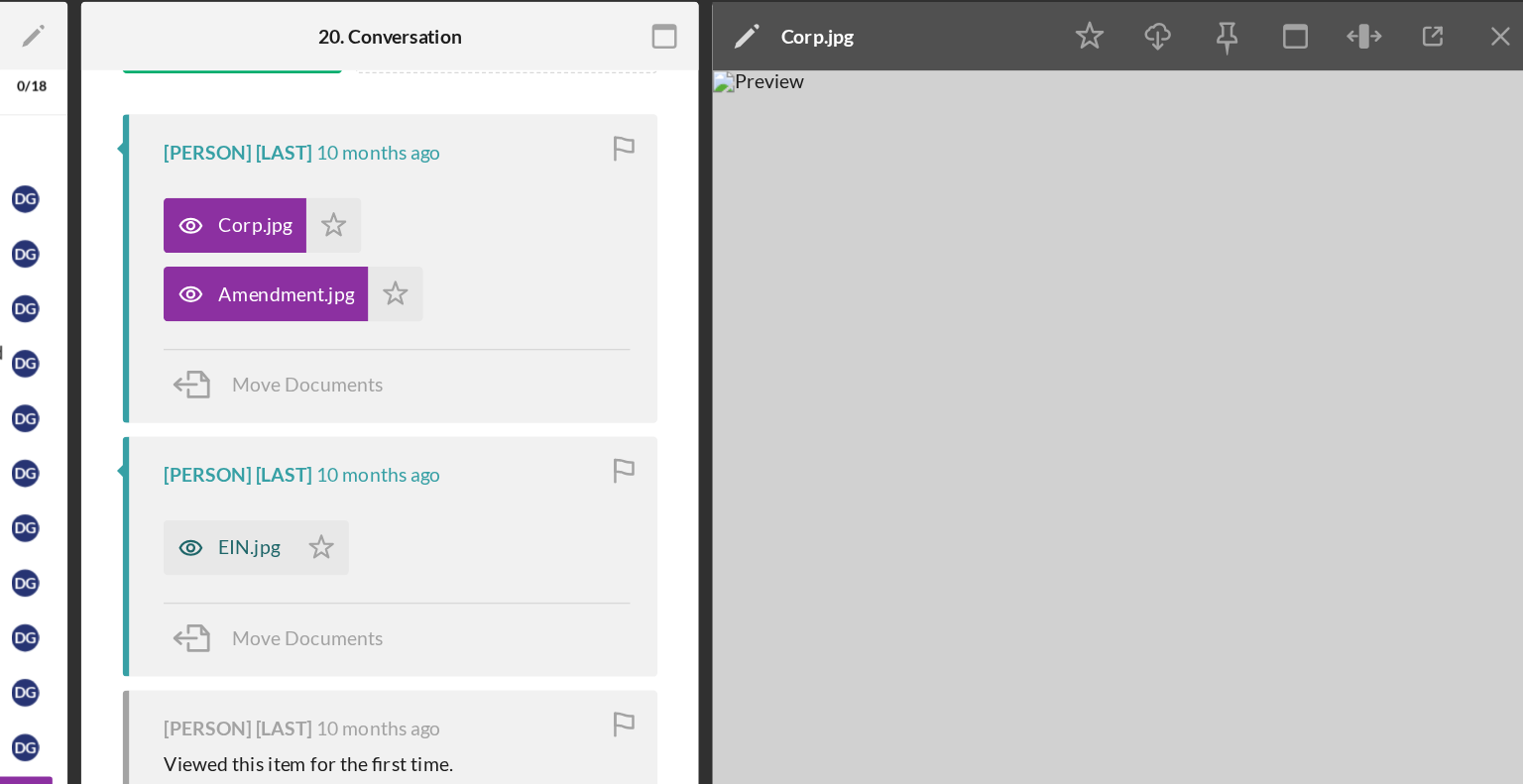 click on "EIN.jpg" at bounding box center [523, 504] 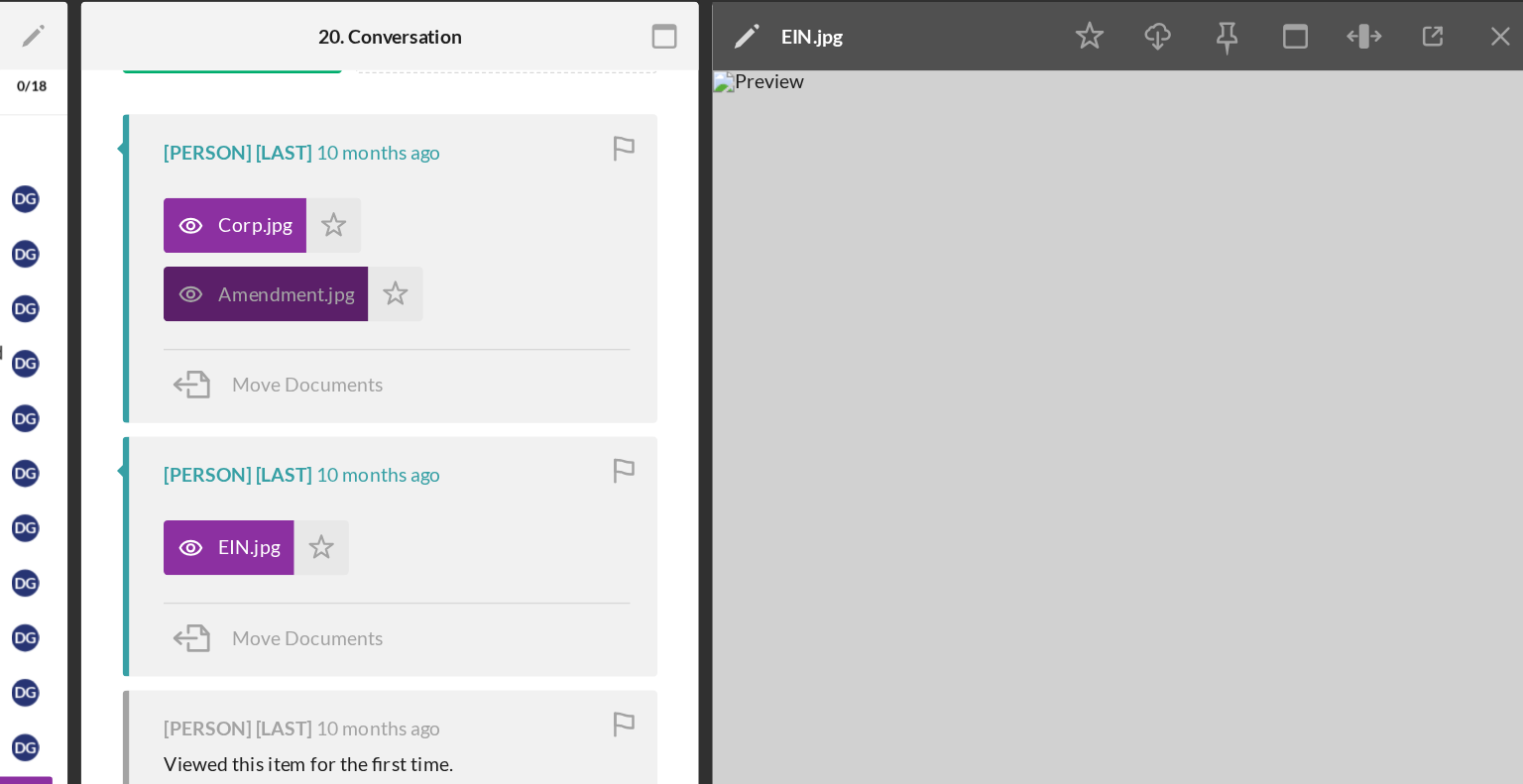 click on "Amendment.jpg" at bounding box center [564, 320] 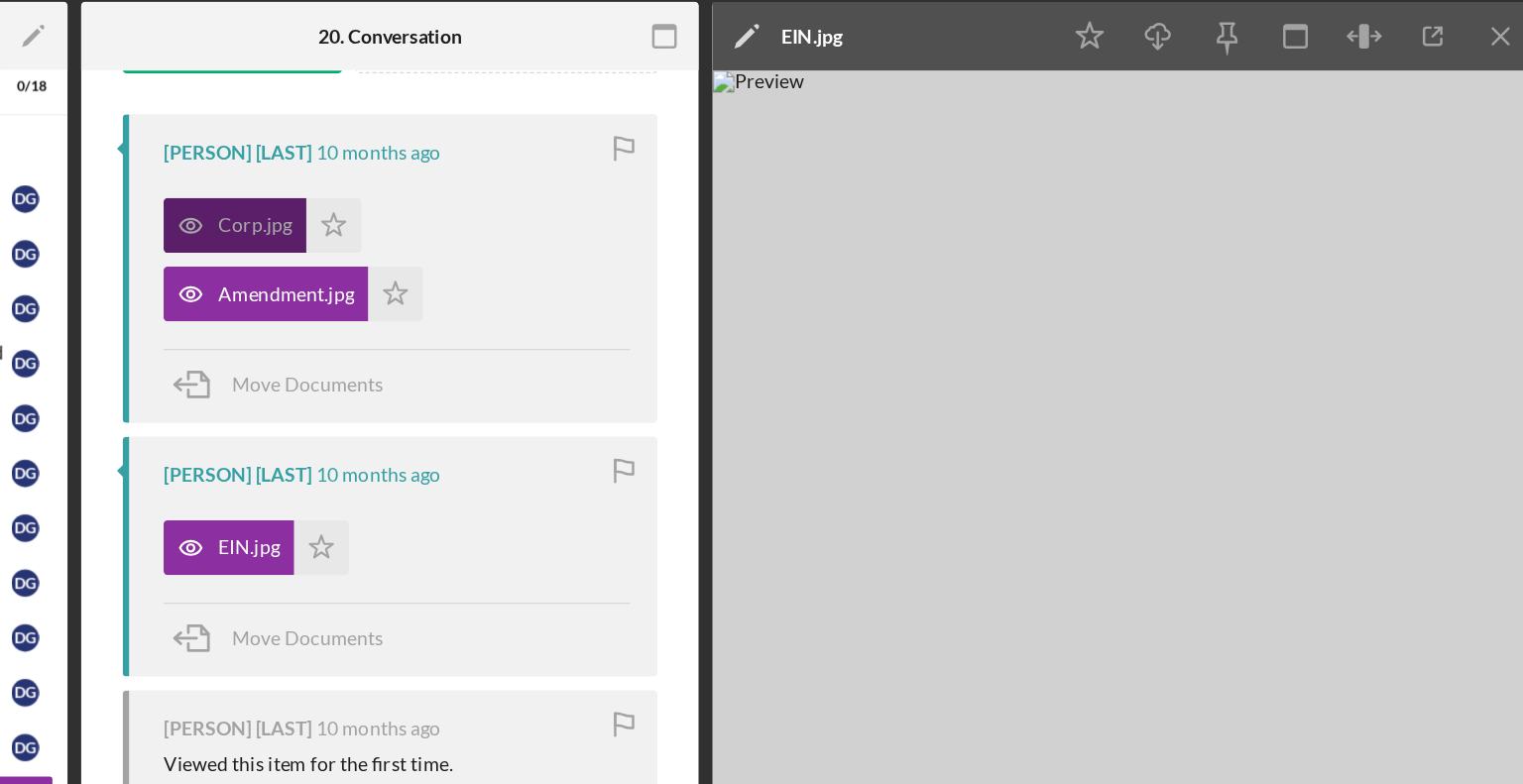 click on "Corp.jpg" at bounding box center (542, 271) 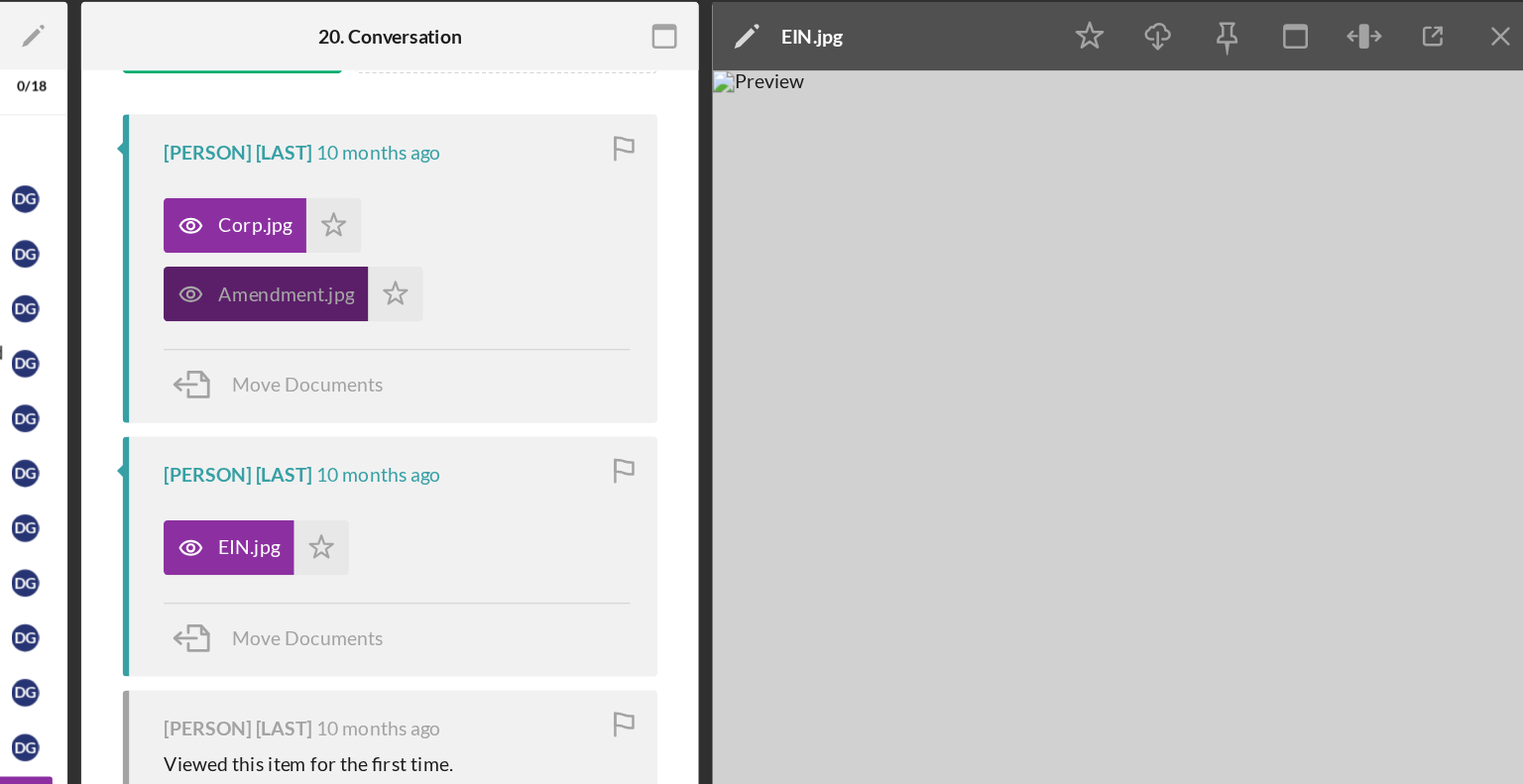 click on "Amendment.jpg" at bounding box center [564, 320] 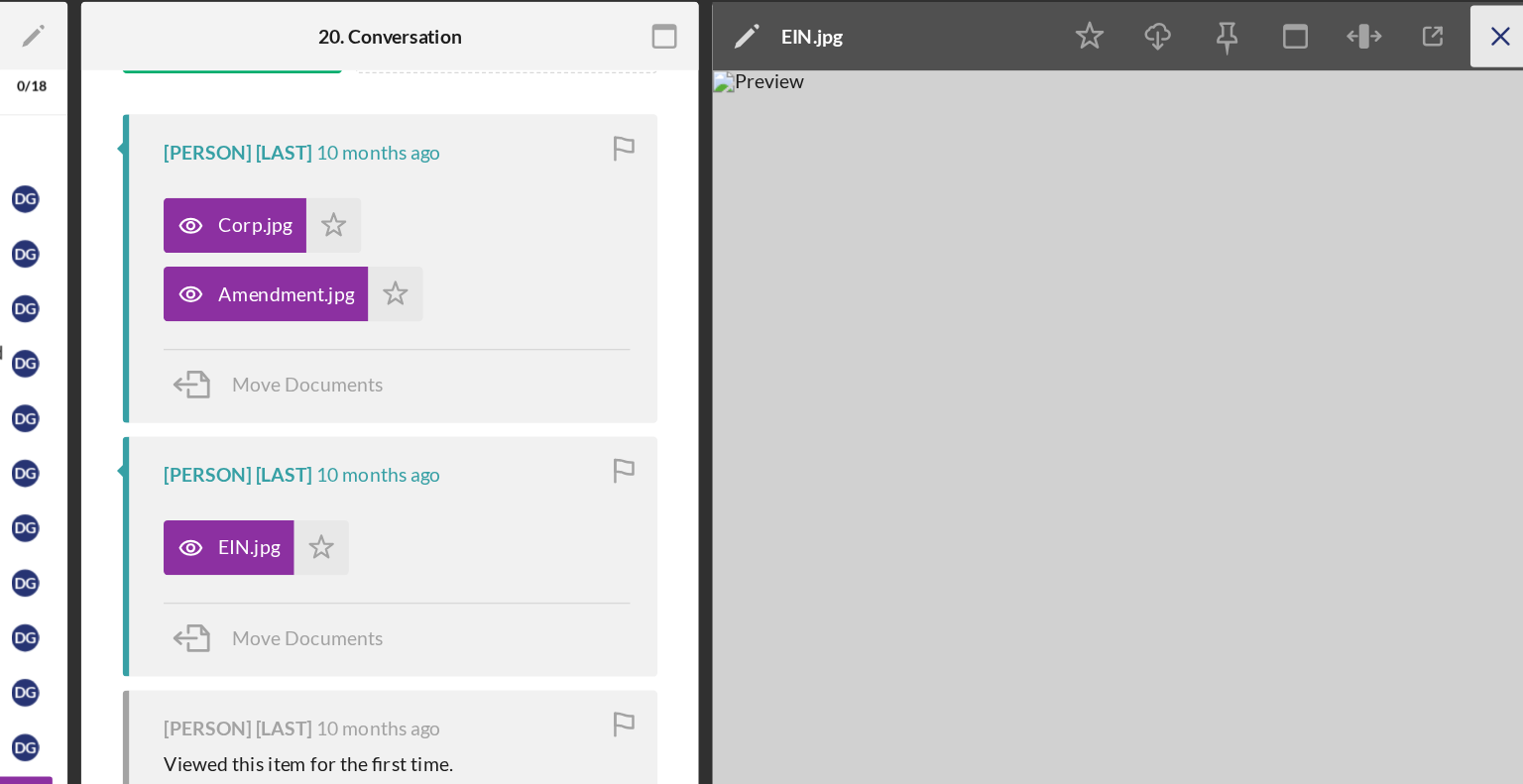click on "Icon/Menu Close" 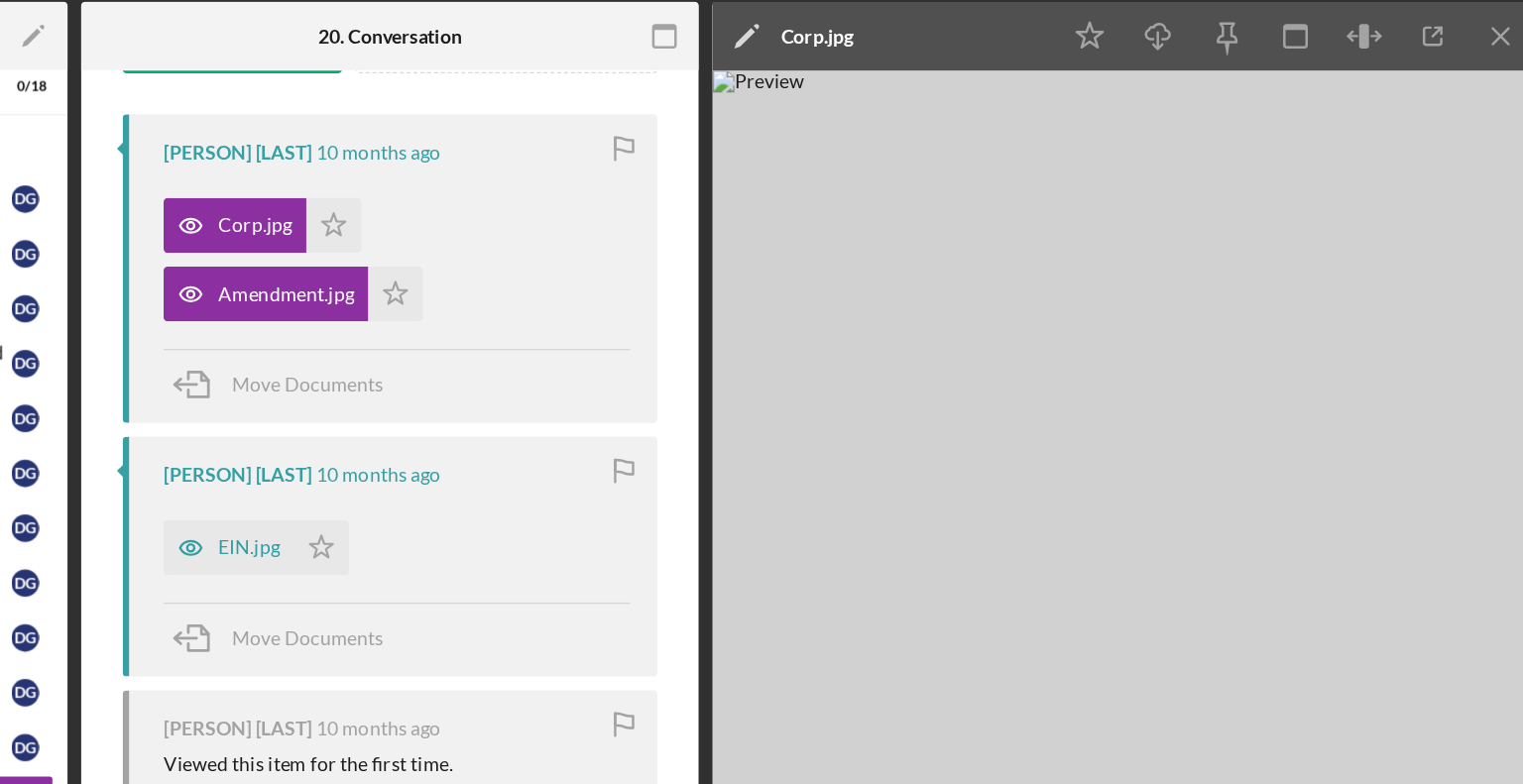 click on "Icon/Menu Close" 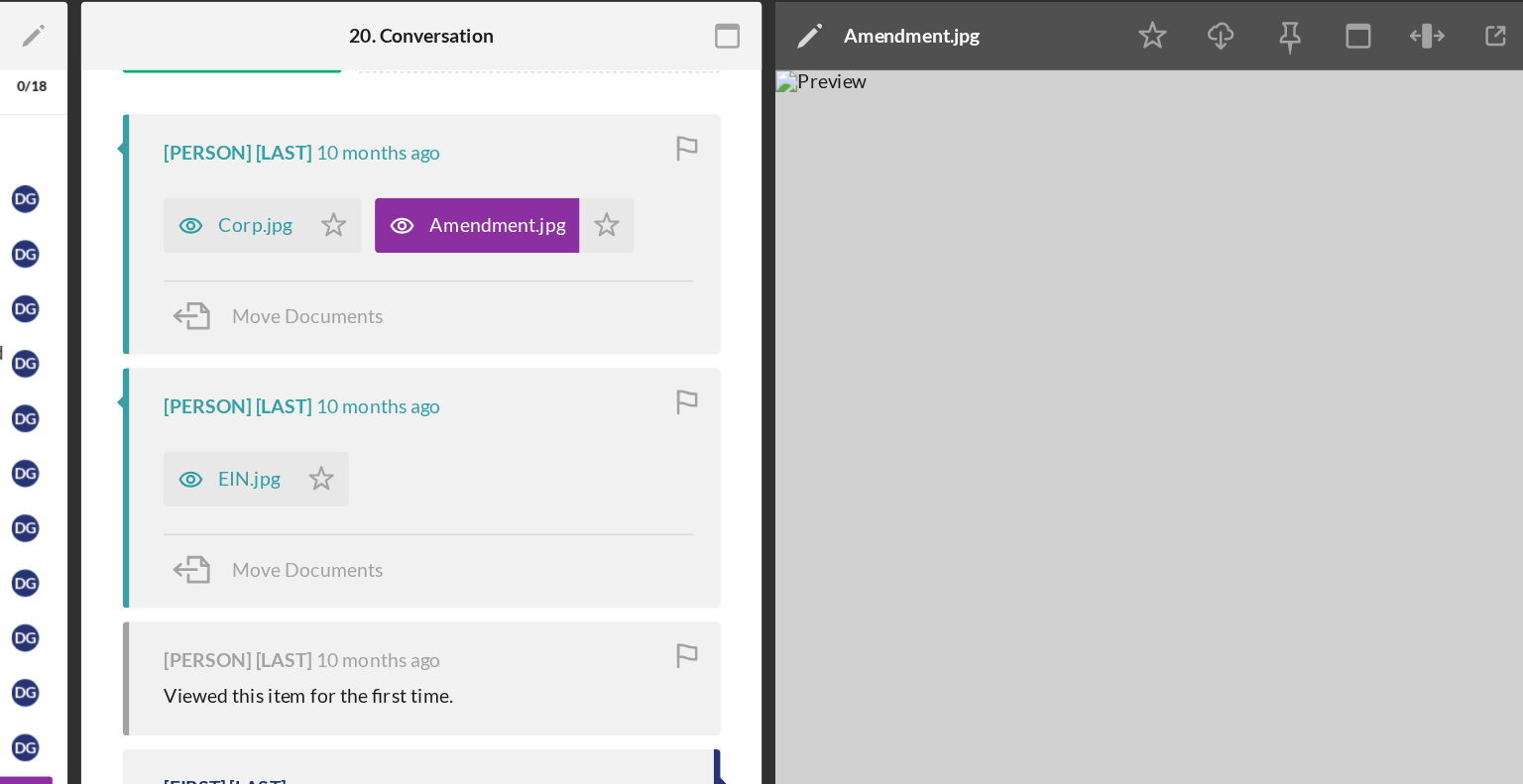 click on "Visible to Client Internal Request Docs v Color teal Color pink Remove color Add row above Add row below Add column before Add column after Merge cells Split cells Remove column Remove row Remove table Send Icon/icon-invite-send Icon/Document Browse or drag files here (max 100MB total) Tap to choose files or take a photo Cancel Send Icon/icon-invite-send Icon/Message Comment [FIRST] [LAST]   [TIME_AGO] Corp.jpg Icon/Star Amendment.jpg Icon/Star Move Documents [FIRST] [LAST]   [TIME_AGO] EIN.jpg Icon/Star Move Documents [FIRST] [LAST]   [TIME_AGO] Viewed this item for the first time. [FIRST] [LAST]   Depending on your business structure please upload the corresponding documentation below. Be sure that these contain your business identifying information, such as name, address, and principal place of business.
Sole Proprietorship  -- No Formal Document
Partnerships  -- Partnership Agreement
Limited Liability Corporation ( LLC)  -- Articles of Organization  AND  Operating Agreement
AND" at bounding box center [662, 403] 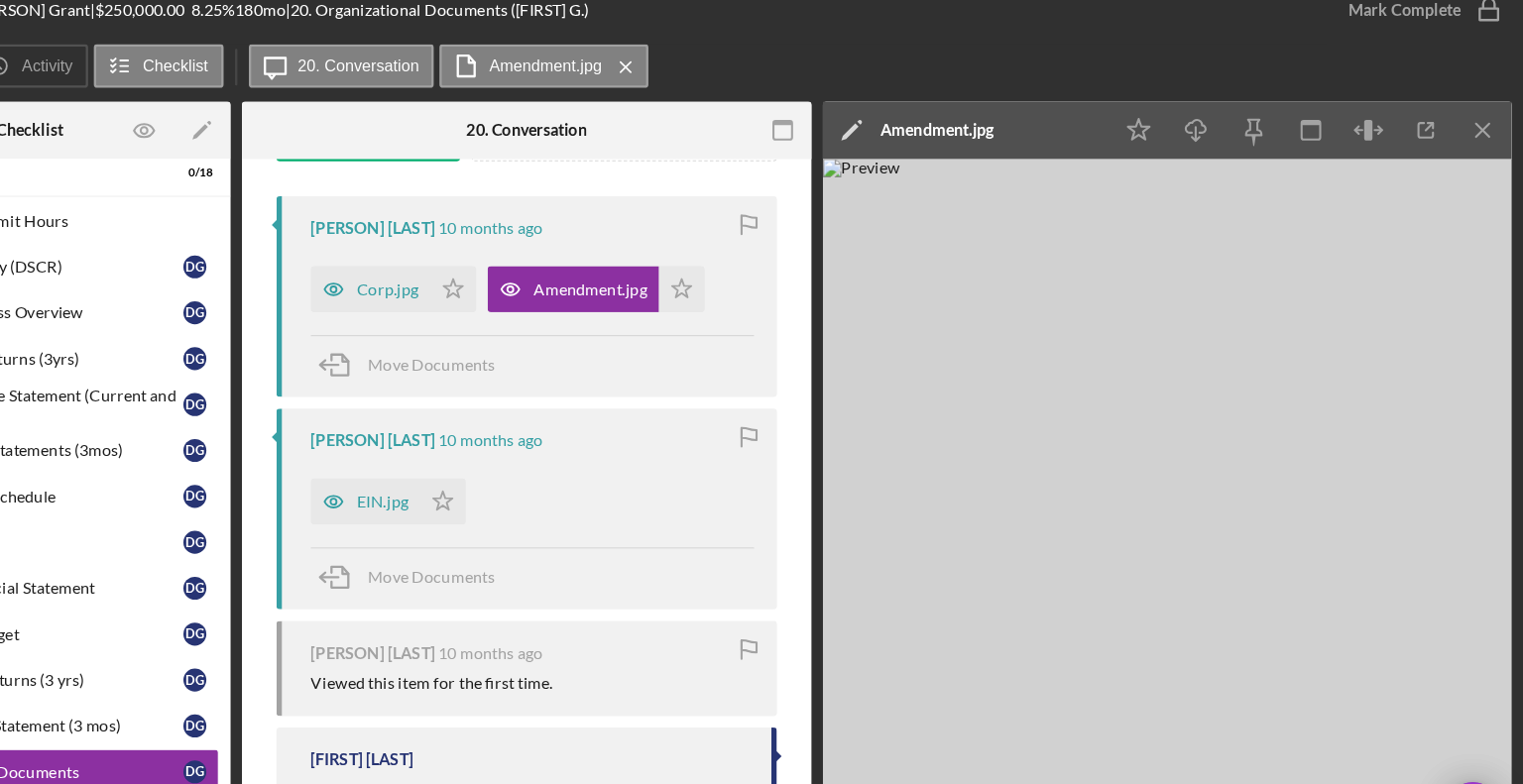 scroll, scrollTop: 0, scrollLeft: 0, axis: both 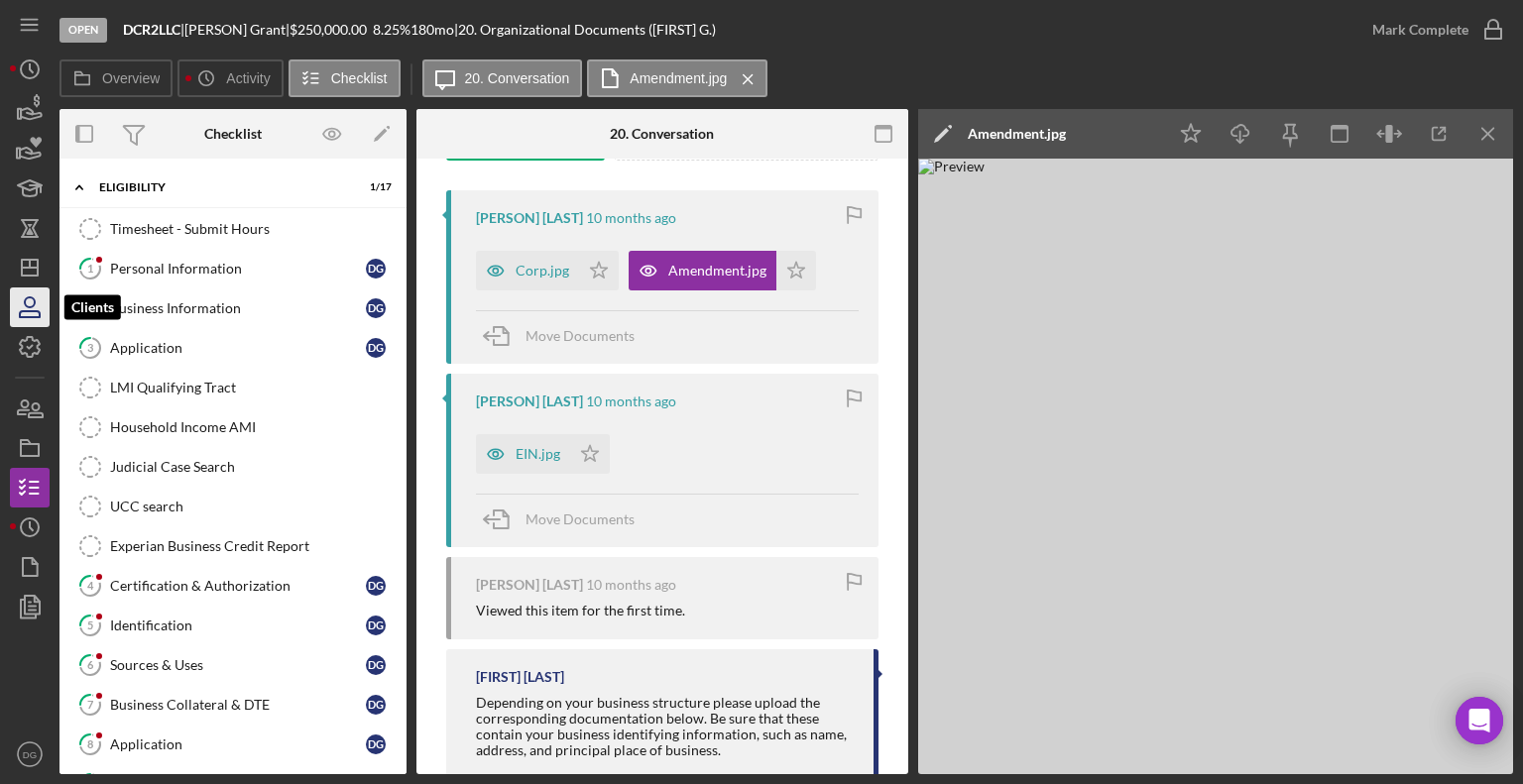 click 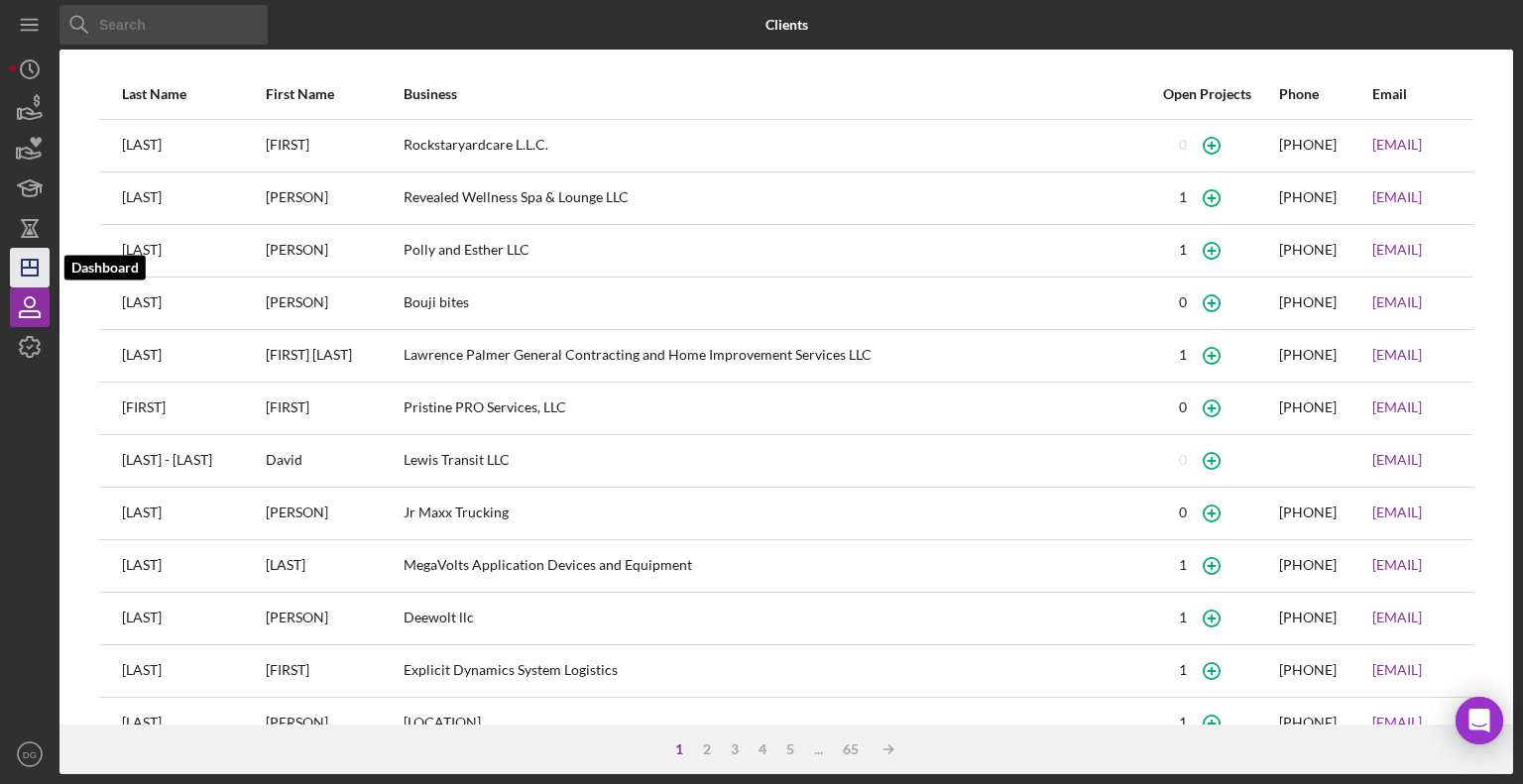 click 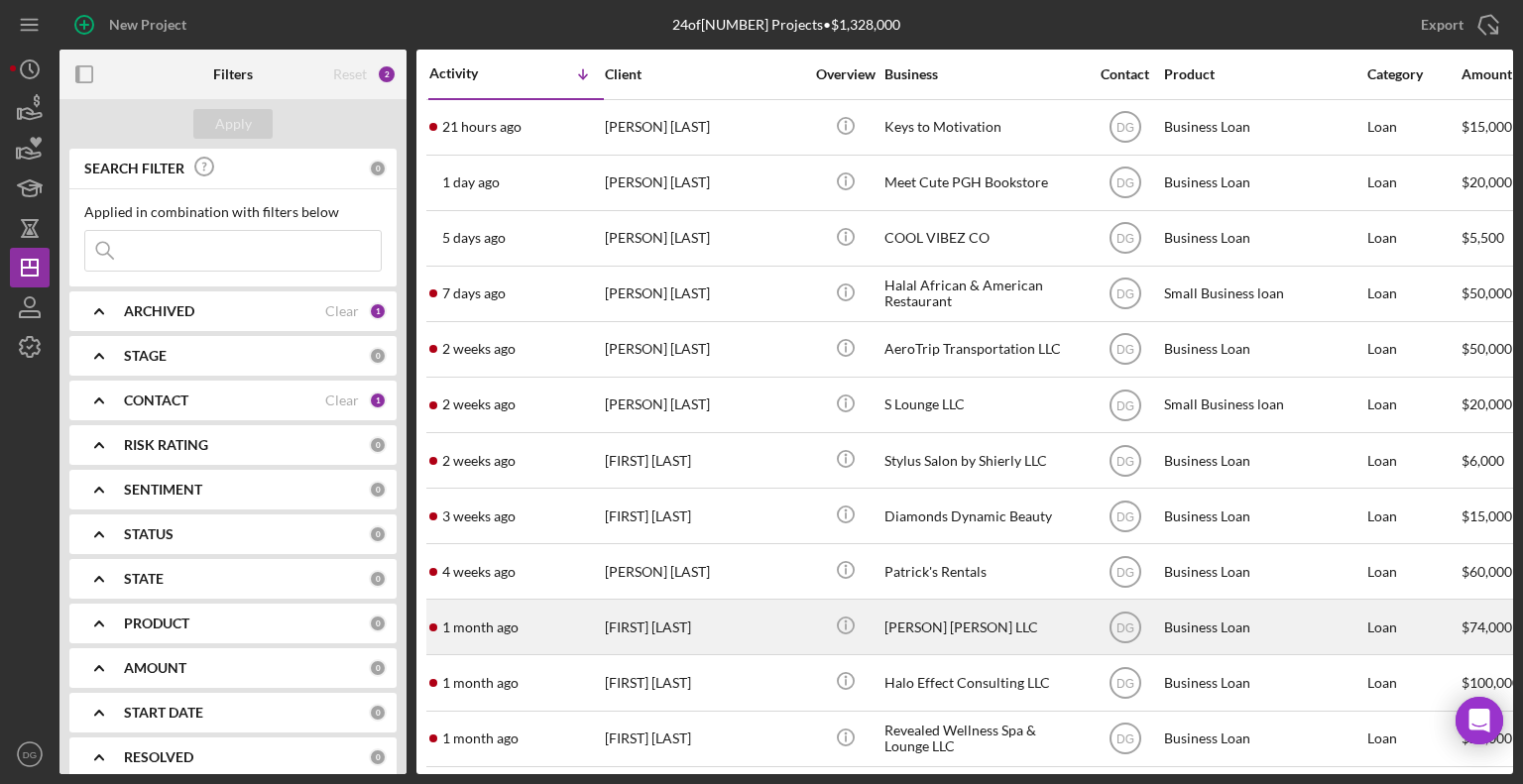 click on "[PERSON] [PERSON] LLC" at bounding box center (984, 626) 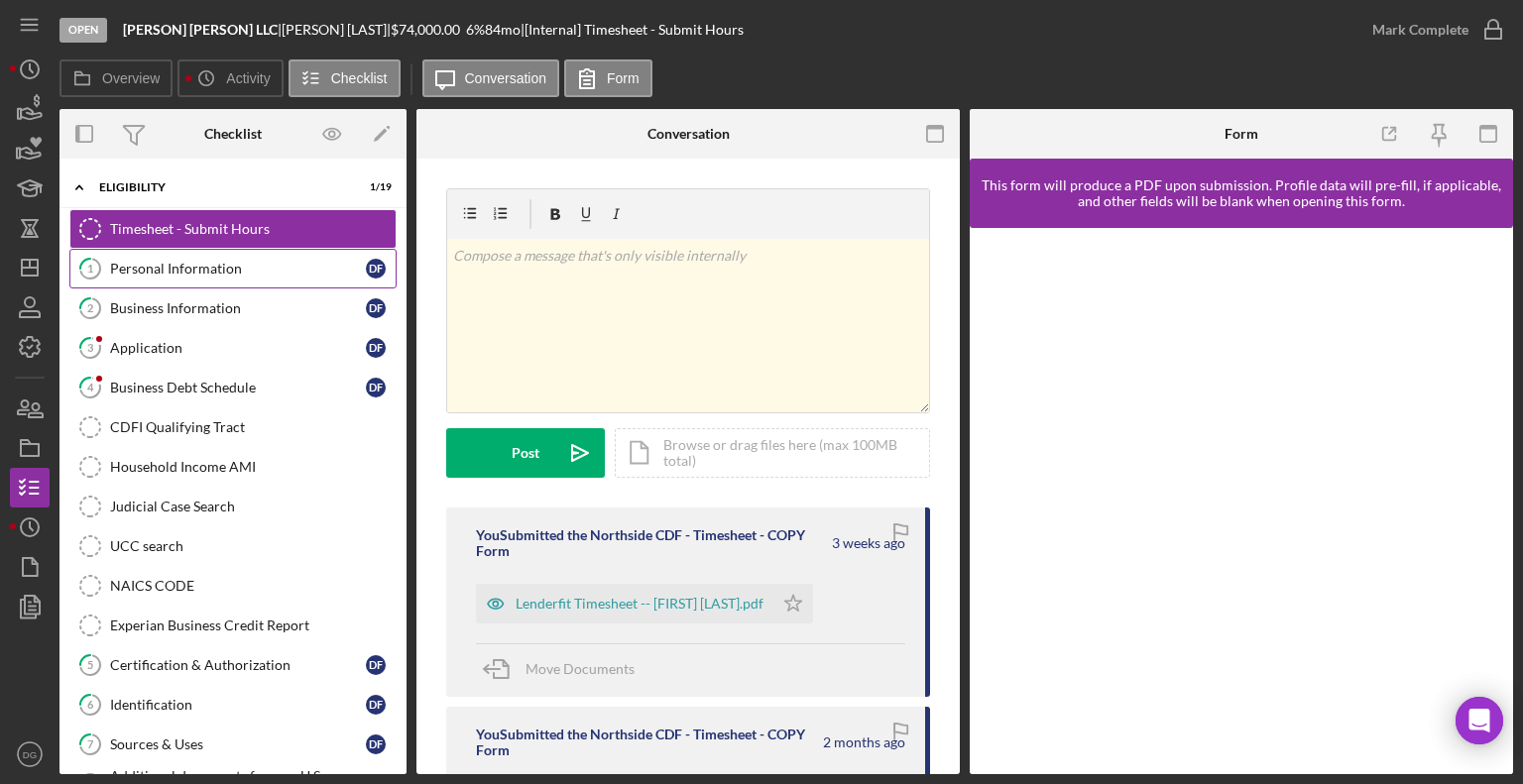 click on "Personal Information" at bounding box center [238, 269] 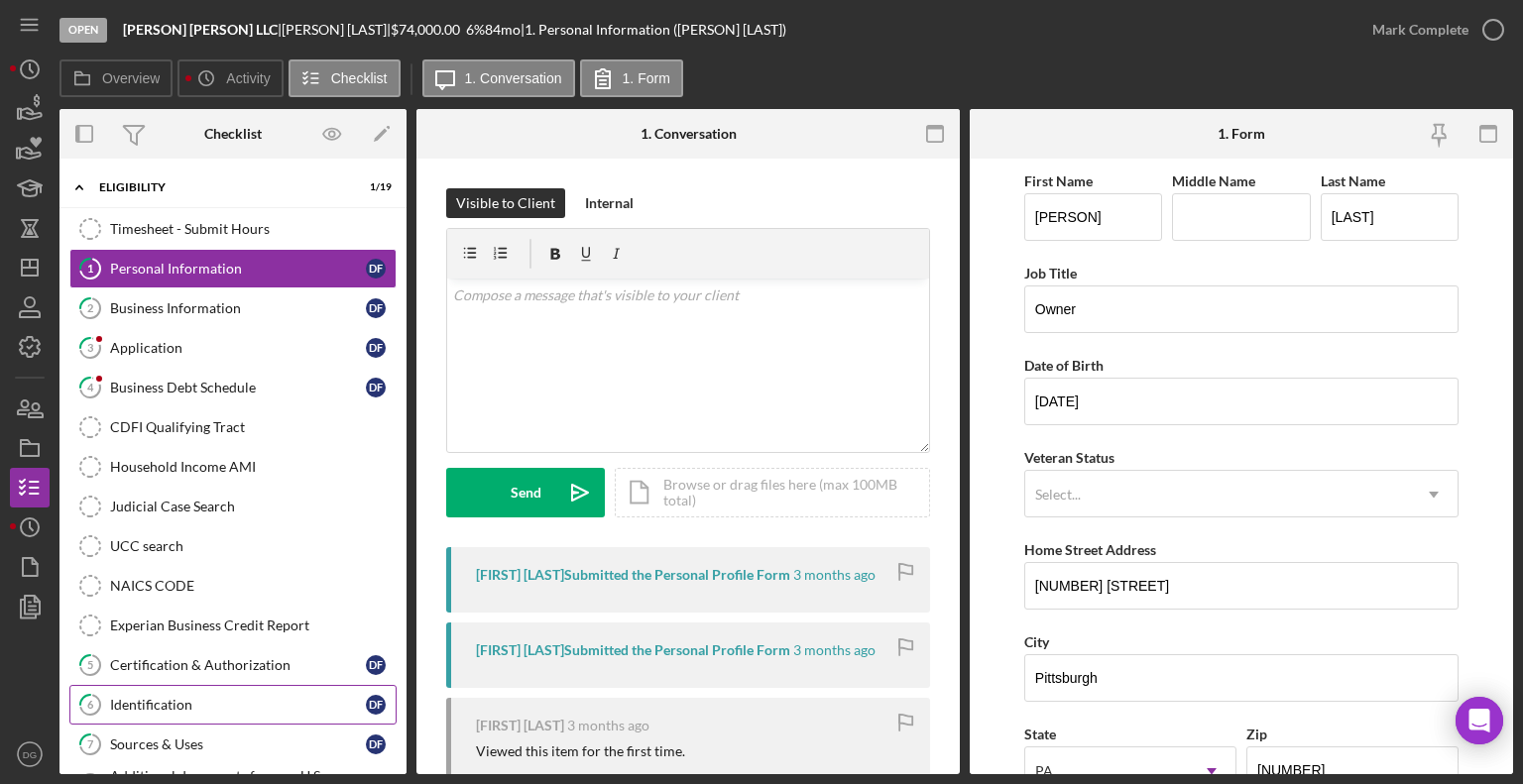 click on "Identification" at bounding box center (238, 705) 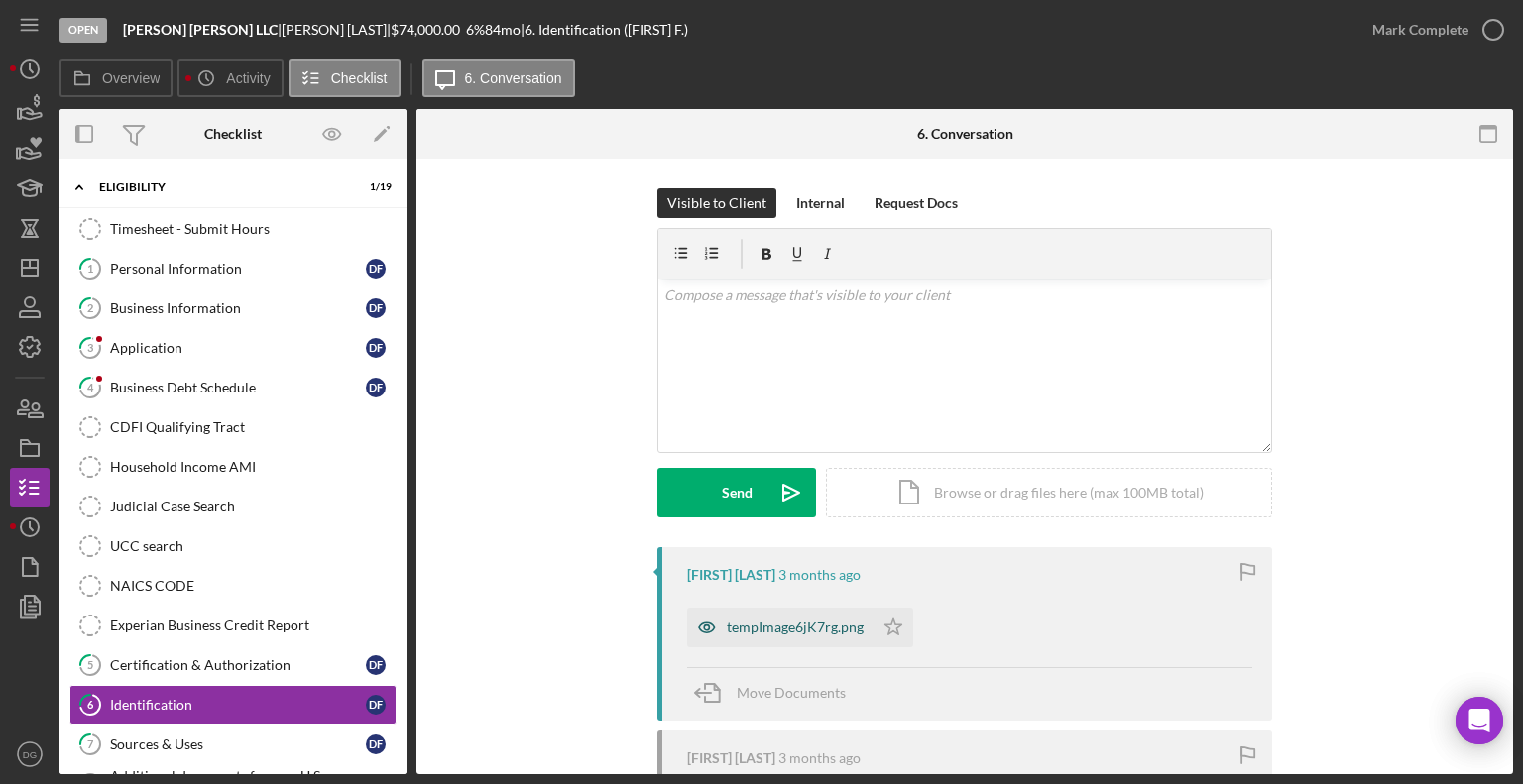 click on "tempImage6jK7rg.png" at bounding box center [795, 627] 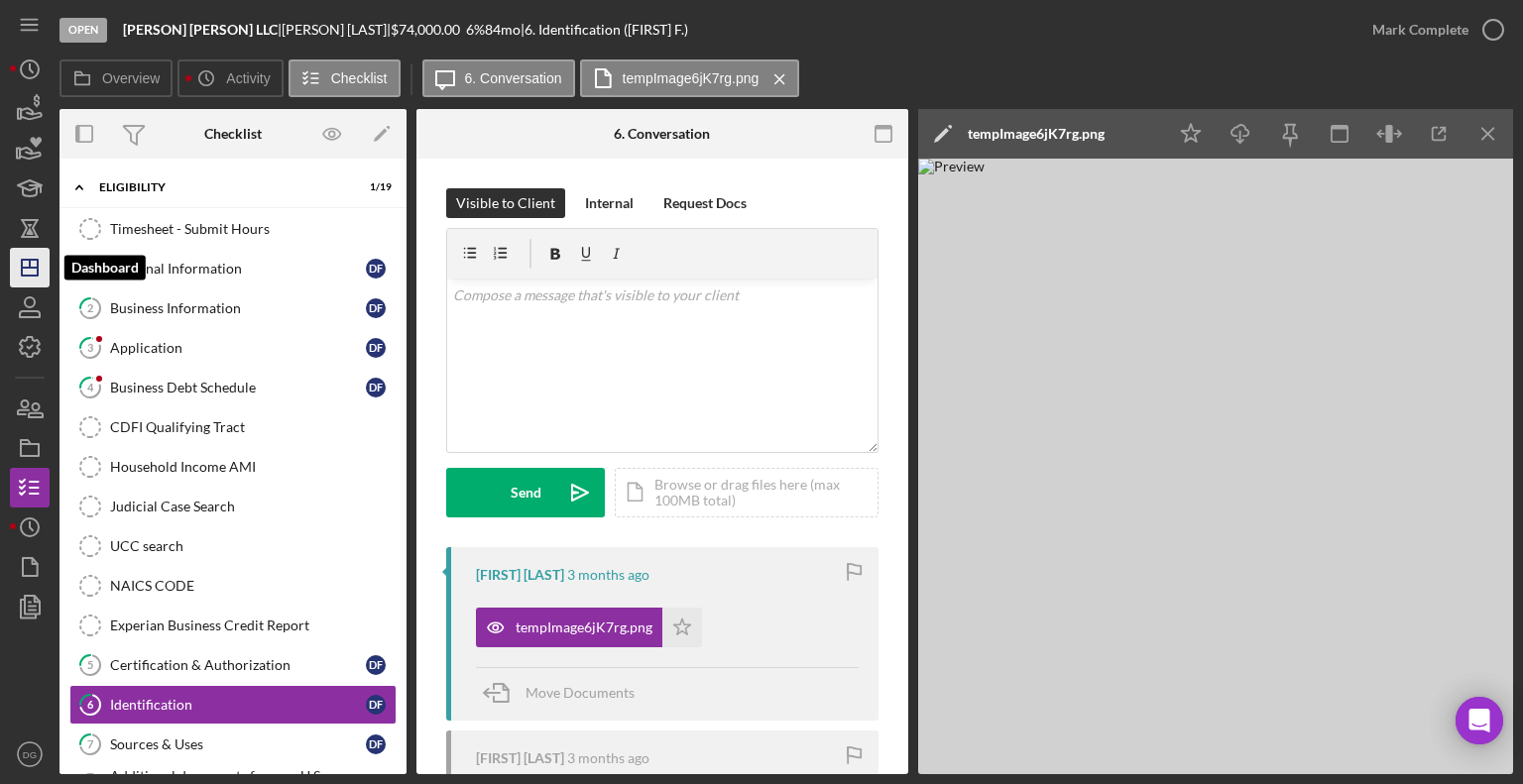 click on "Icon/Dashboard" 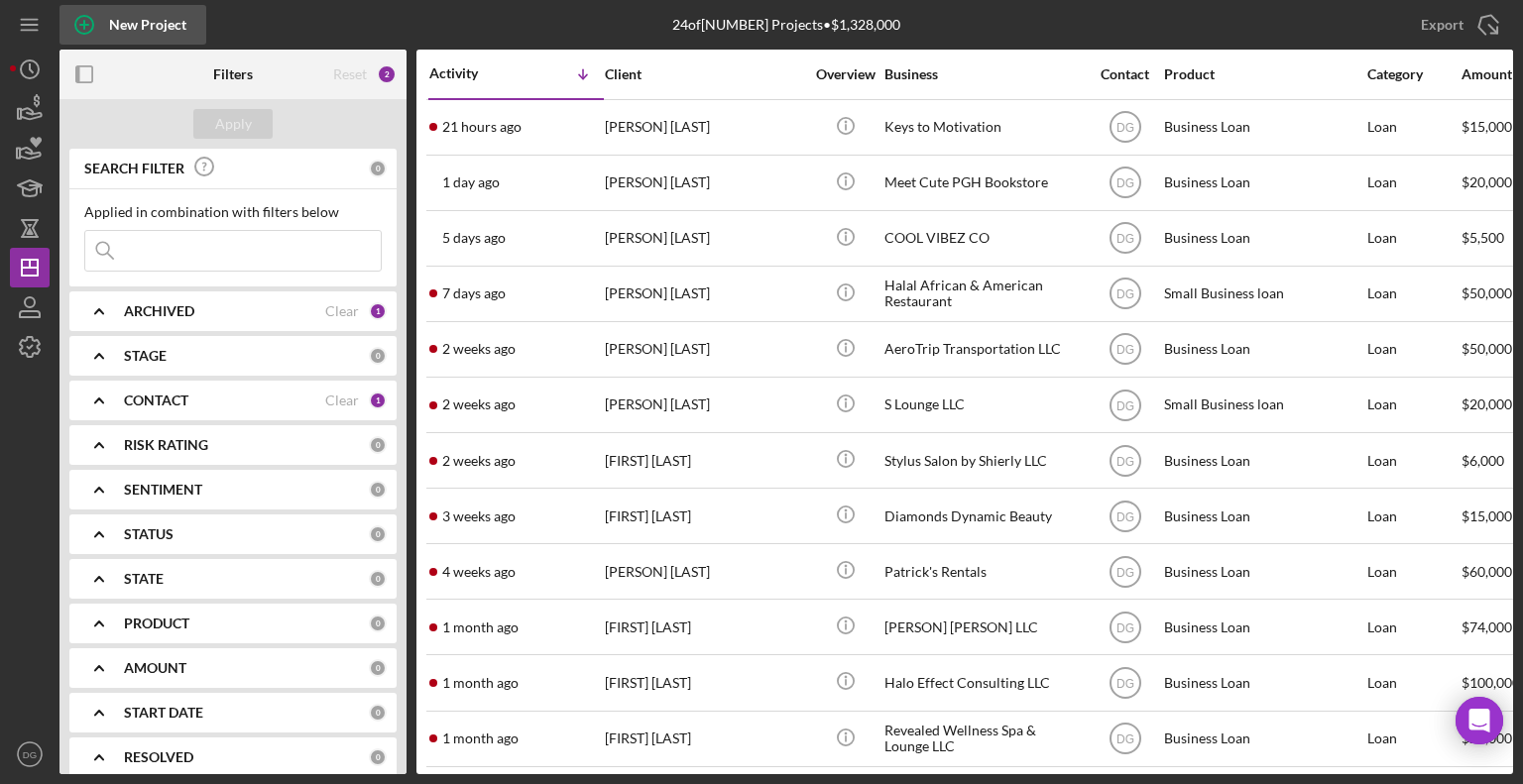 click on "New Project" at bounding box center (148, 25) 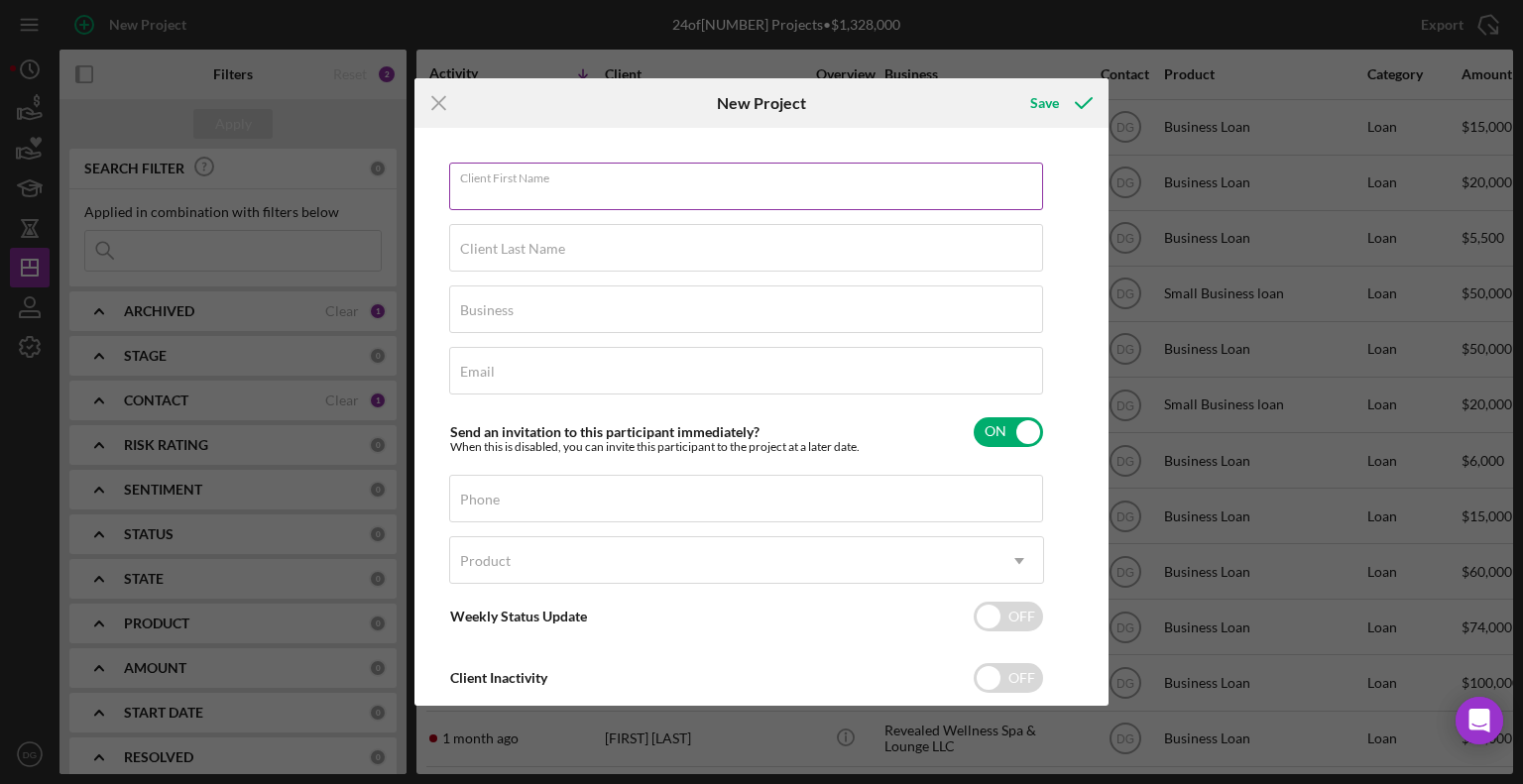 click on "Client First Name" at bounding box center (746, 186) 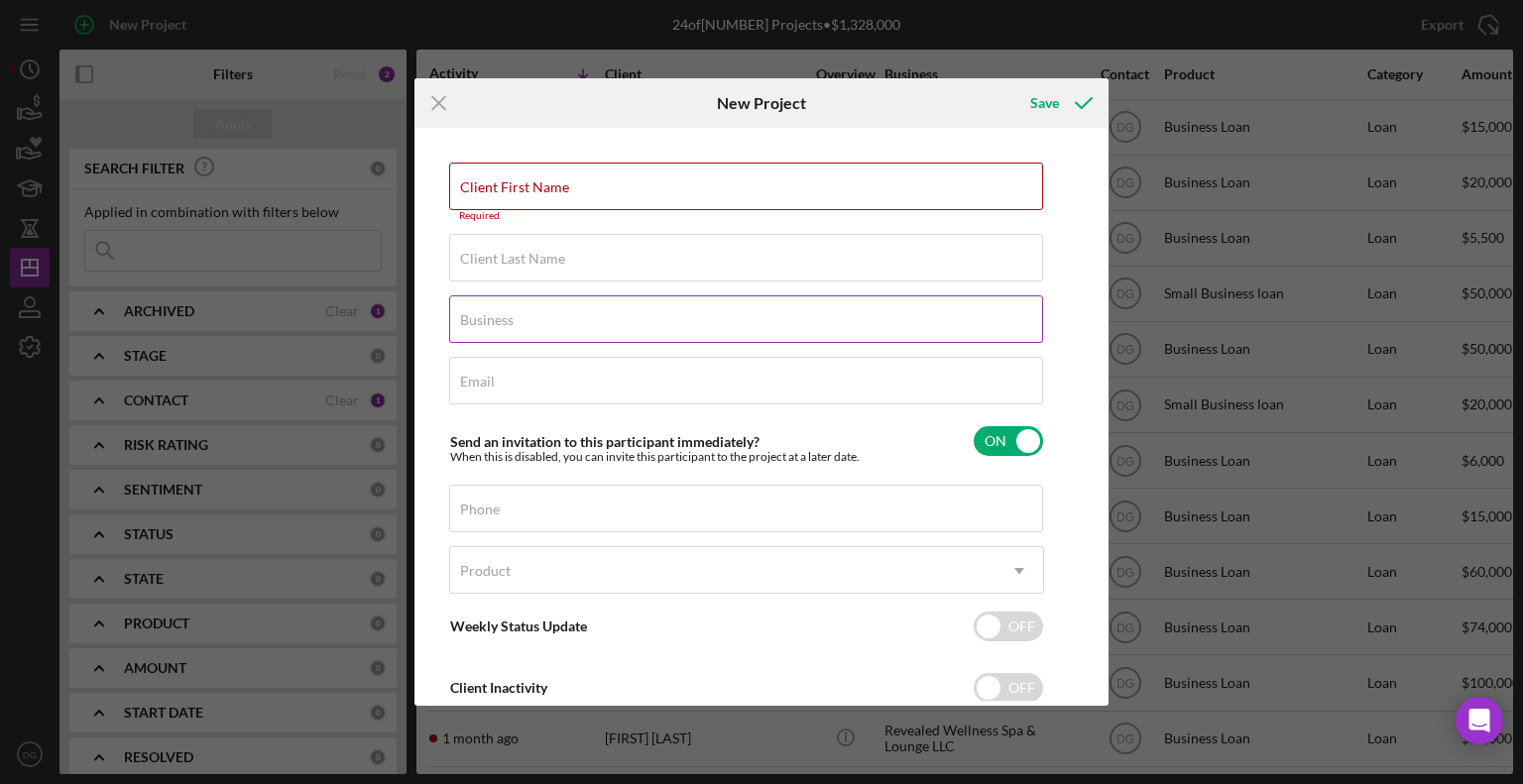 click on "Business" at bounding box center (487, 320) 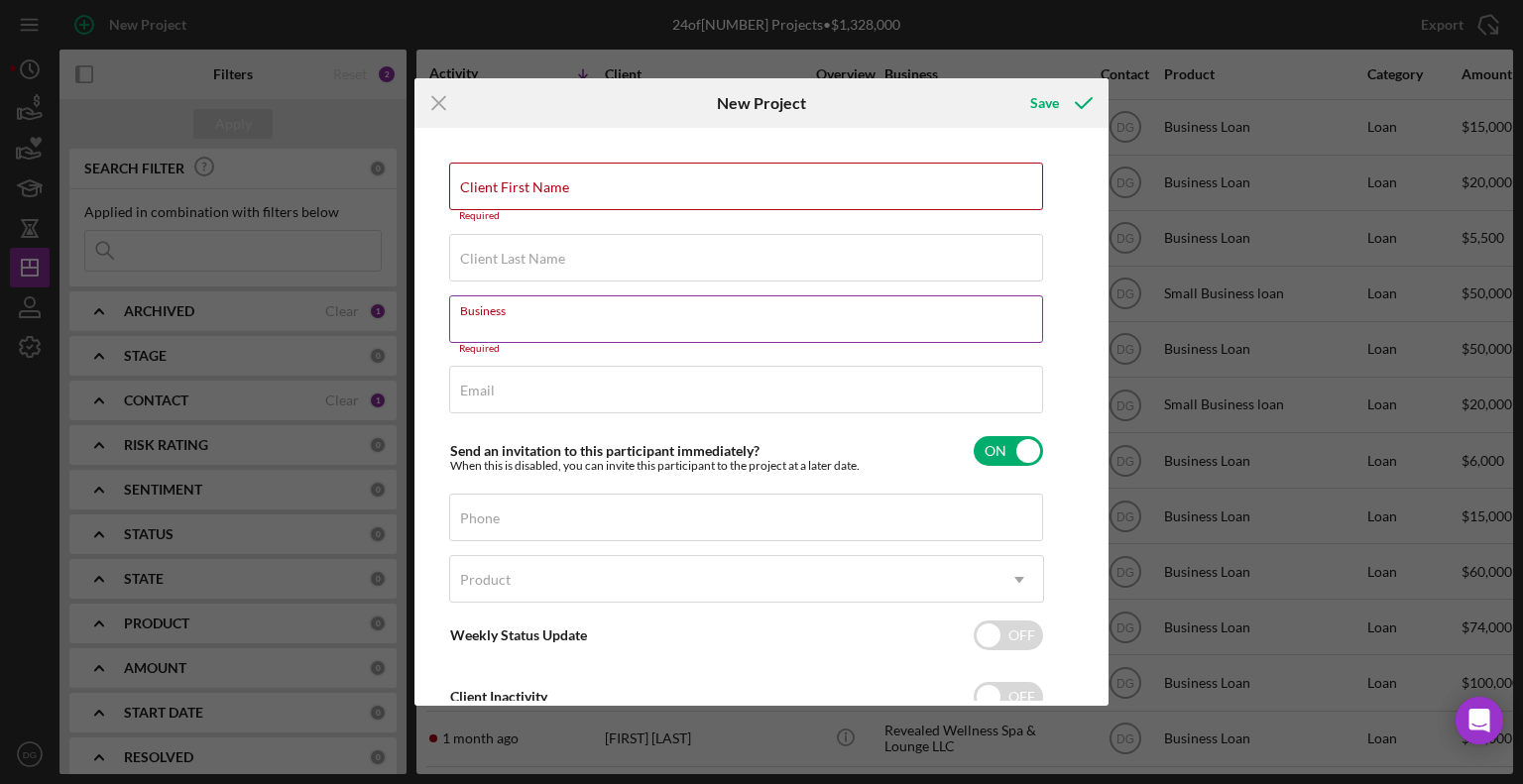 click on "Business Required" at bounding box center (747, 325) 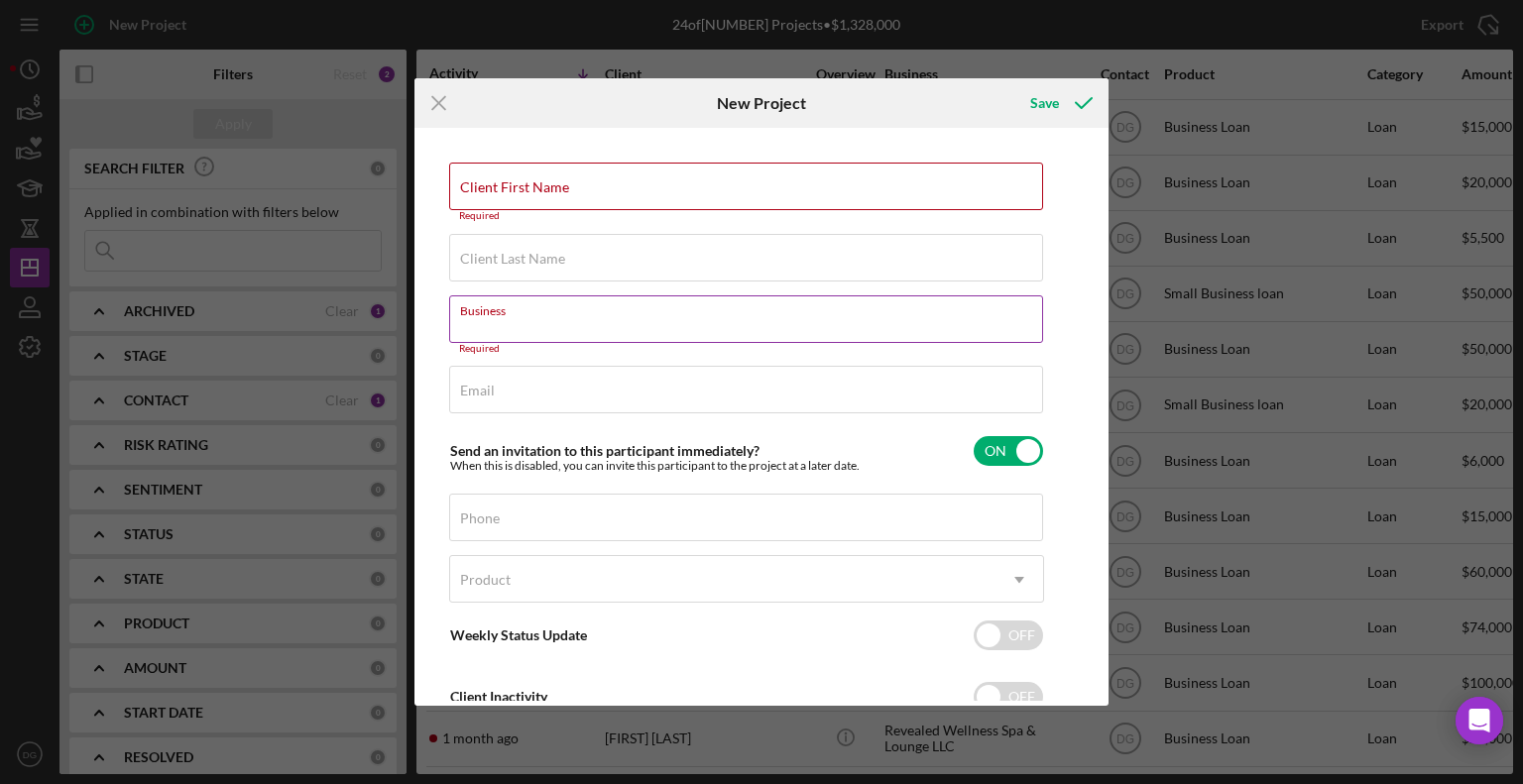 click on "Business" at bounding box center (746, 319) 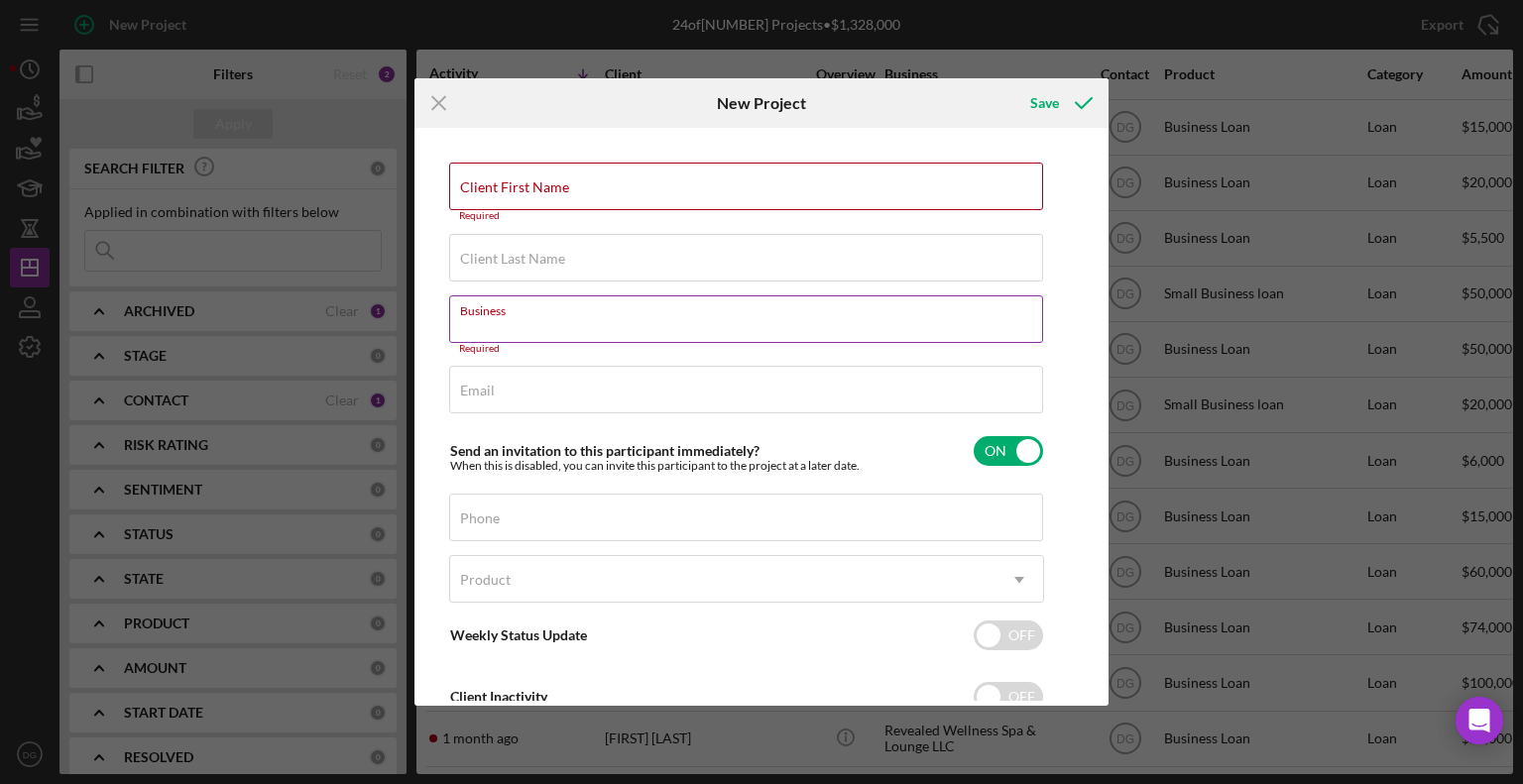 paste on "Royal Creations by Candy" 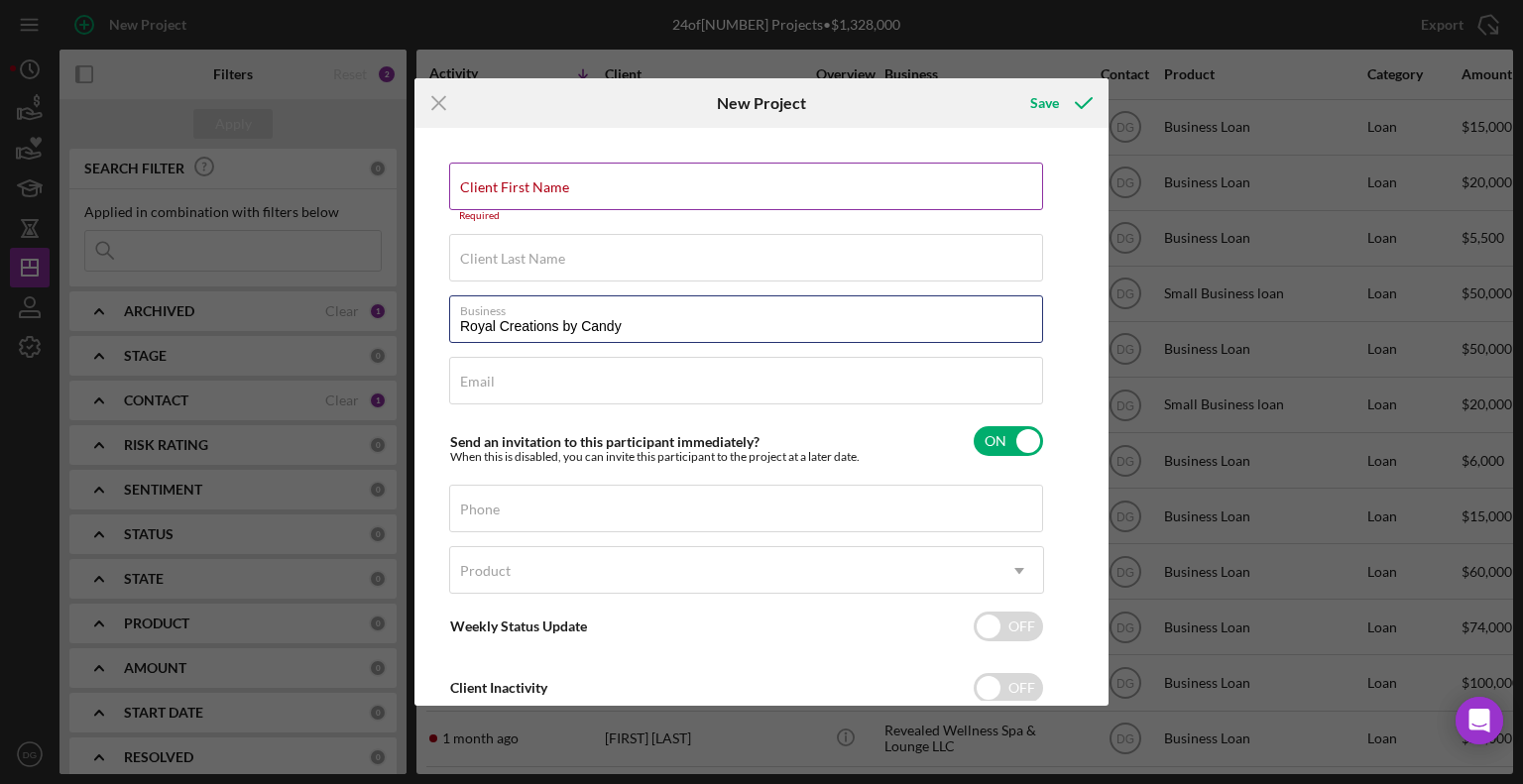 type on "Royal Creations by Candy" 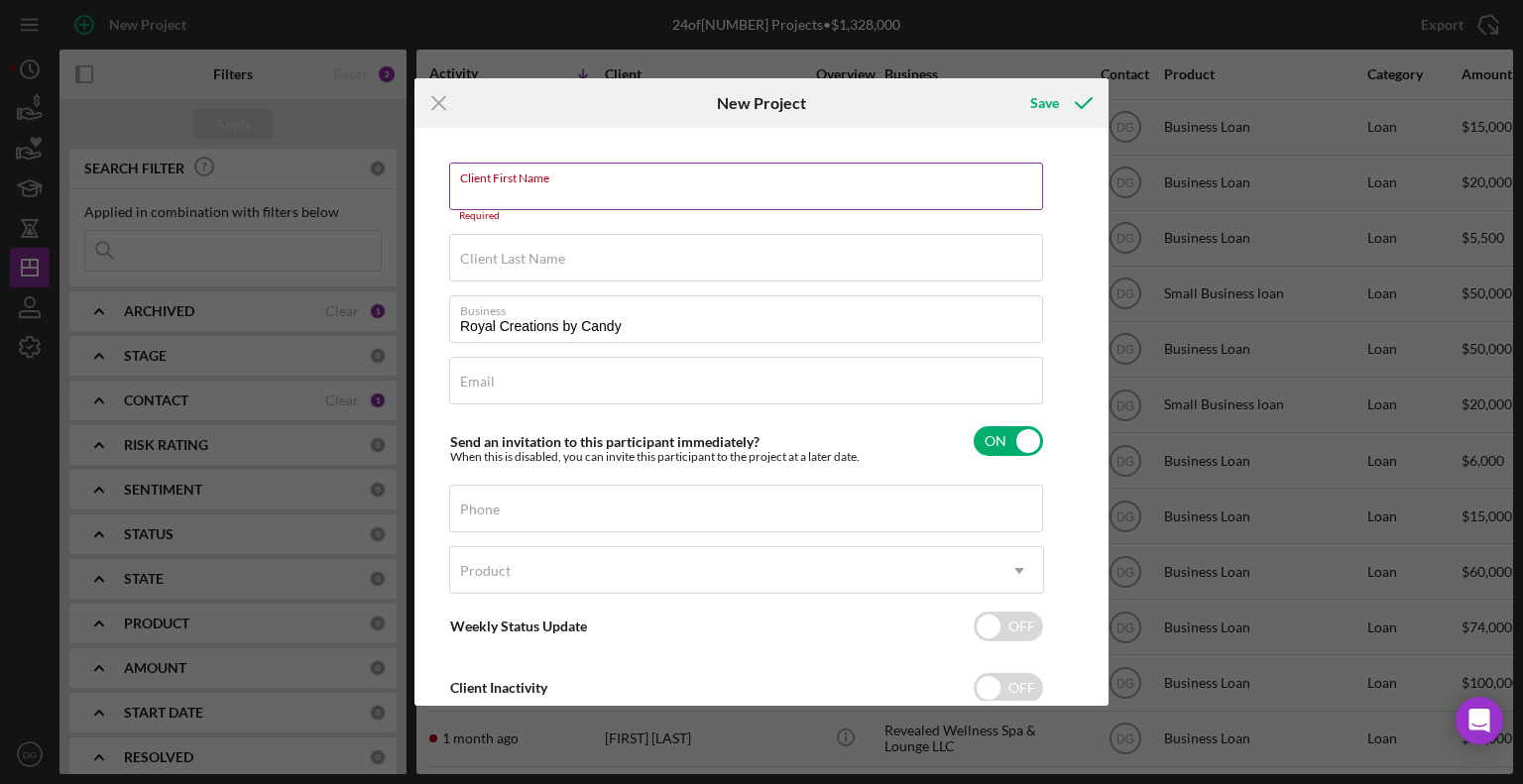 click on "Client First Name Required" at bounding box center [747, 192] 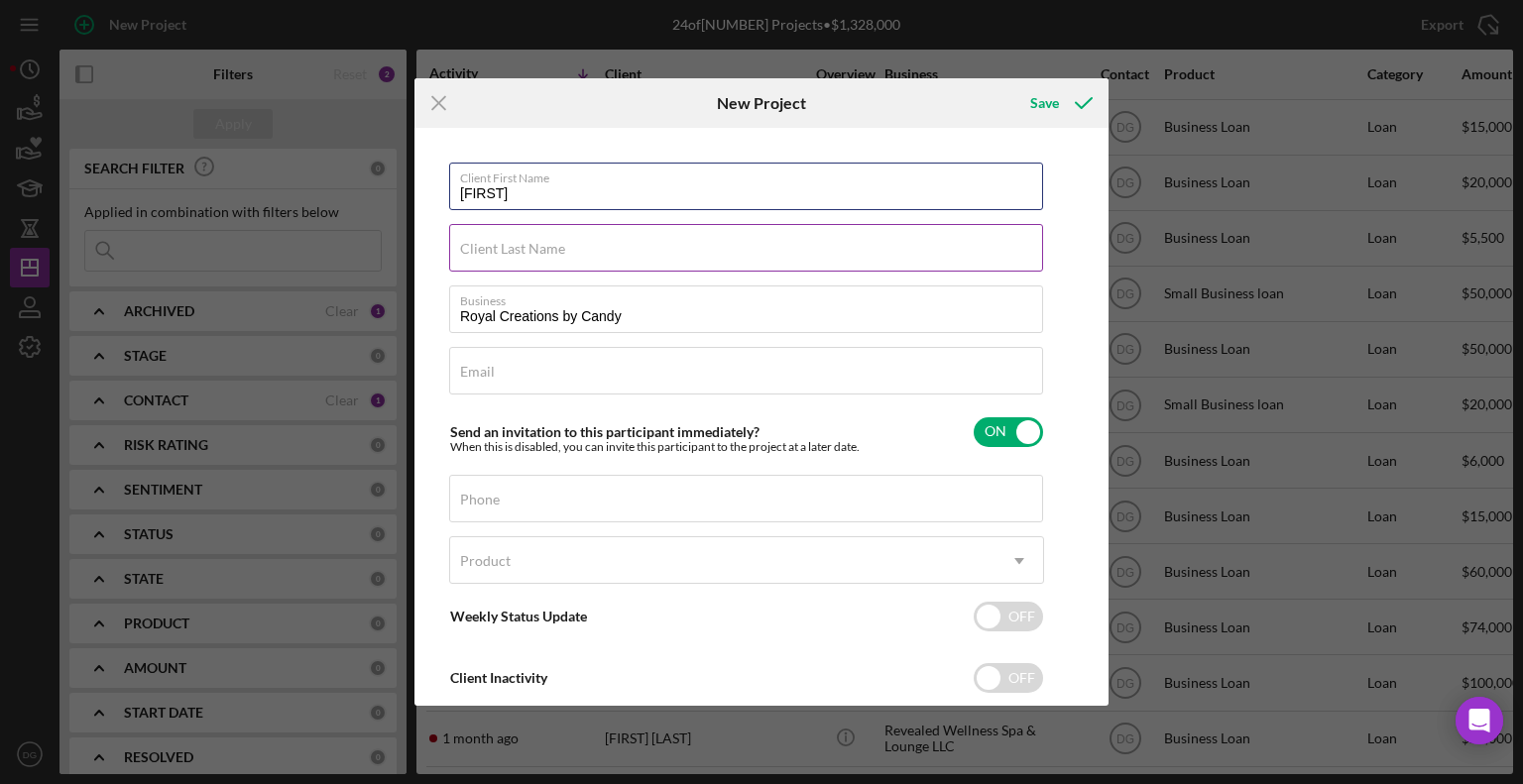 type on "[FIRST]" 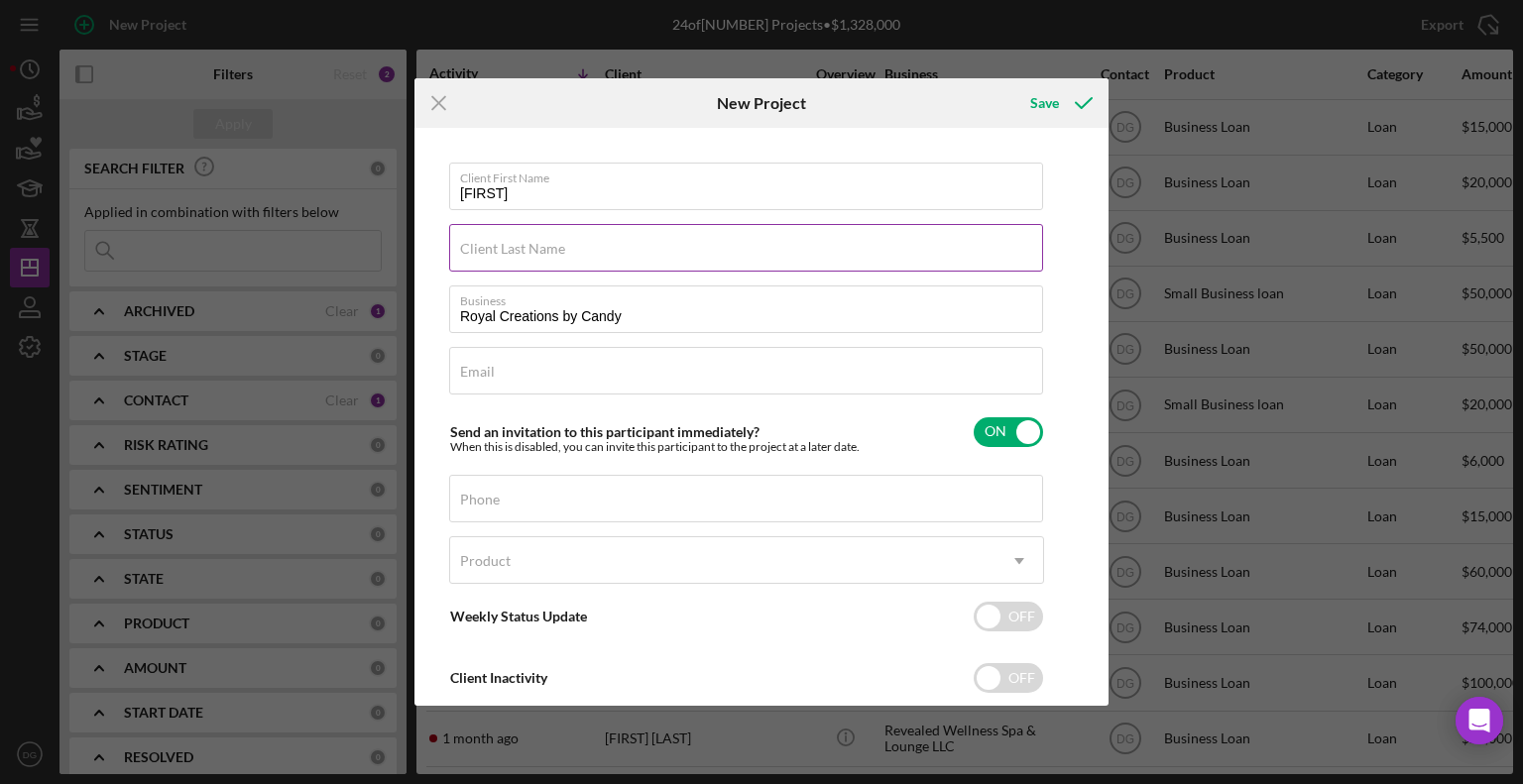 click on "Client Last Name" at bounding box center [513, 249] 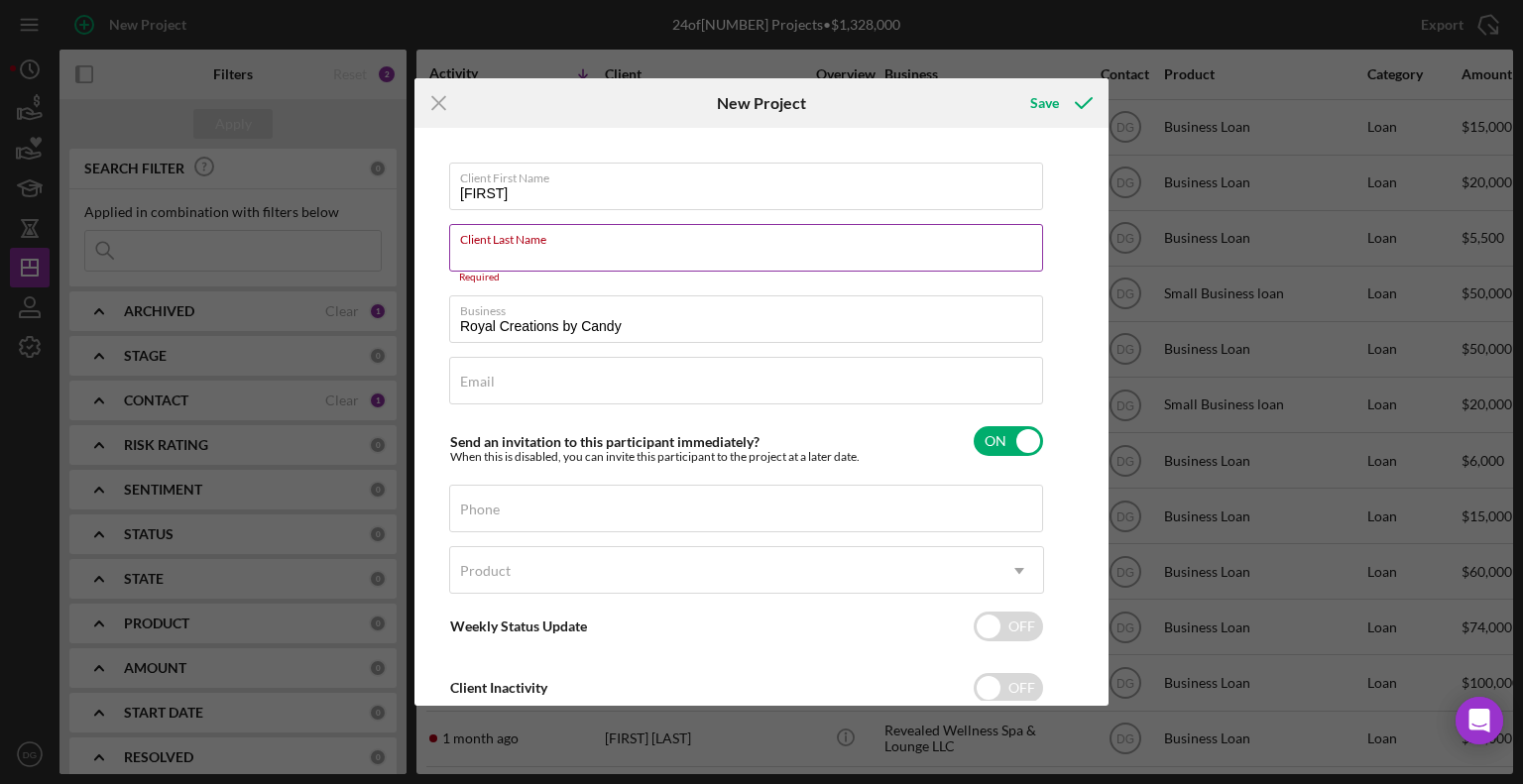 click on "Client Last Name Required" at bounding box center [747, 254] 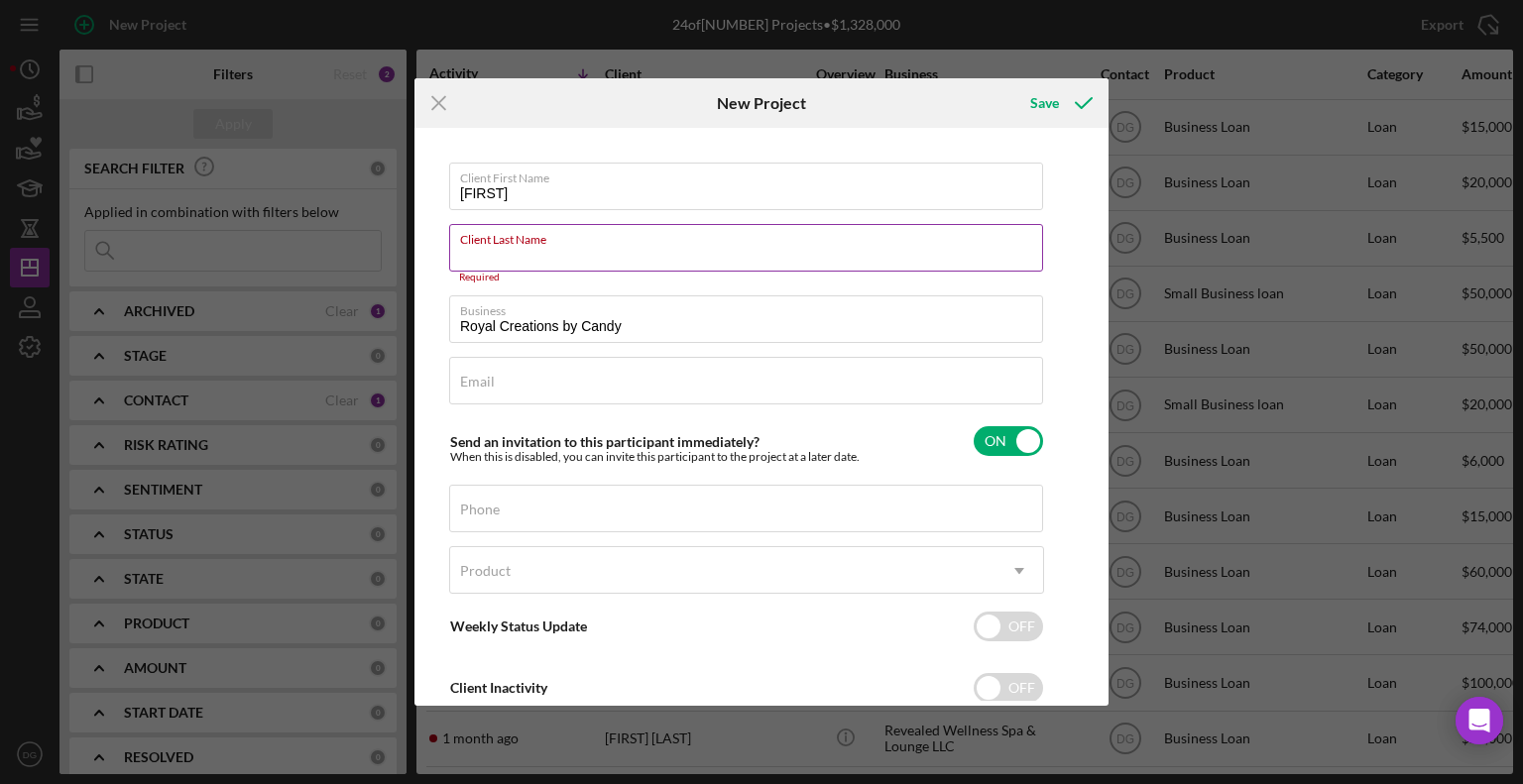 drag, startPoint x: 583, startPoint y: 245, endPoint x: 528, endPoint y: 265, distance: 58.5235 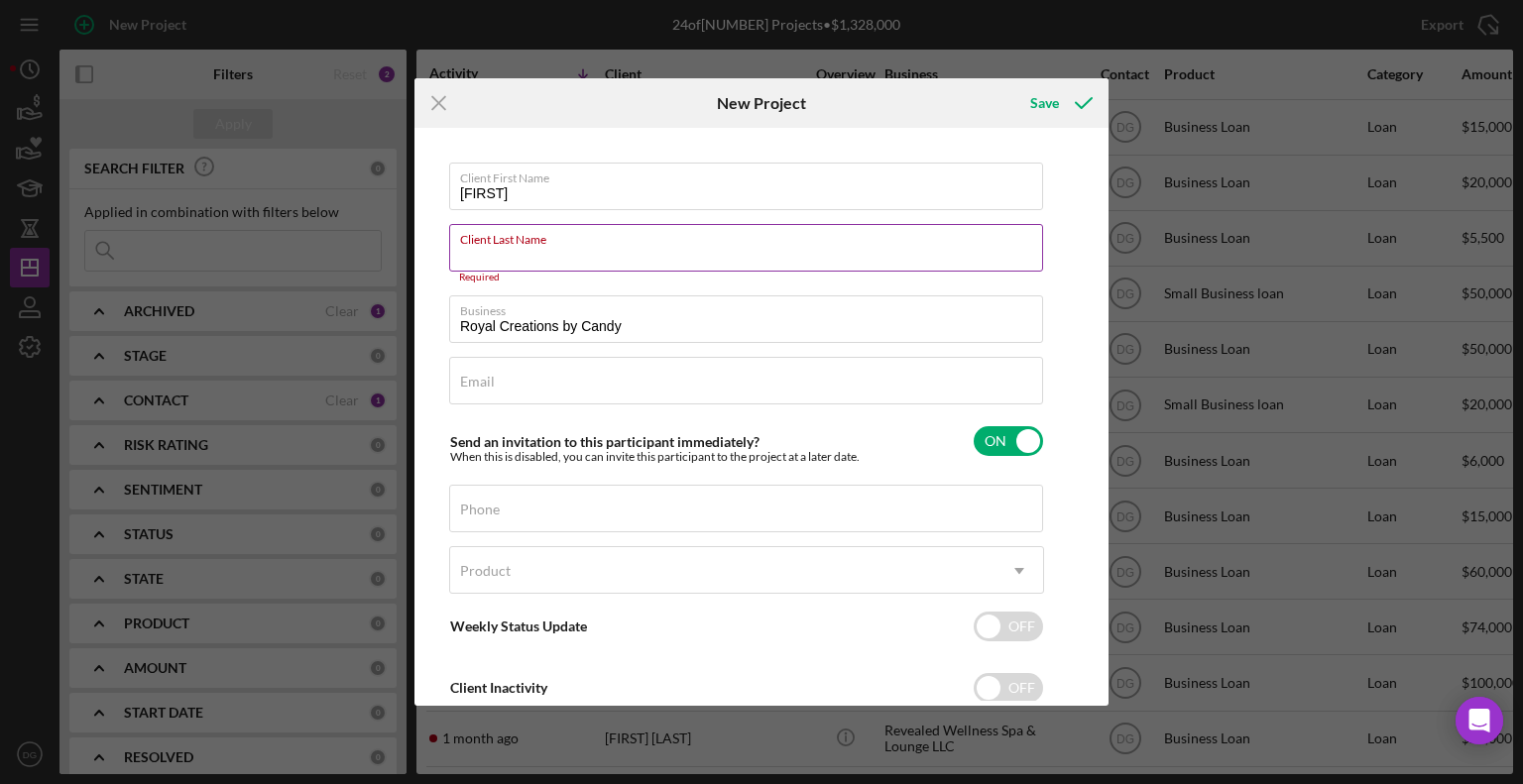 paste on "[FIRST] [LAST]" 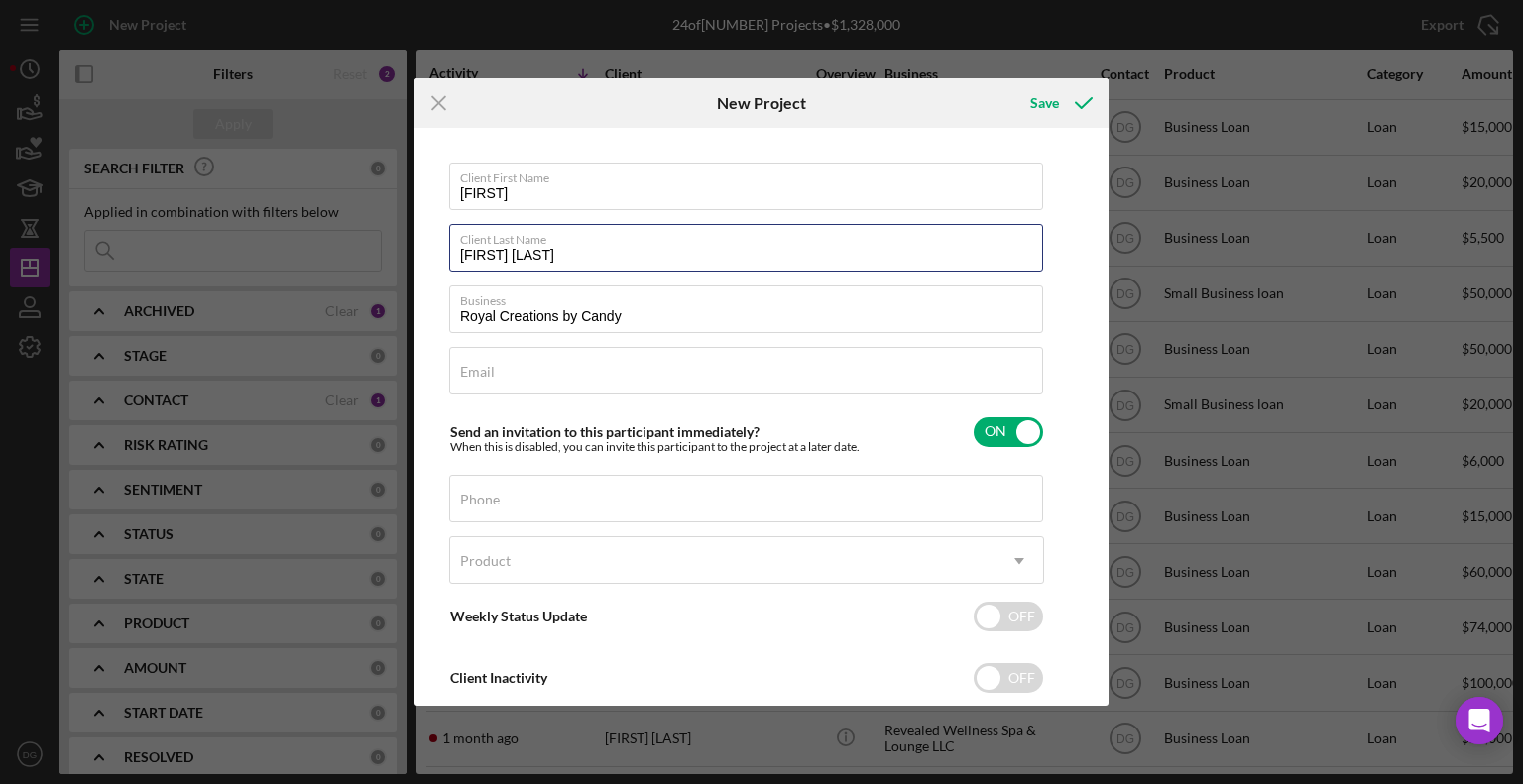 drag, startPoint x: 518, startPoint y: 254, endPoint x: 440, endPoint y: 255, distance: 78.00641 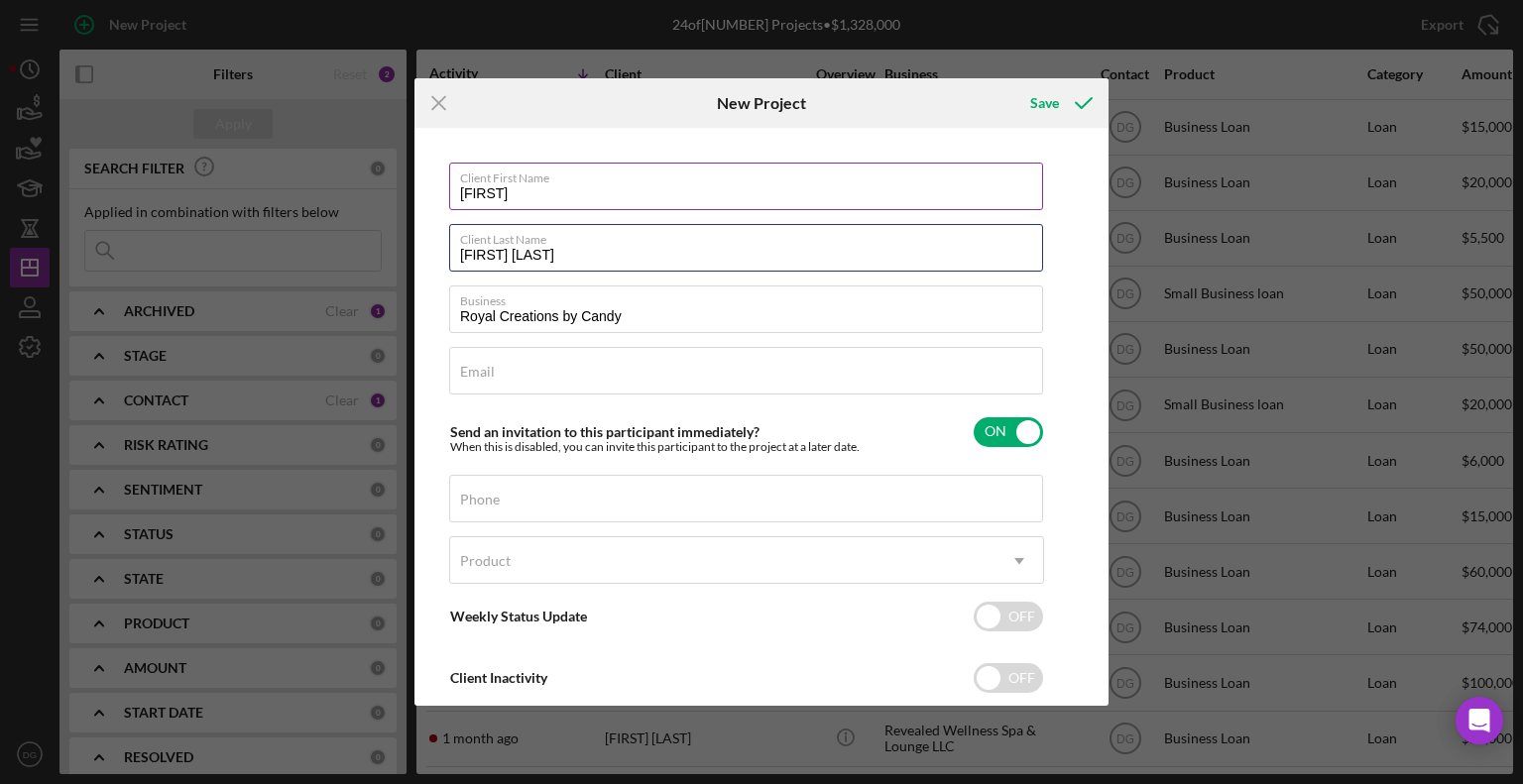 type on "[FIRST] [LAST]" 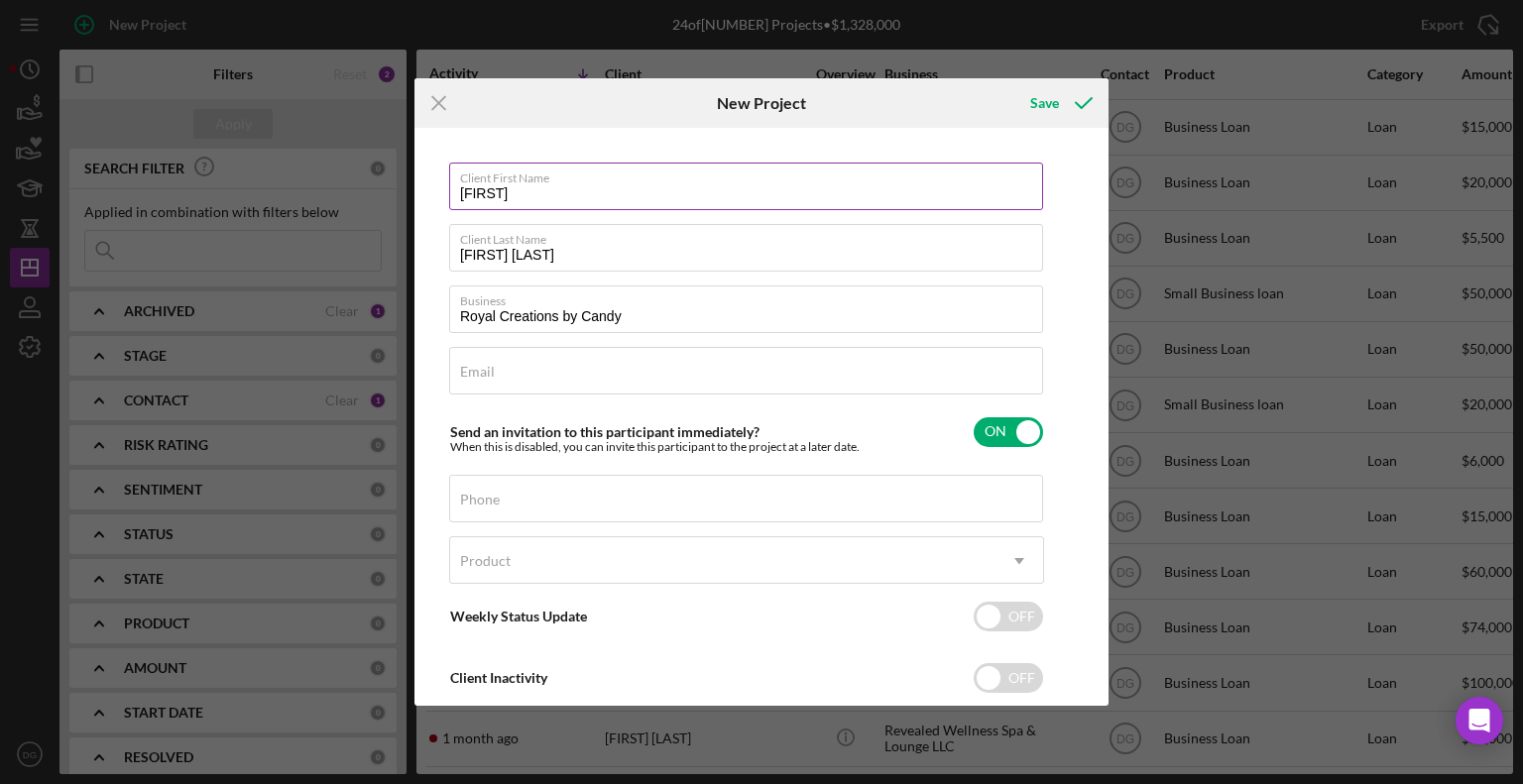 click on "[FIRST]" at bounding box center (746, 186) 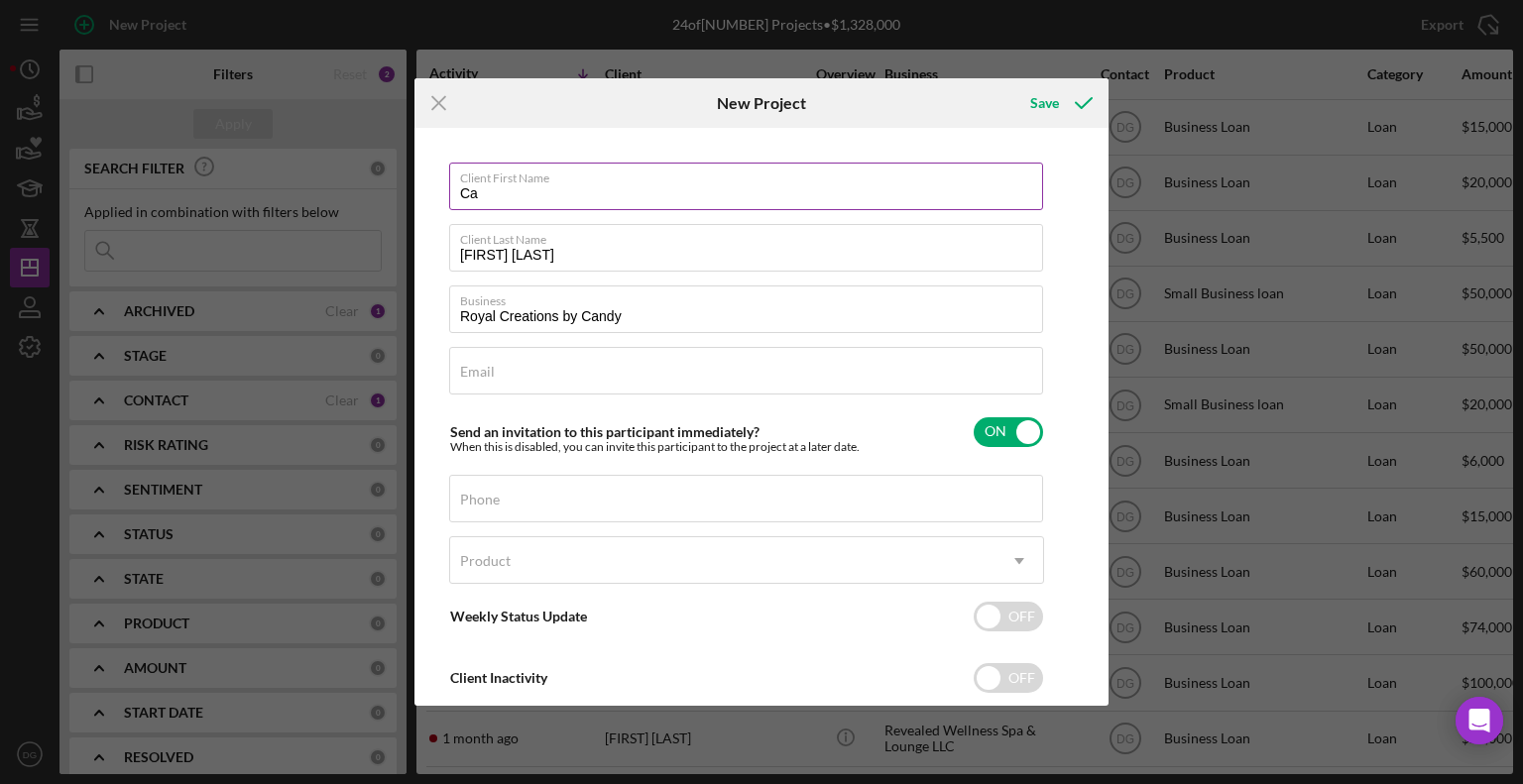 type on "C" 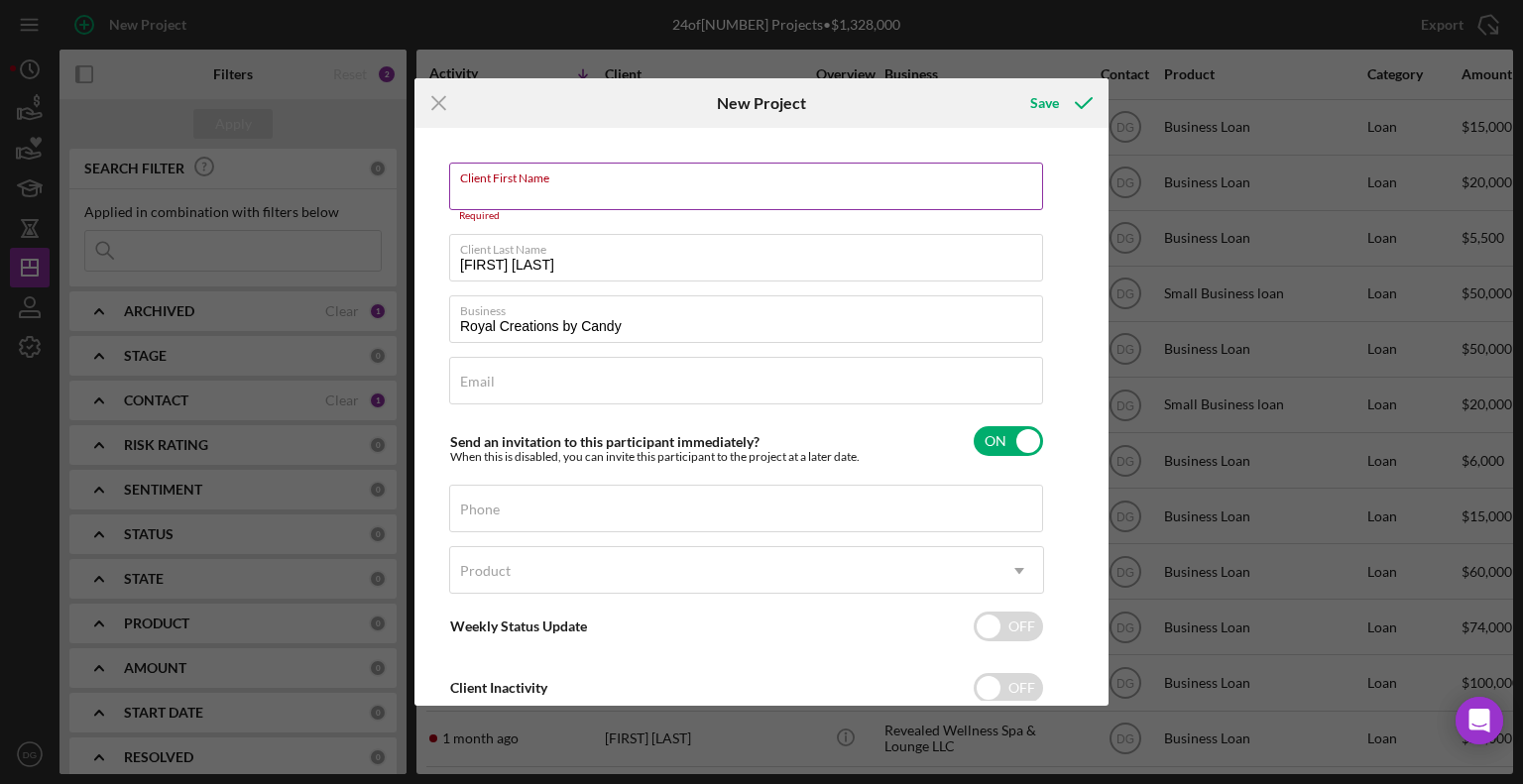paste on "[FIRST]" 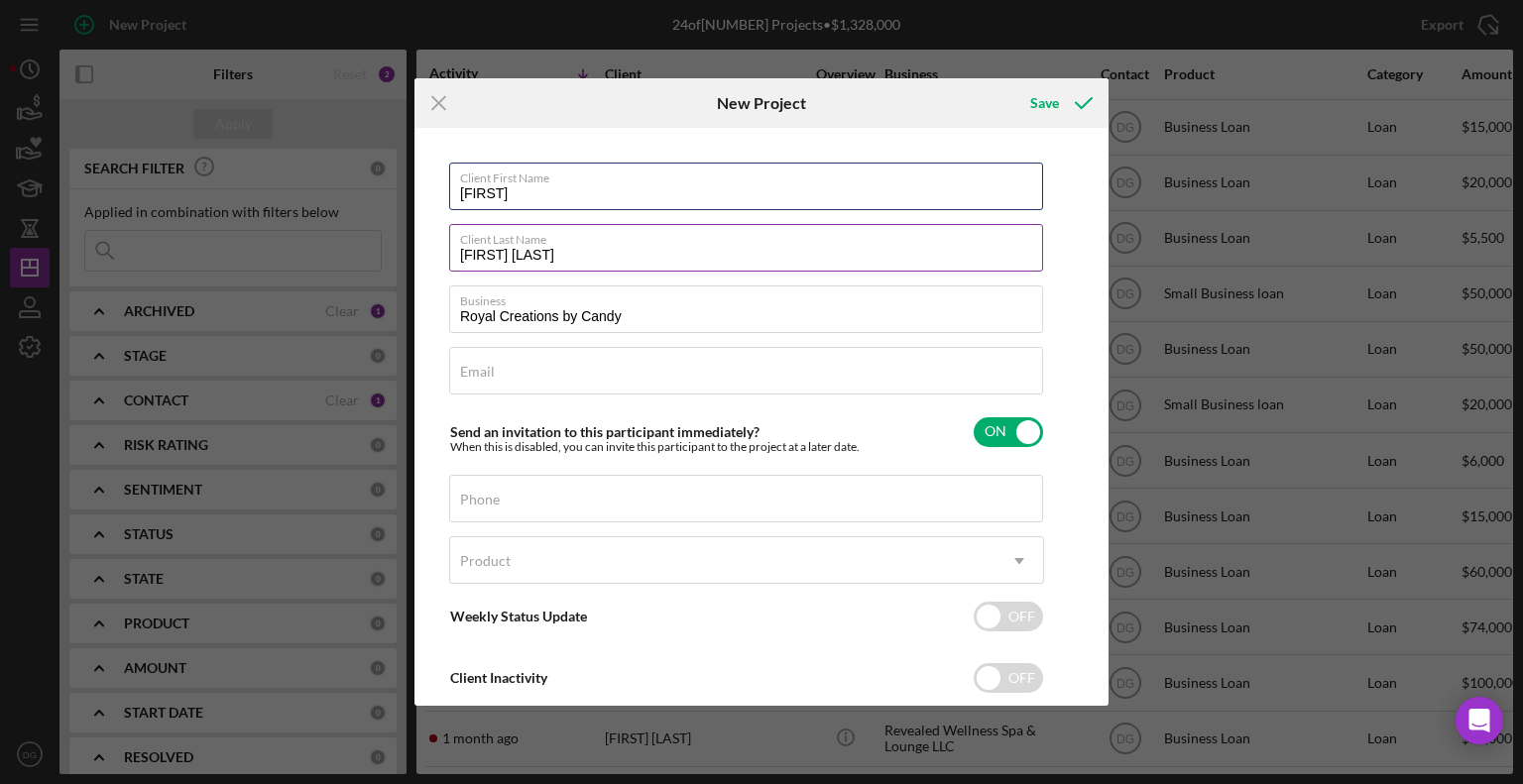 type on "[FIRST]" 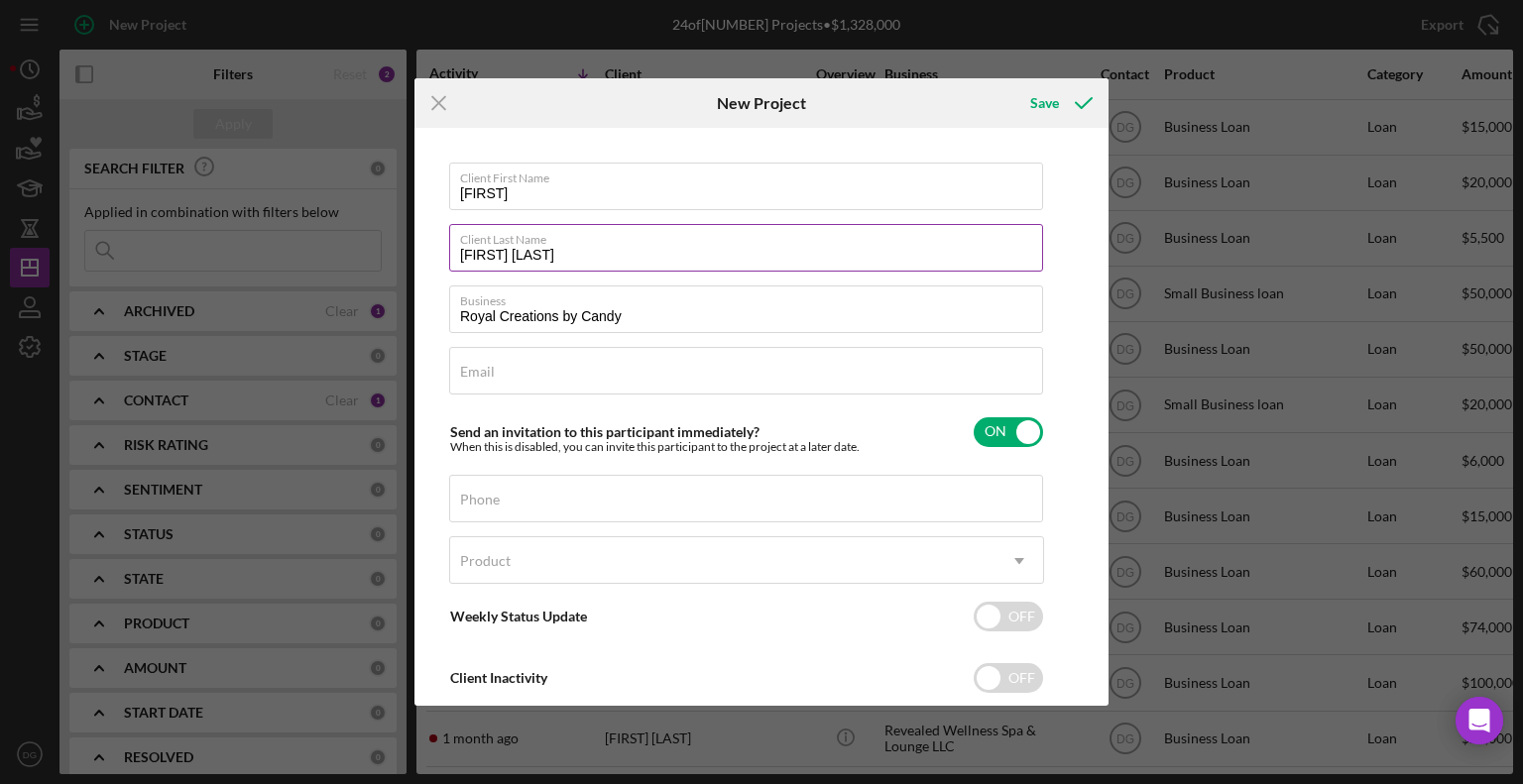 click on "[FIRST] [LAST]" at bounding box center [746, 248] 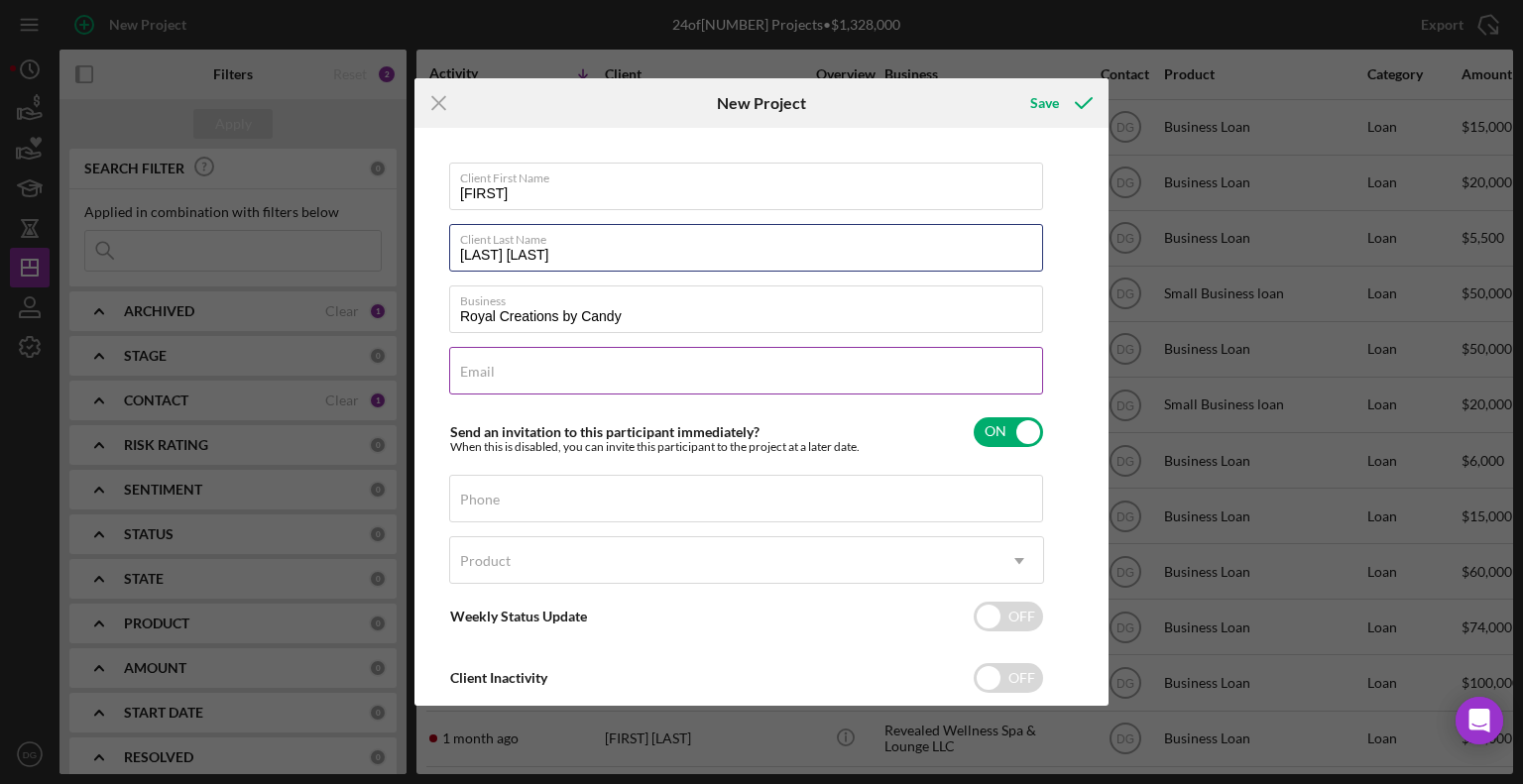 type on "[LAST] [LAST]" 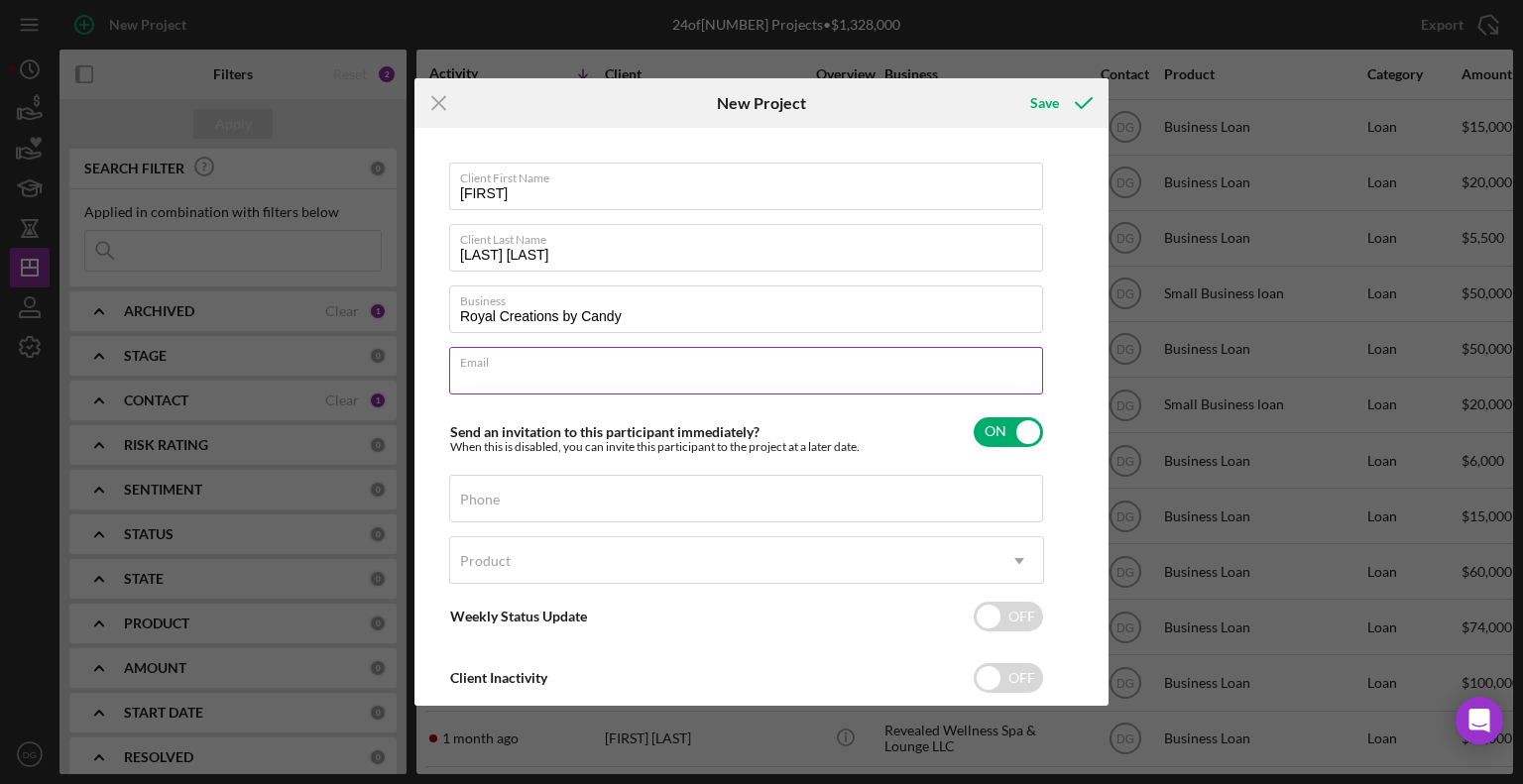 click on "Email" at bounding box center [746, 371] 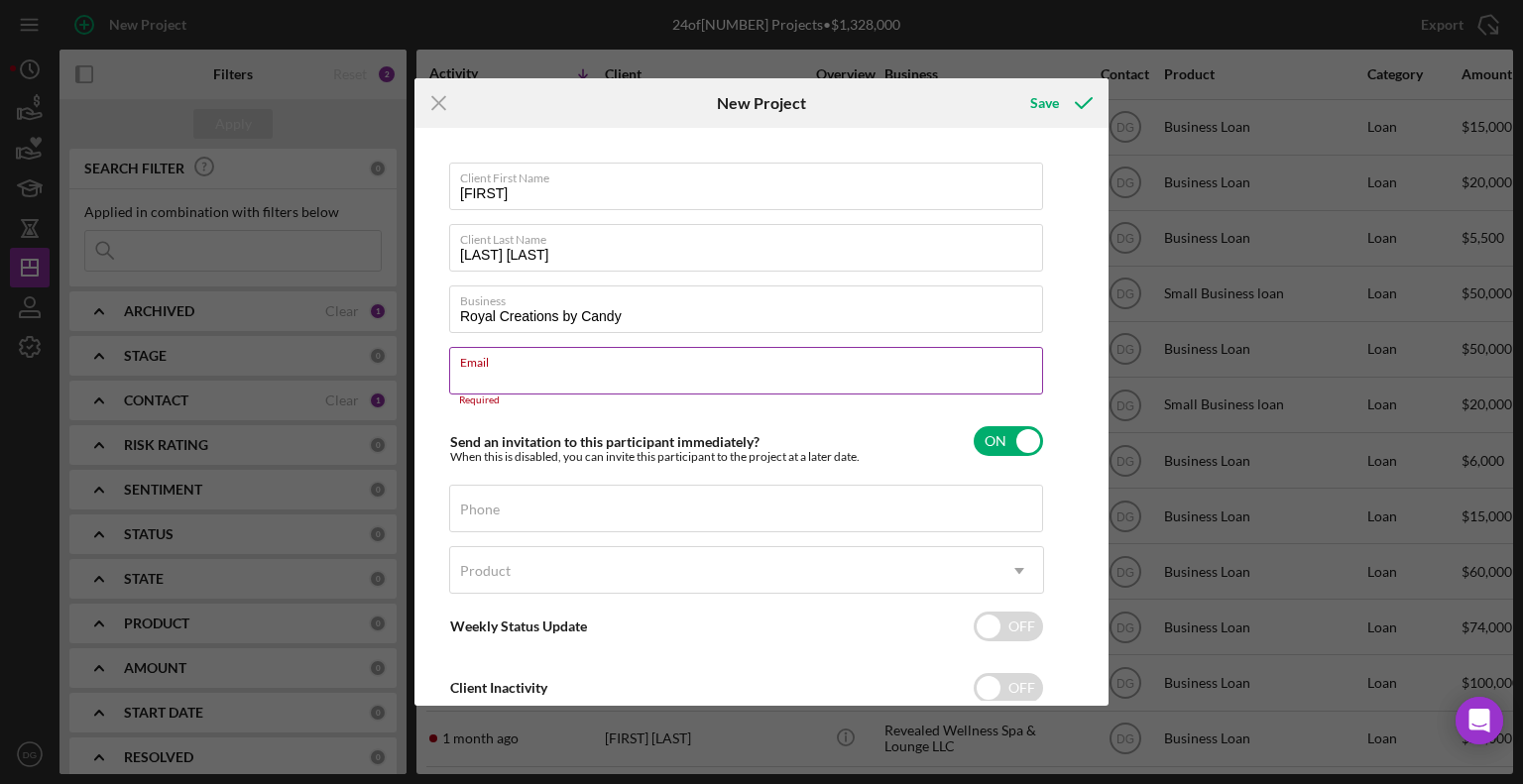 paste on "[EMAIL]" 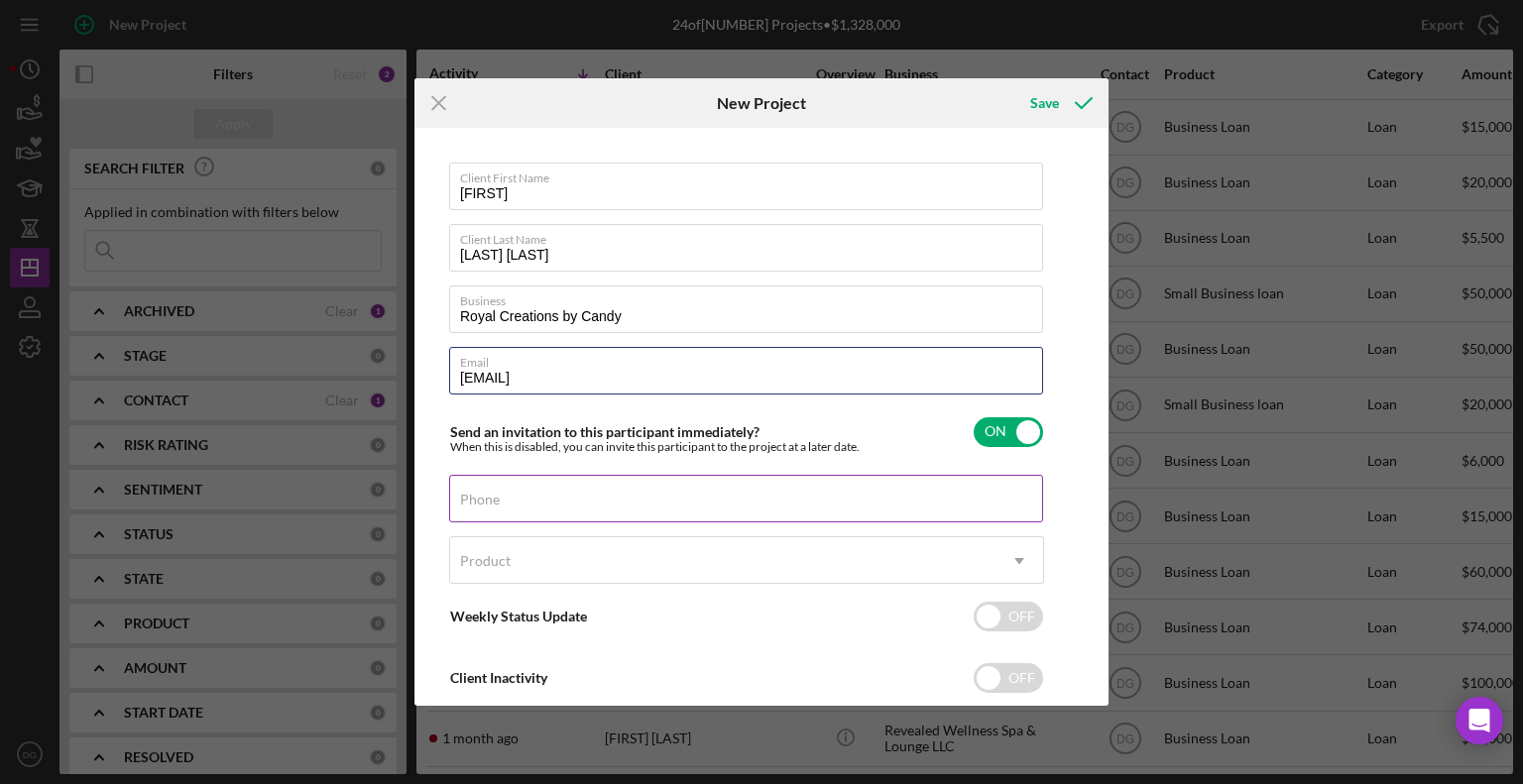 type on "[EMAIL]" 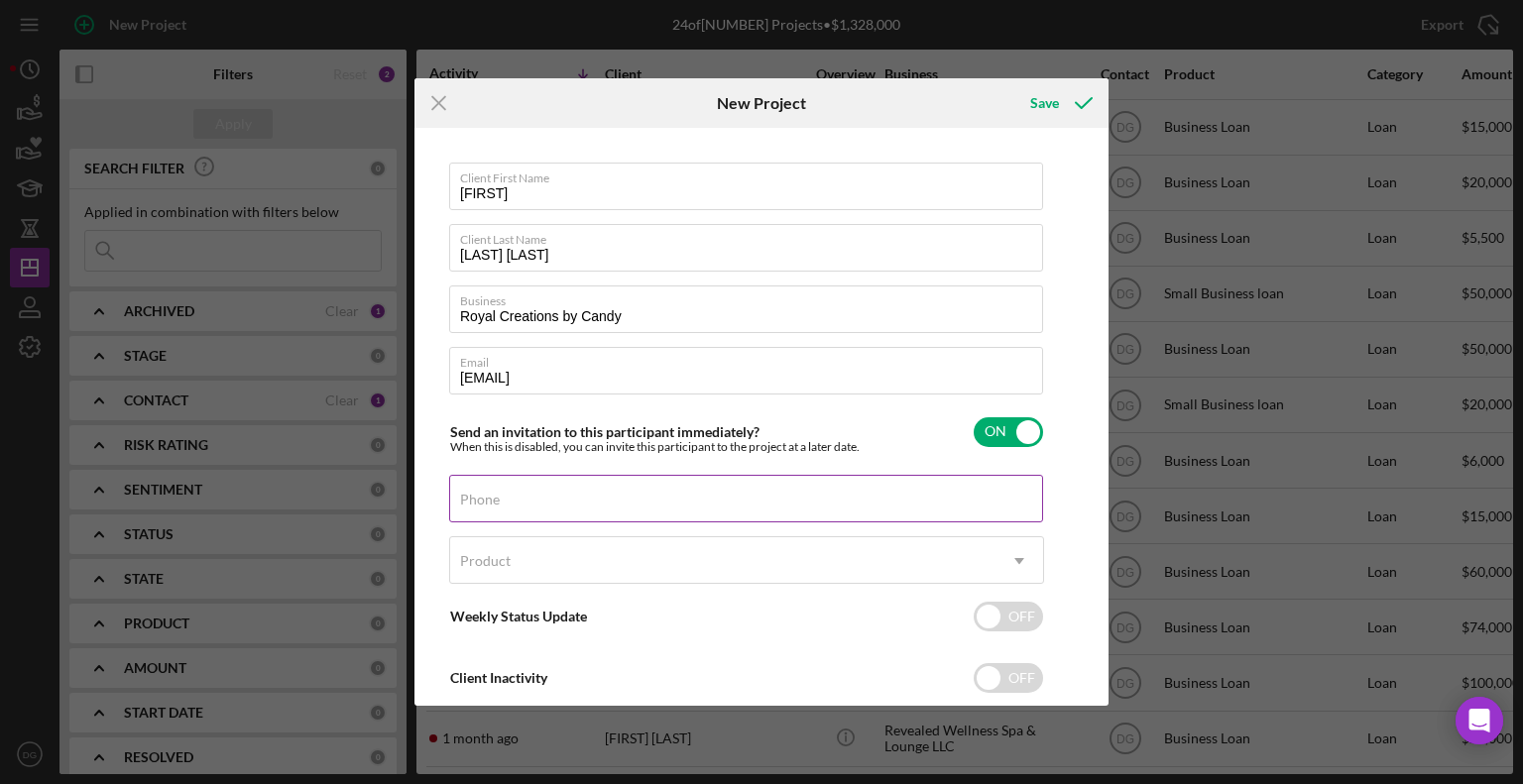 click on "Phone" at bounding box center (746, 499) 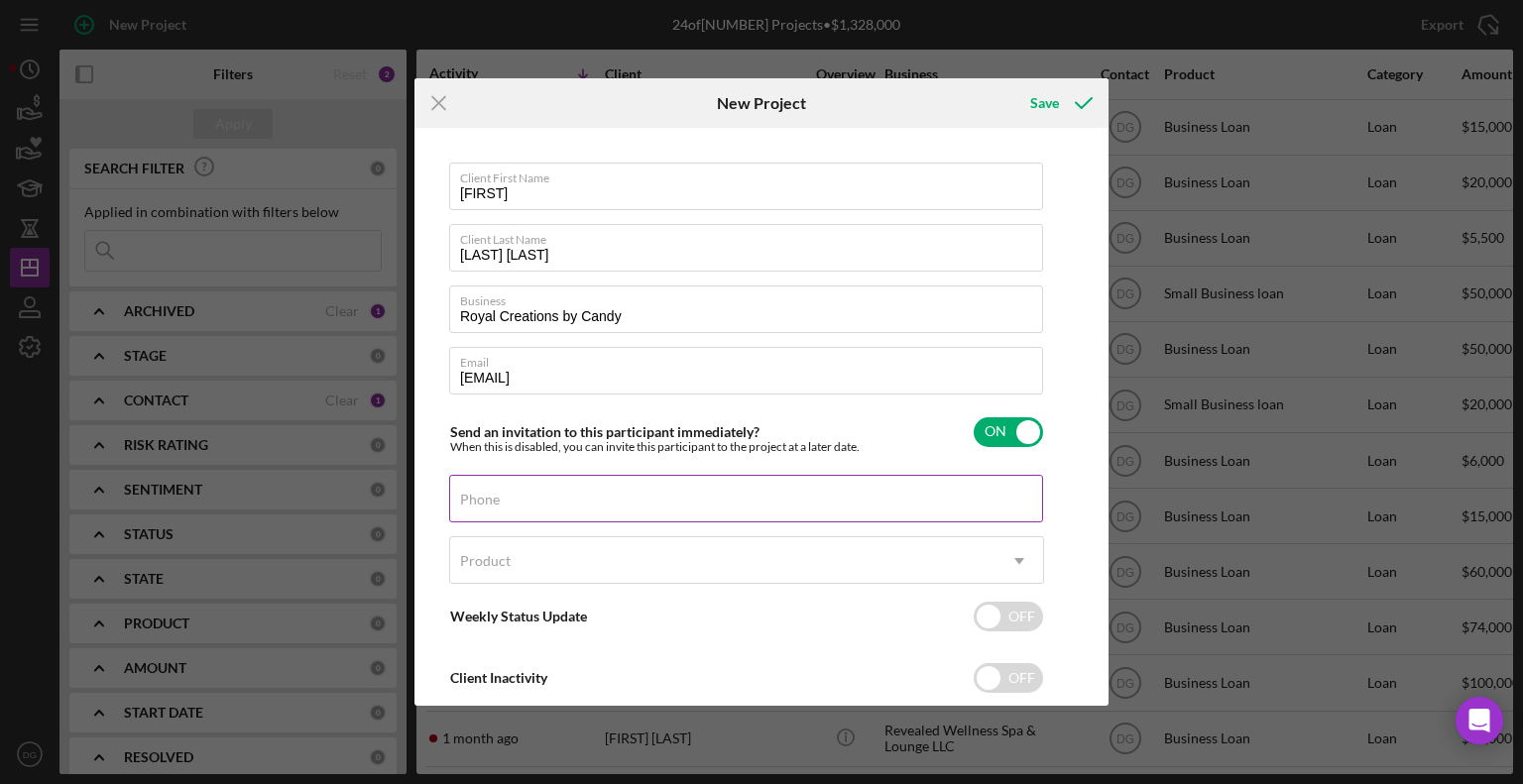 drag, startPoint x: 567, startPoint y: 495, endPoint x: 484, endPoint y: 504, distance: 83.48653 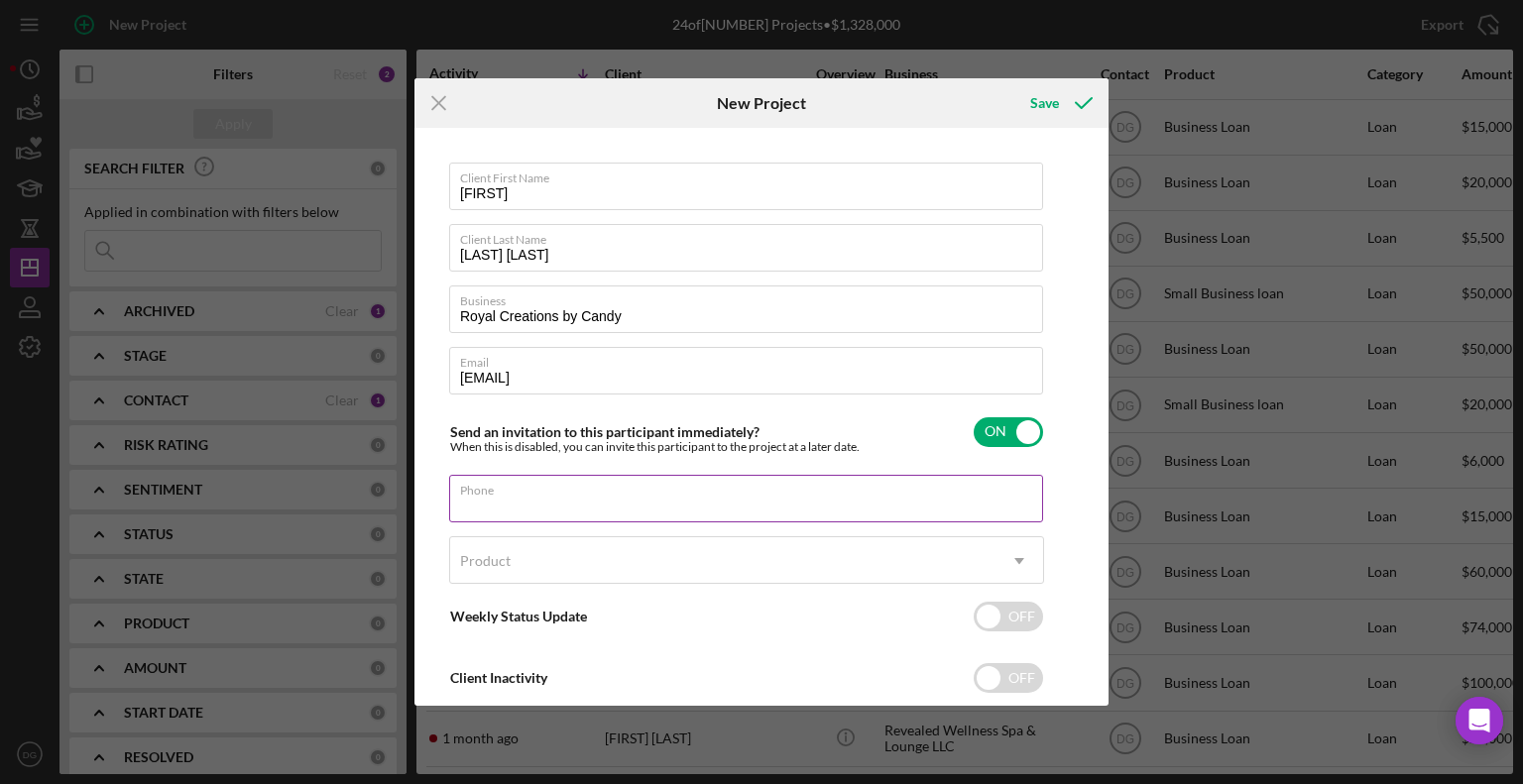 paste on "[PHONE]" 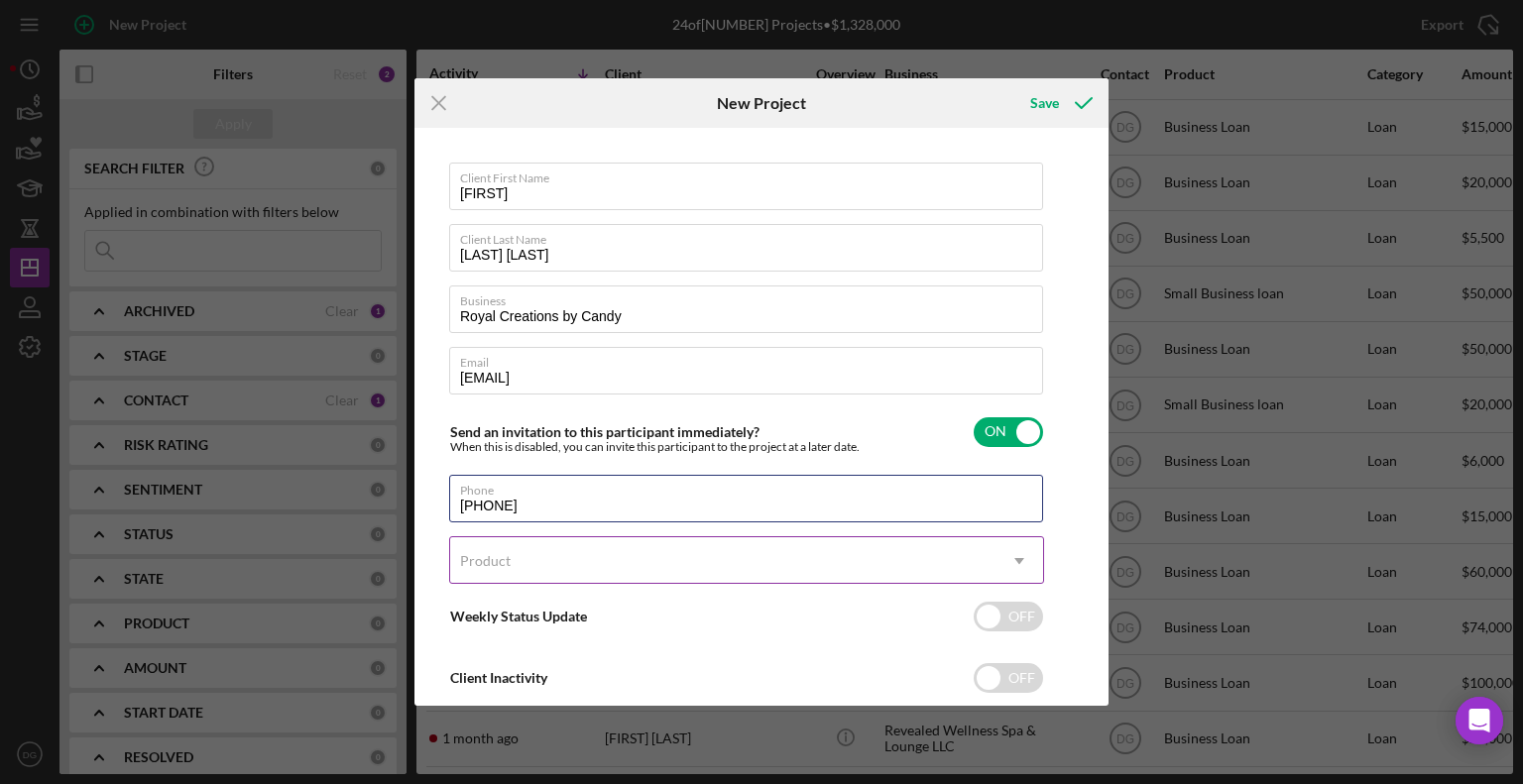 type on "[PHONE]" 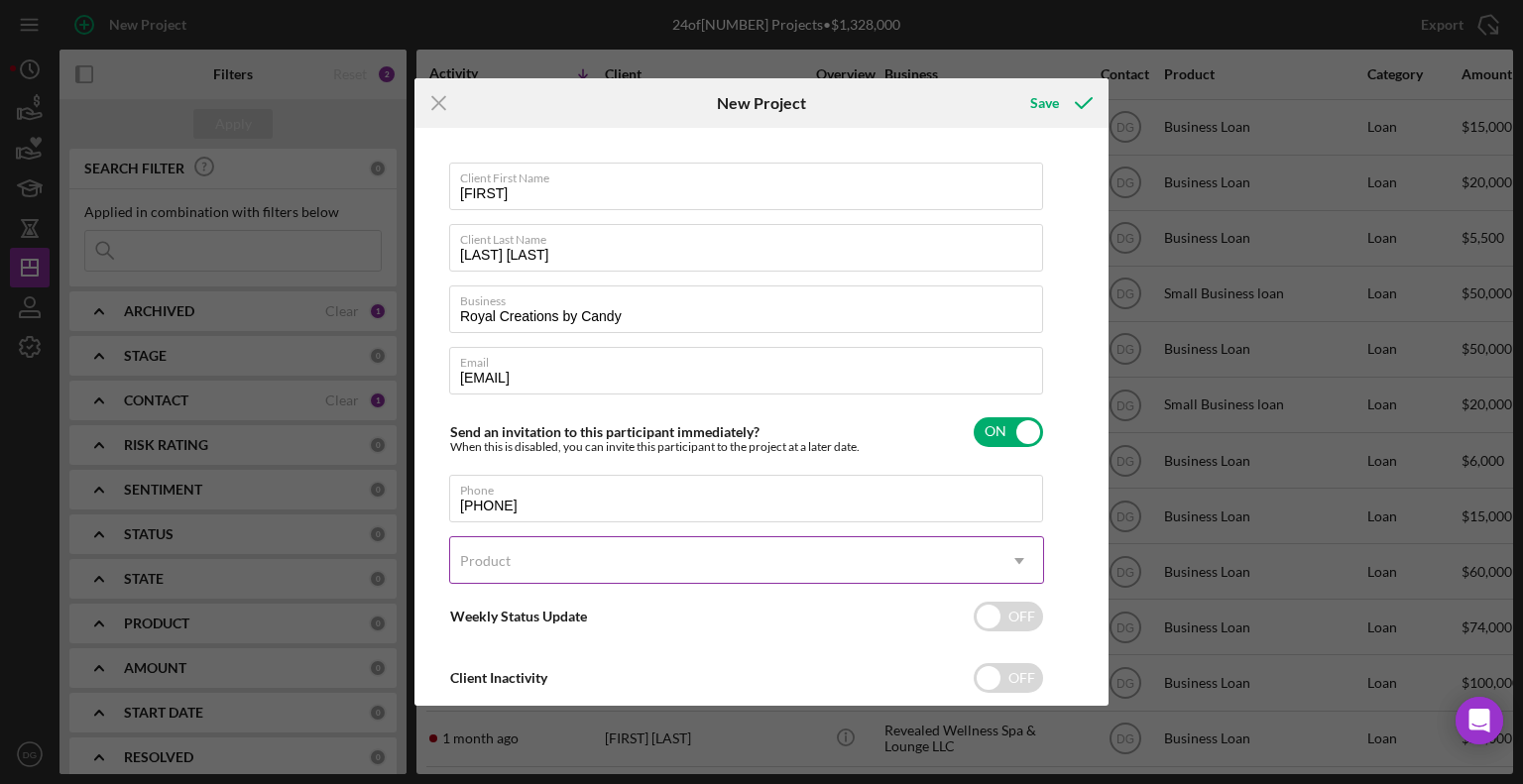 click on "Product" at bounding box center (485, 561) 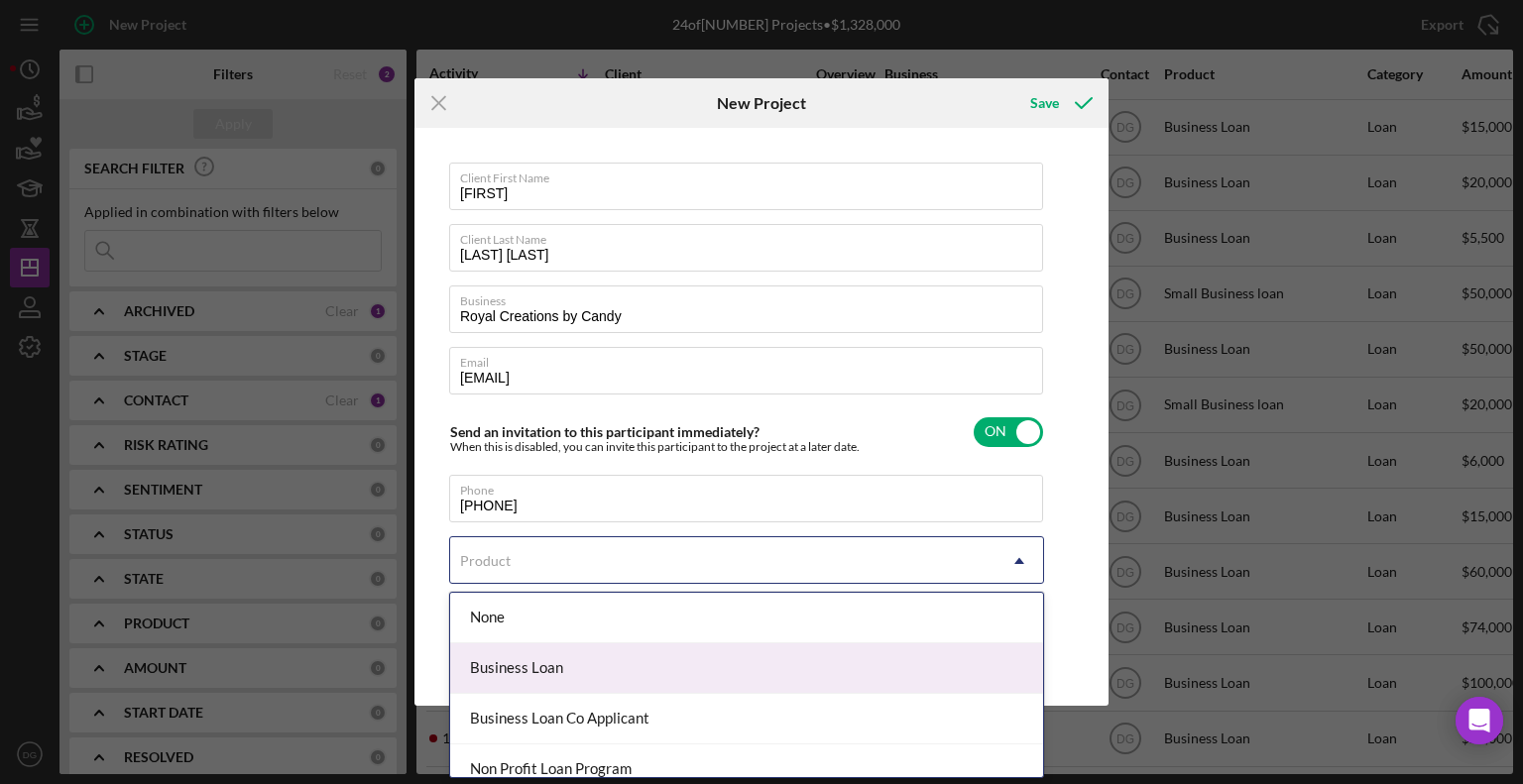 click on "Business Loan" at bounding box center [747, 668] 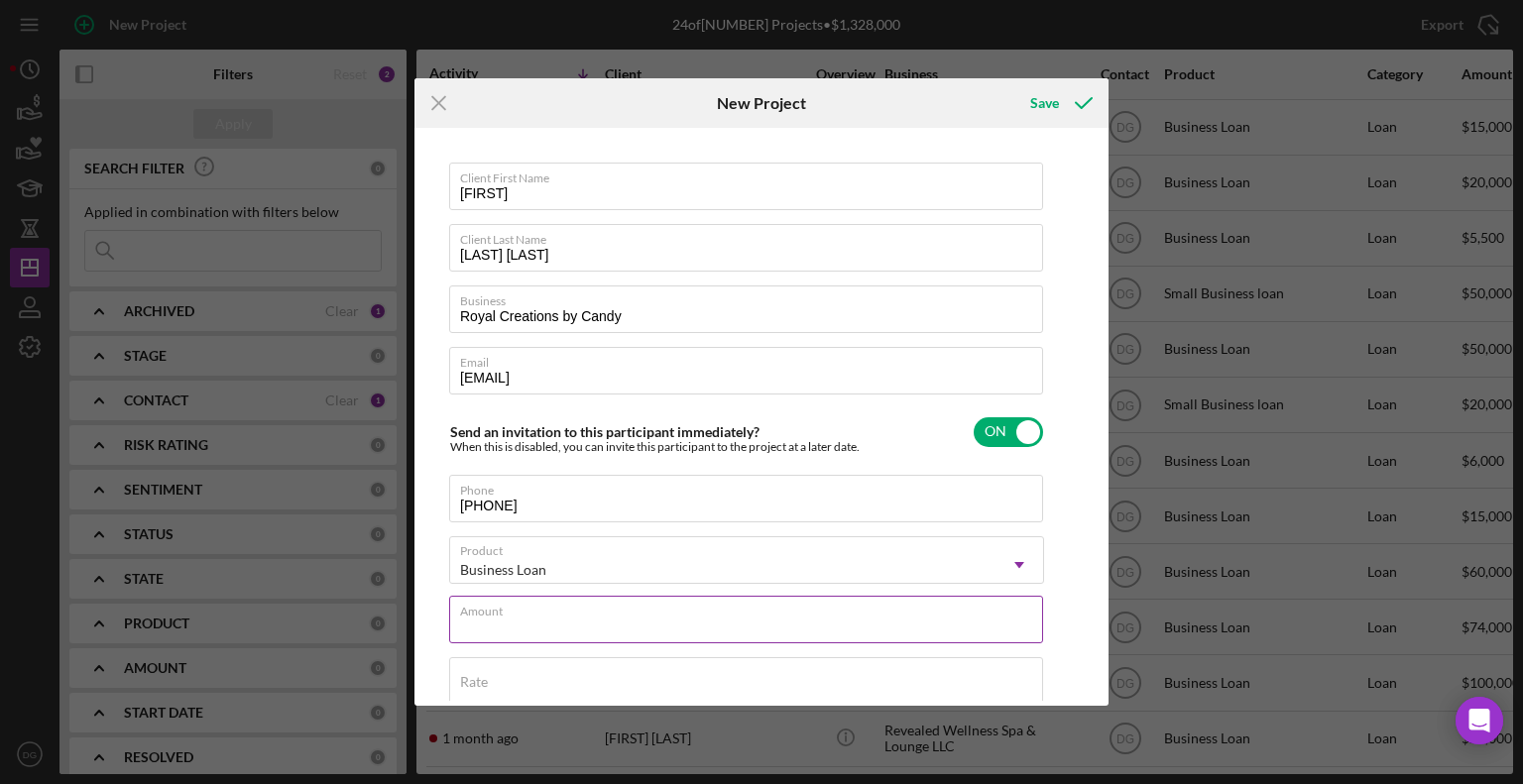 click on "Amount" at bounding box center (747, 620) 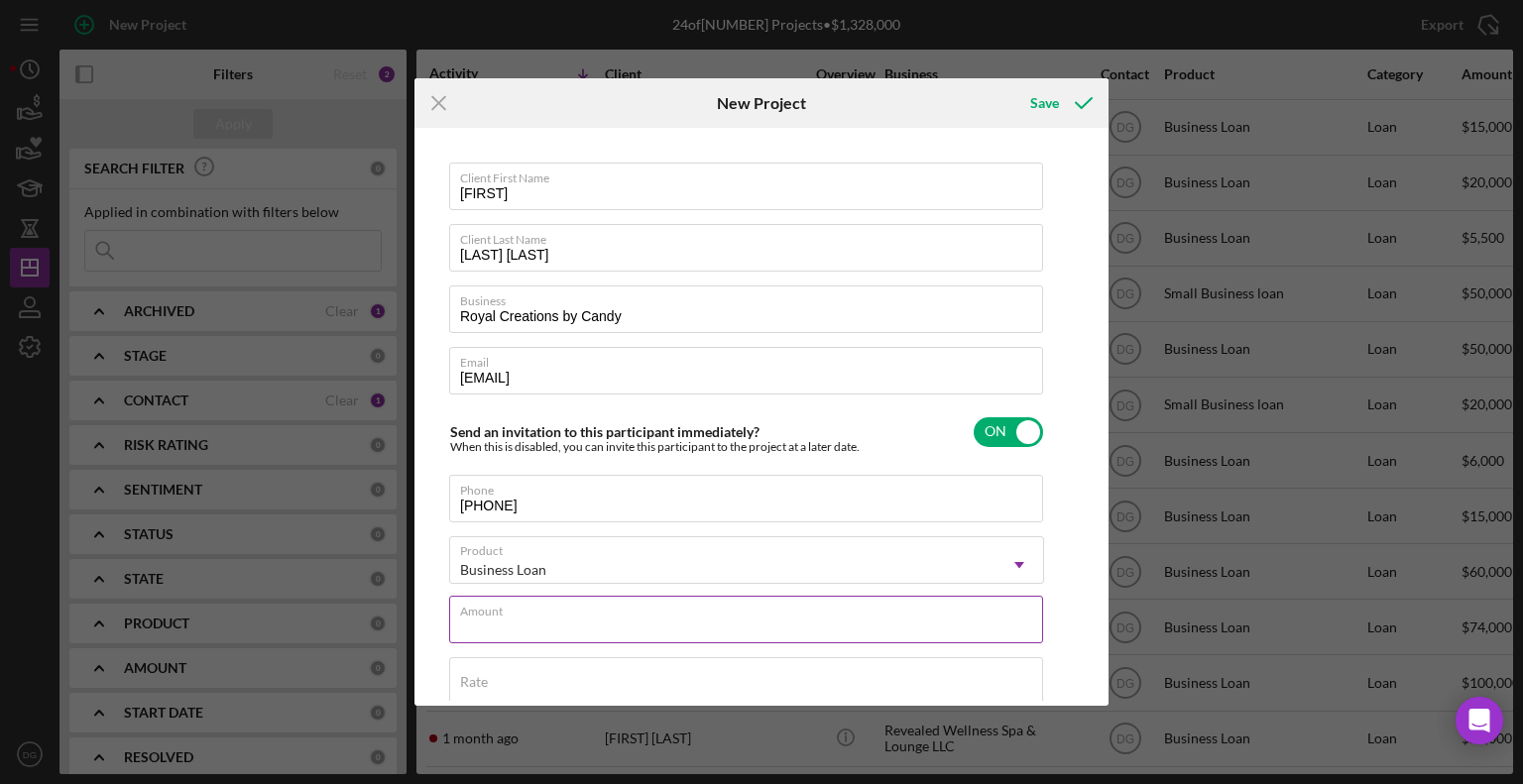 type on "$15,000" 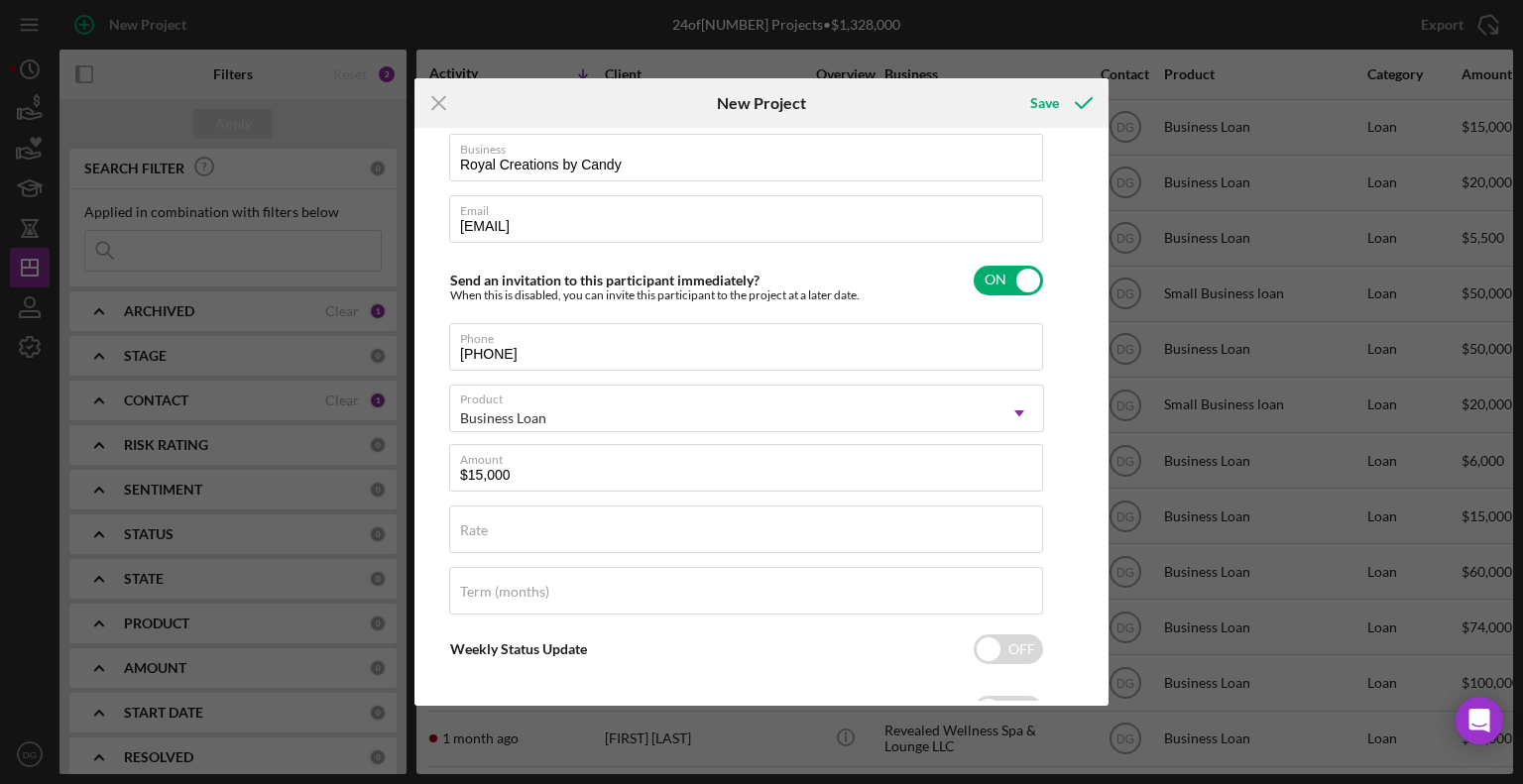 scroll, scrollTop: 202, scrollLeft: 0, axis: vertical 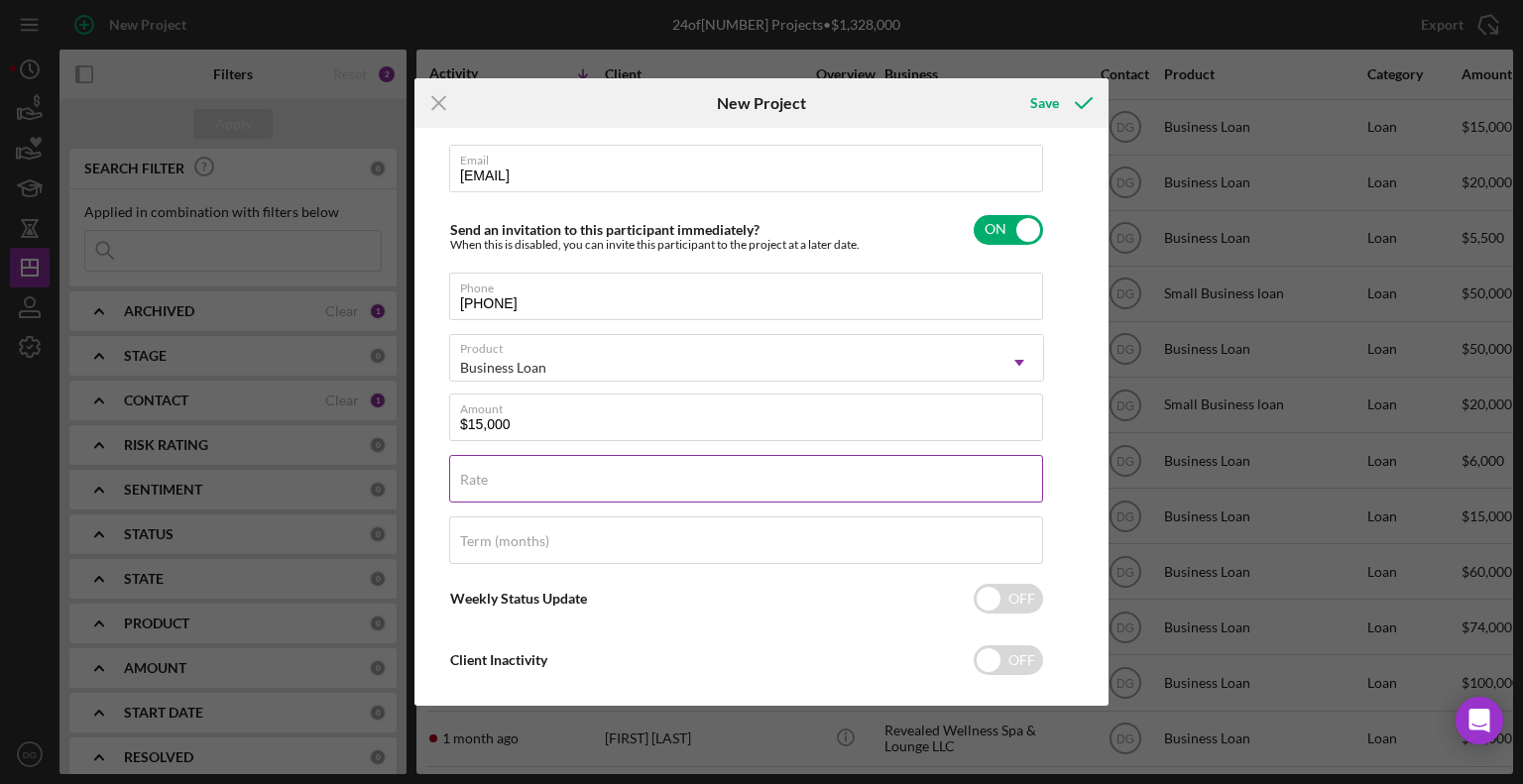click on "Rate" at bounding box center [747, 480] 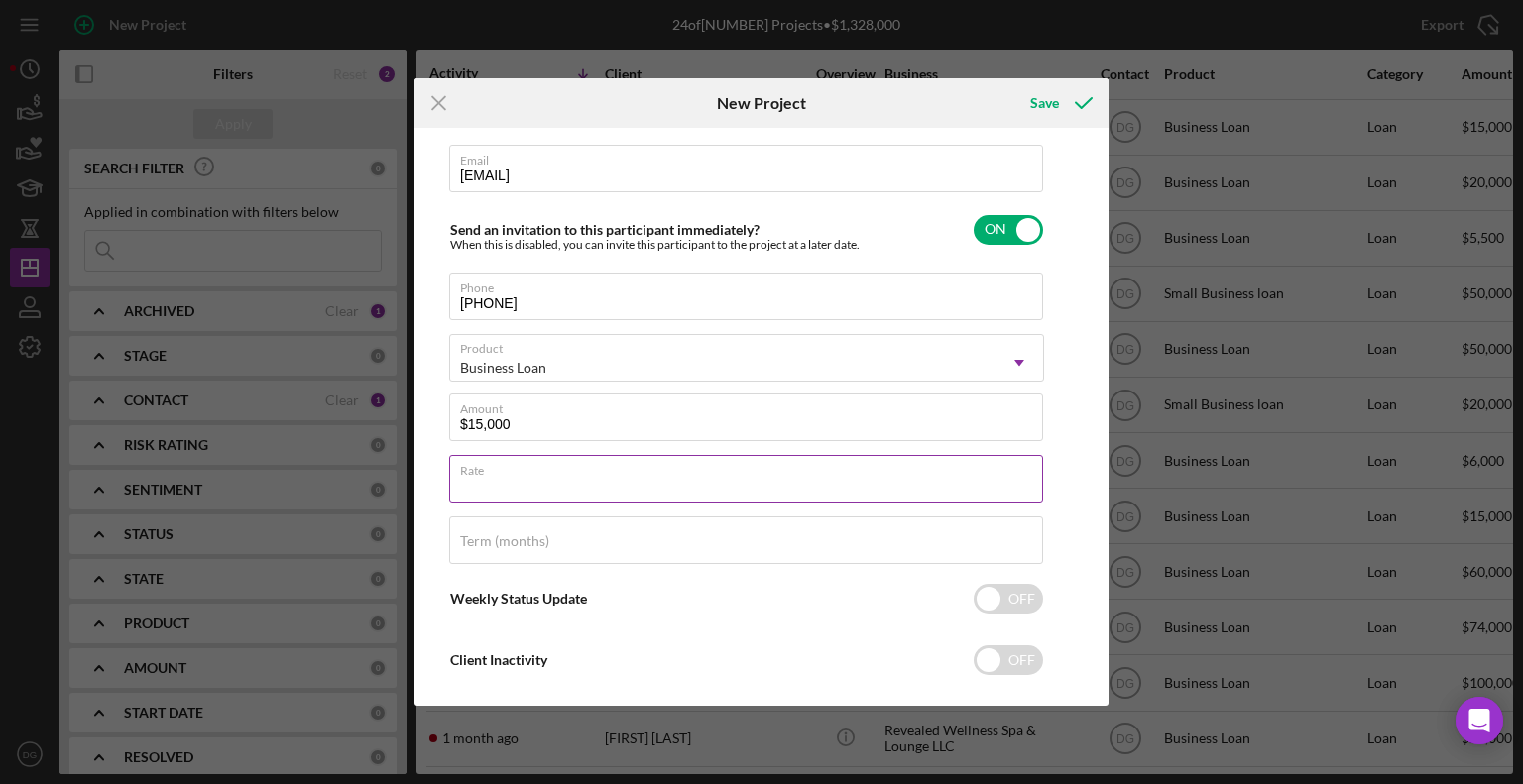 type on "8.500%" 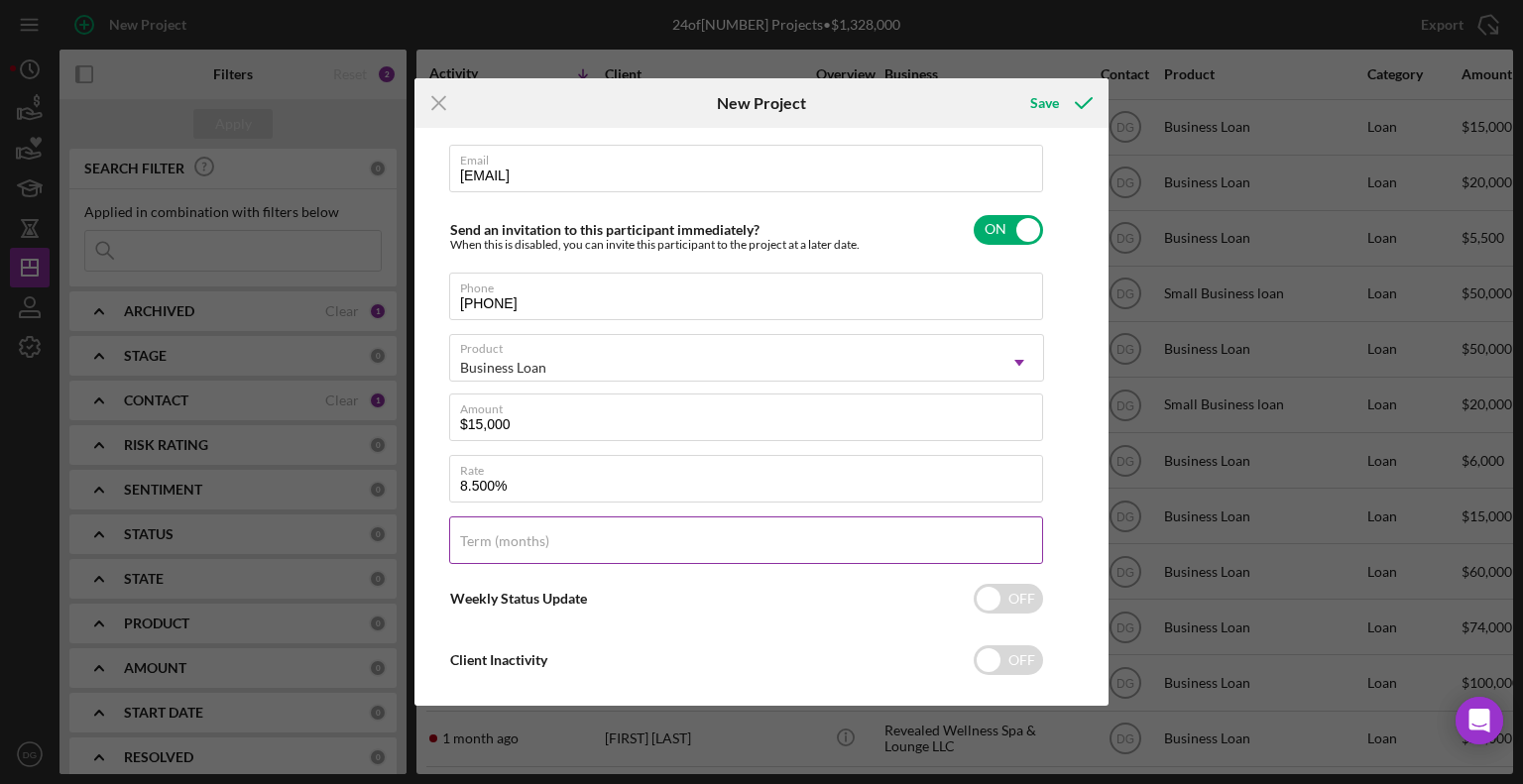click on "Term (months)" at bounding box center [746, 540] 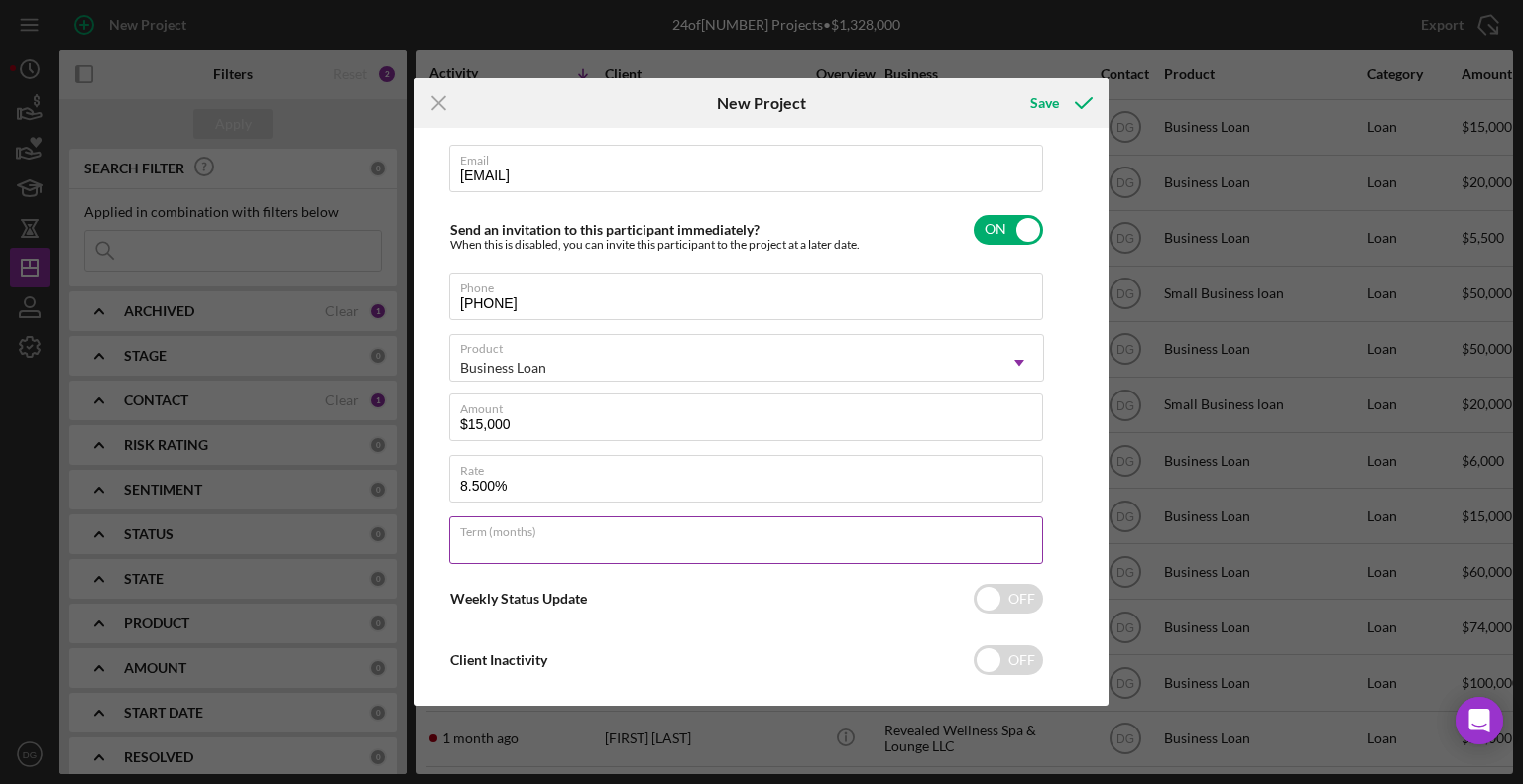 type on "84" 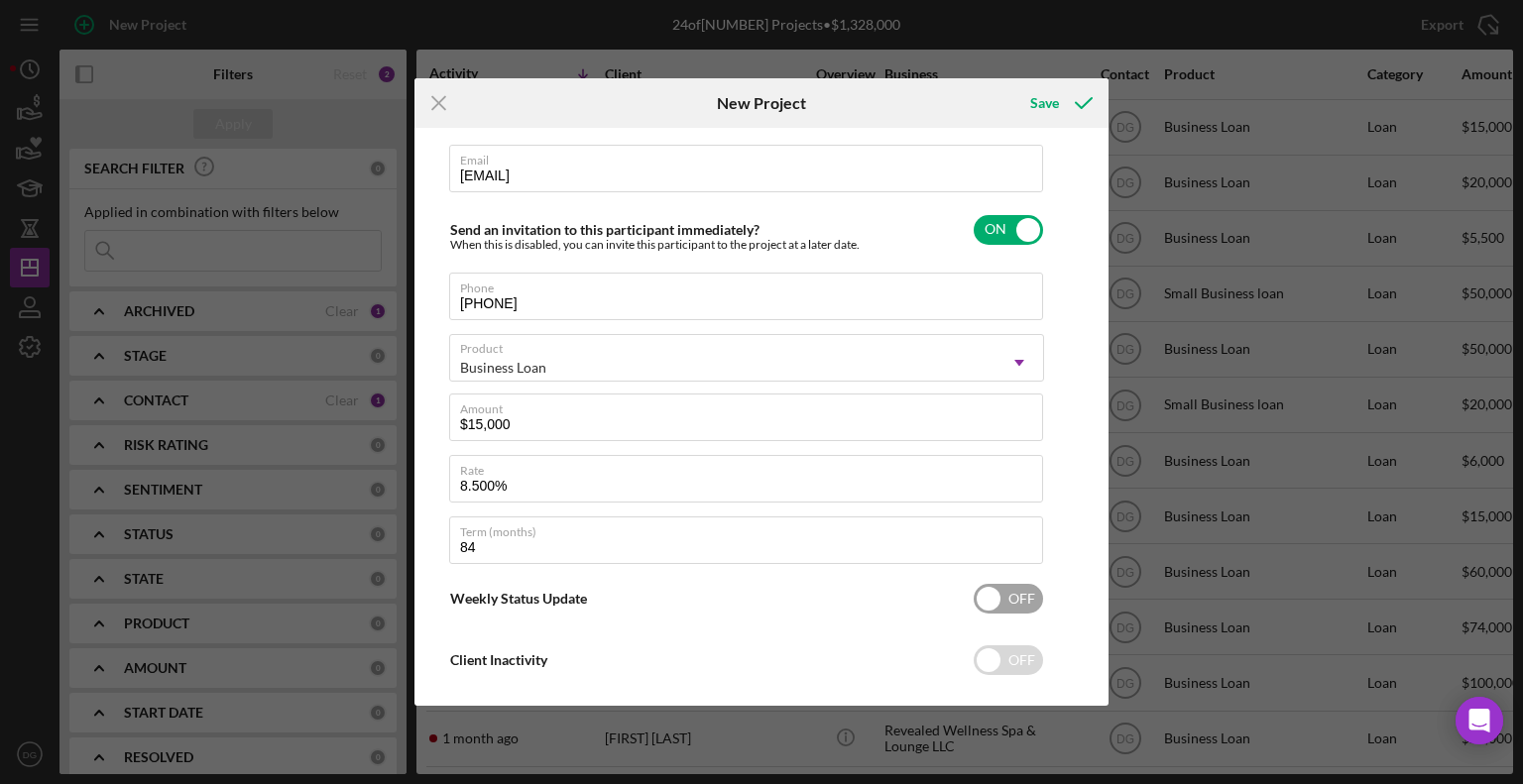 click at bounding box center [1008, 599] 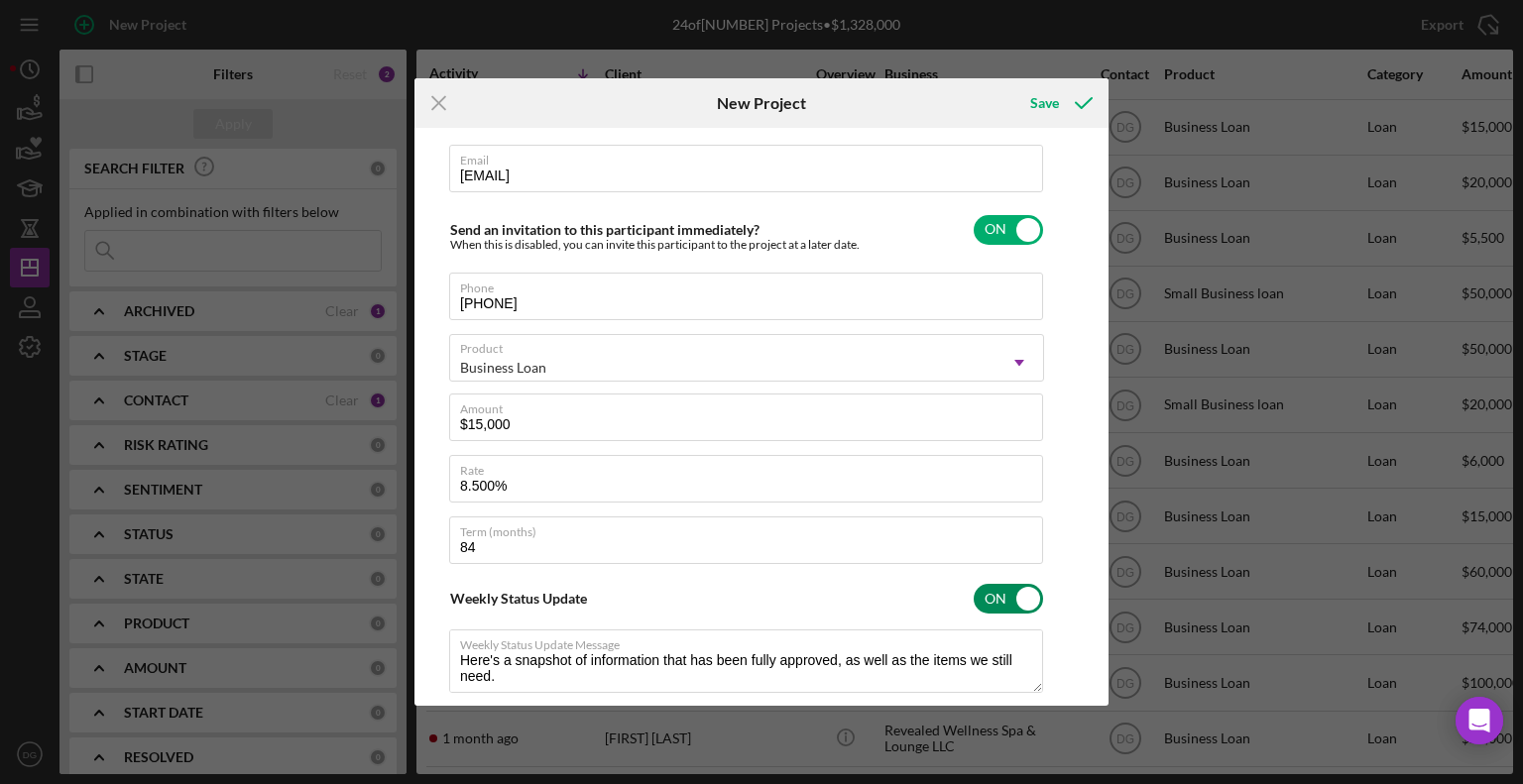 type on "Here's a snapshot of information that has been fully approved, as well as the items we still need.
If you've worked up to a milestone (purple) item, then the ball is our court. We'll respond as soon as we can." 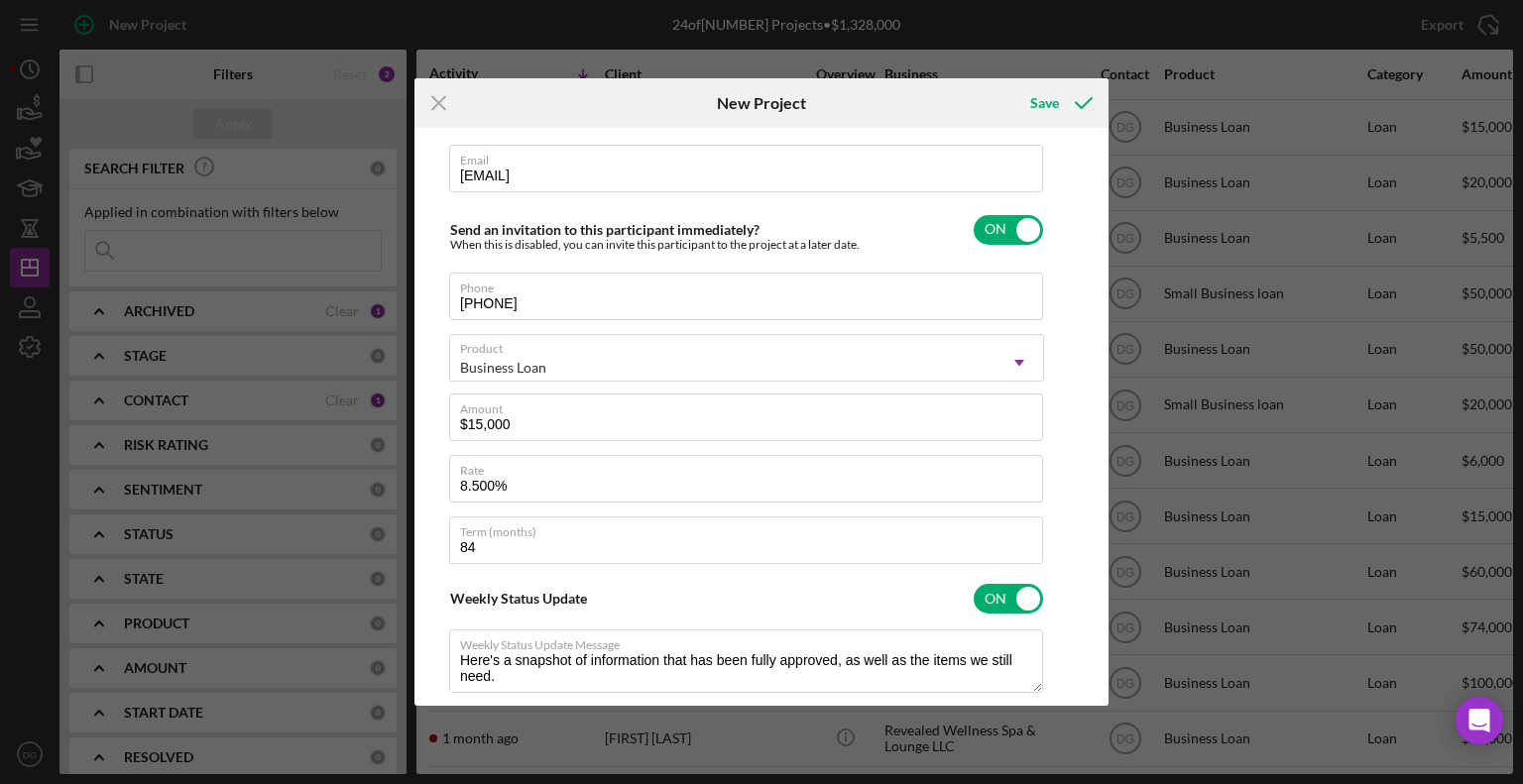 scroll, scrollTop: 297, scrollLeft: 0, axis: vertical 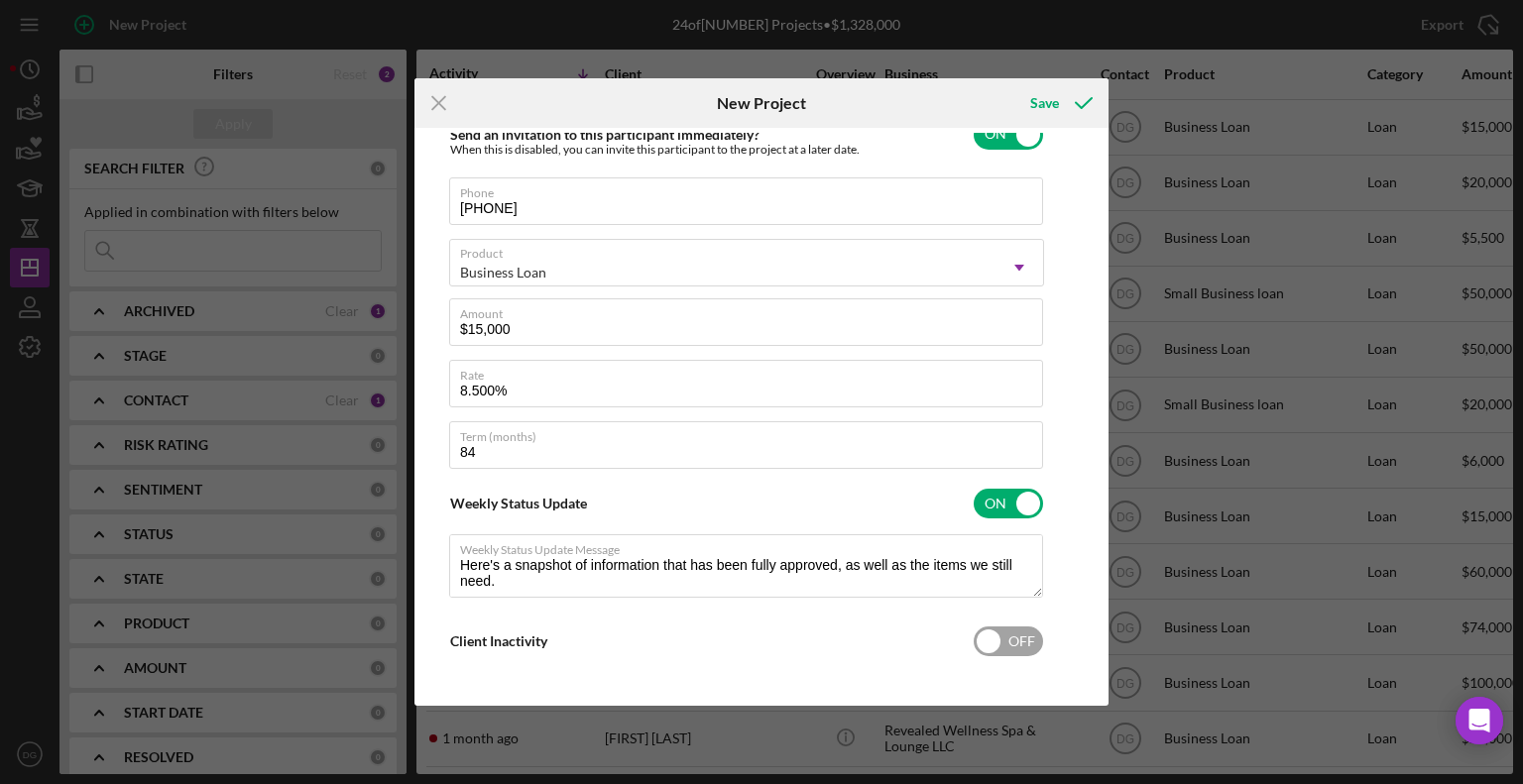 click at bounding box center (1008, 641) 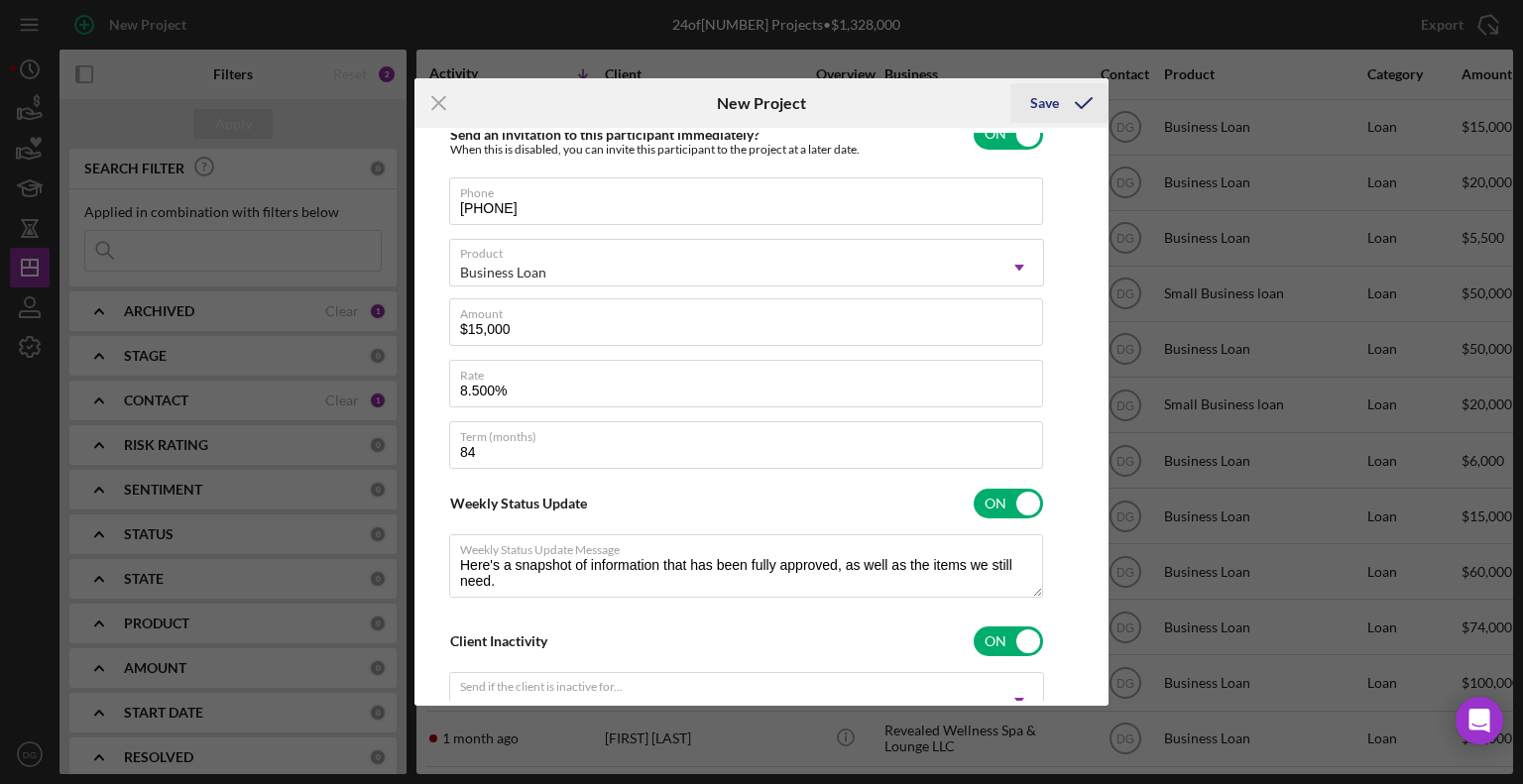 click 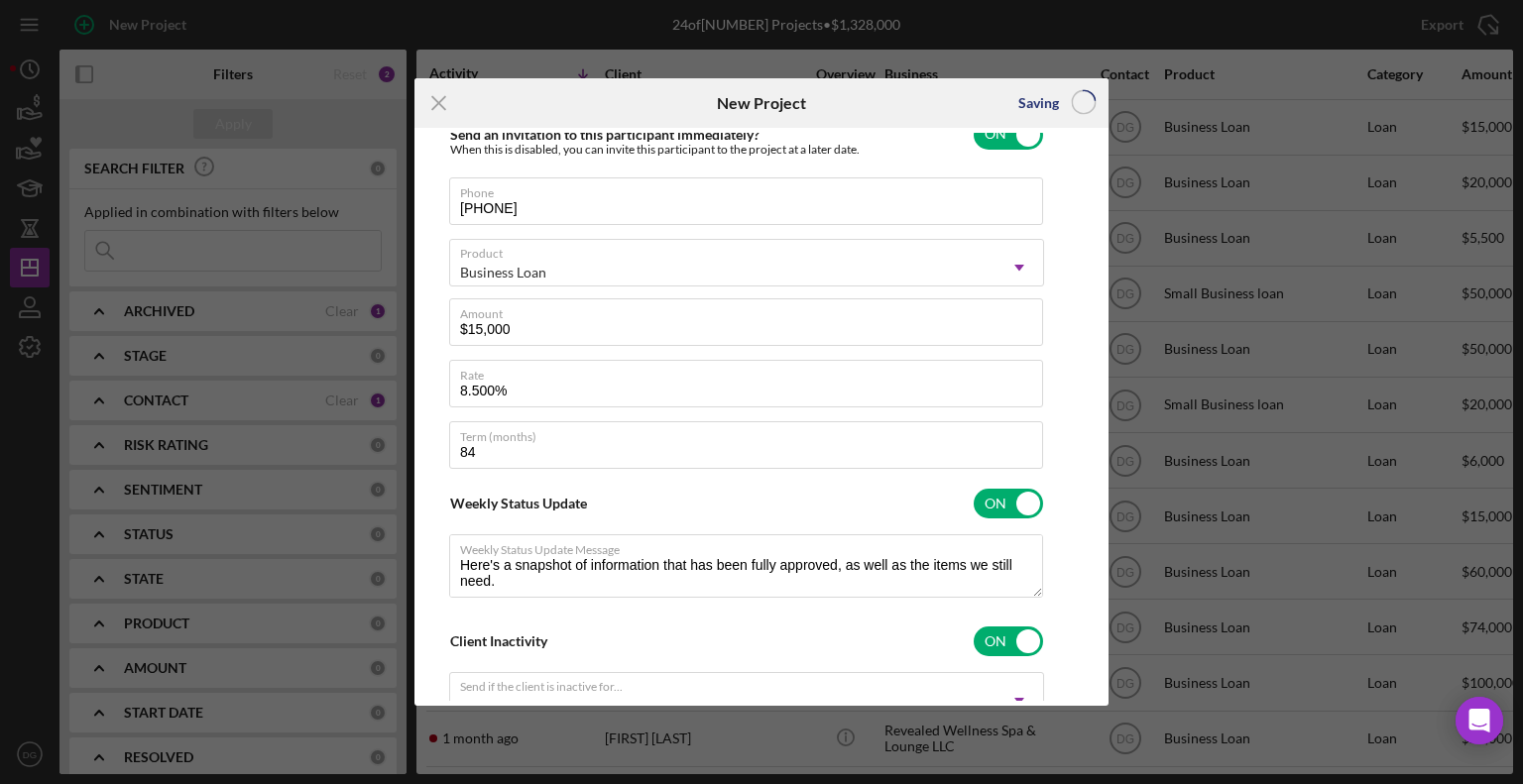 type 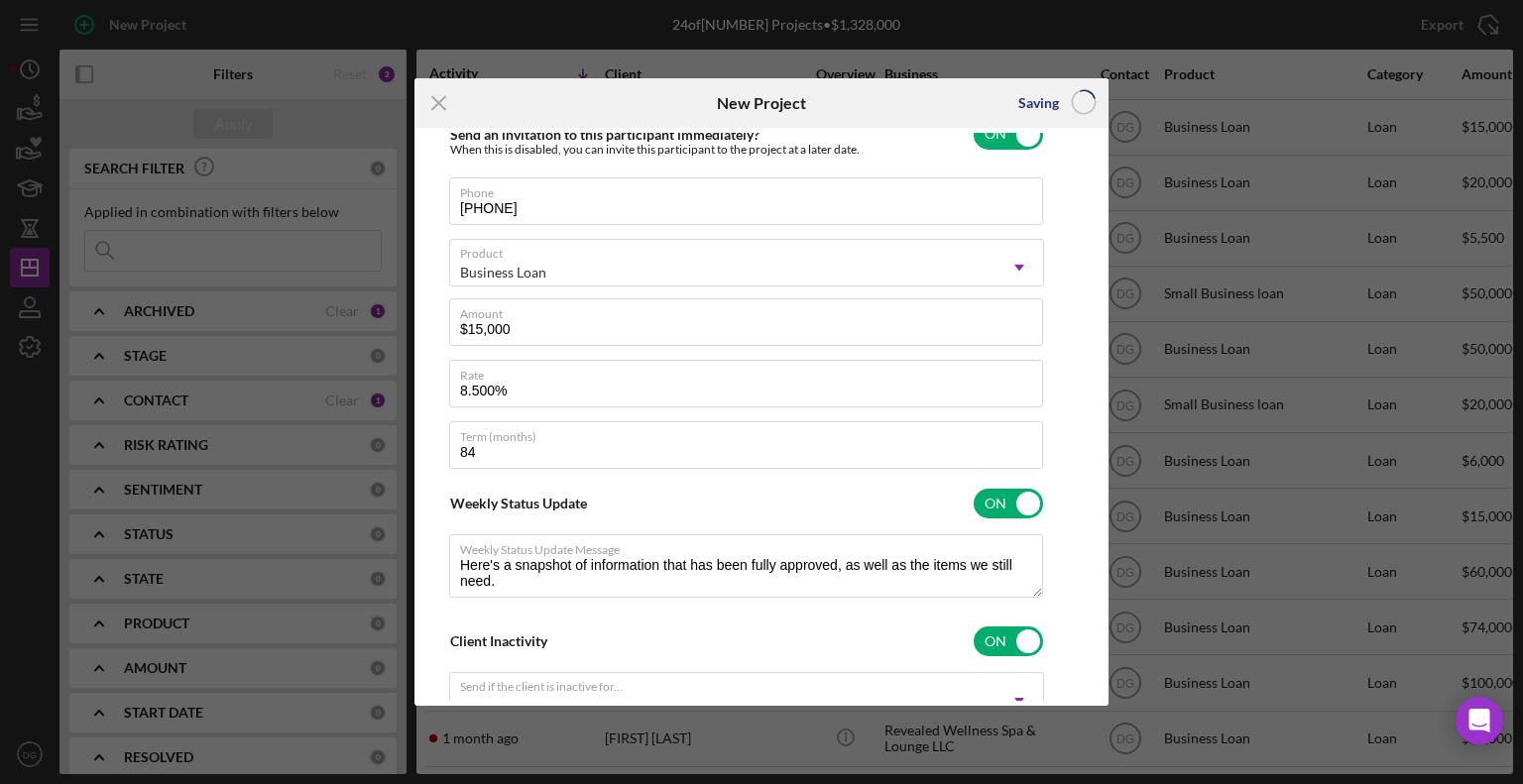 type 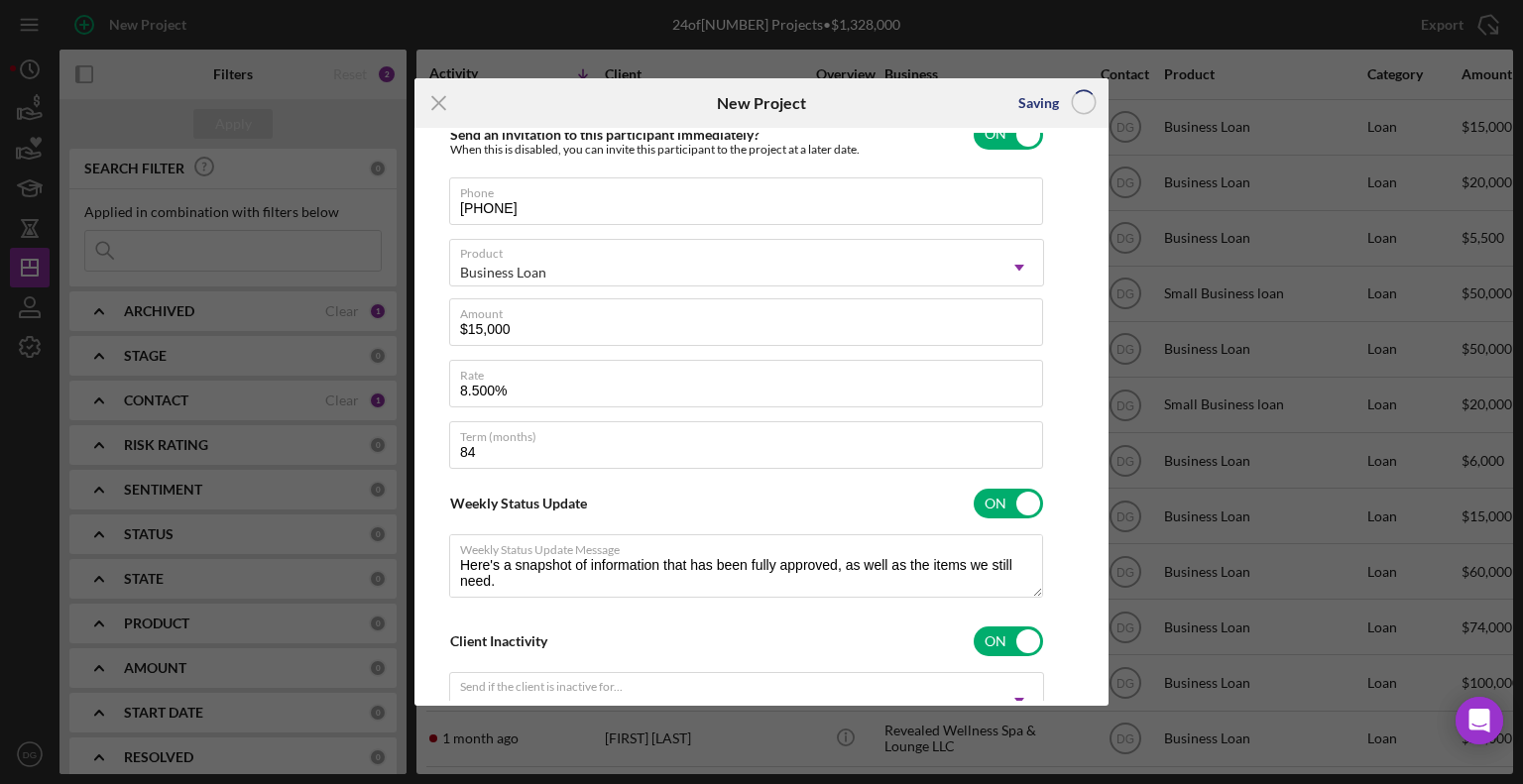 type 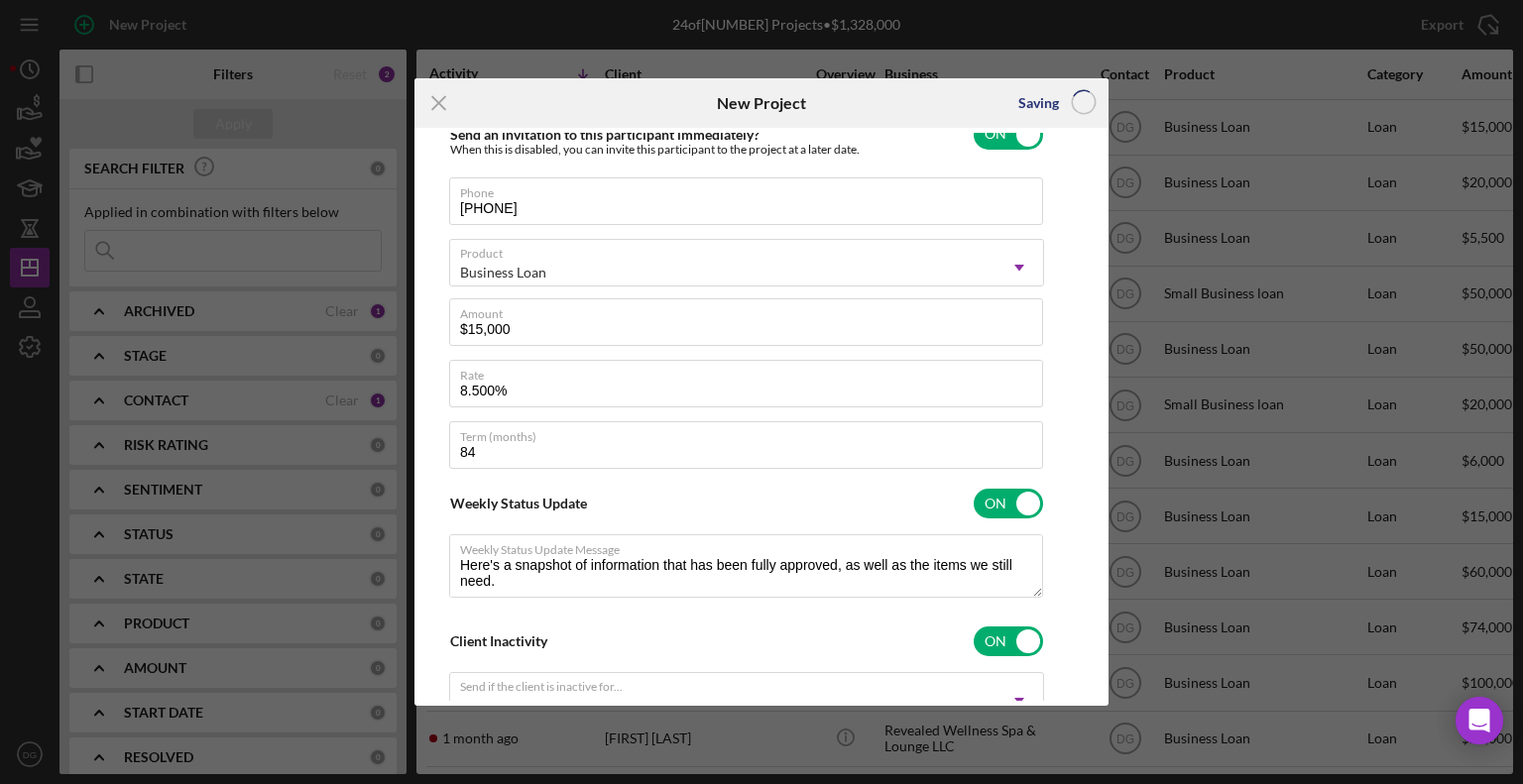type 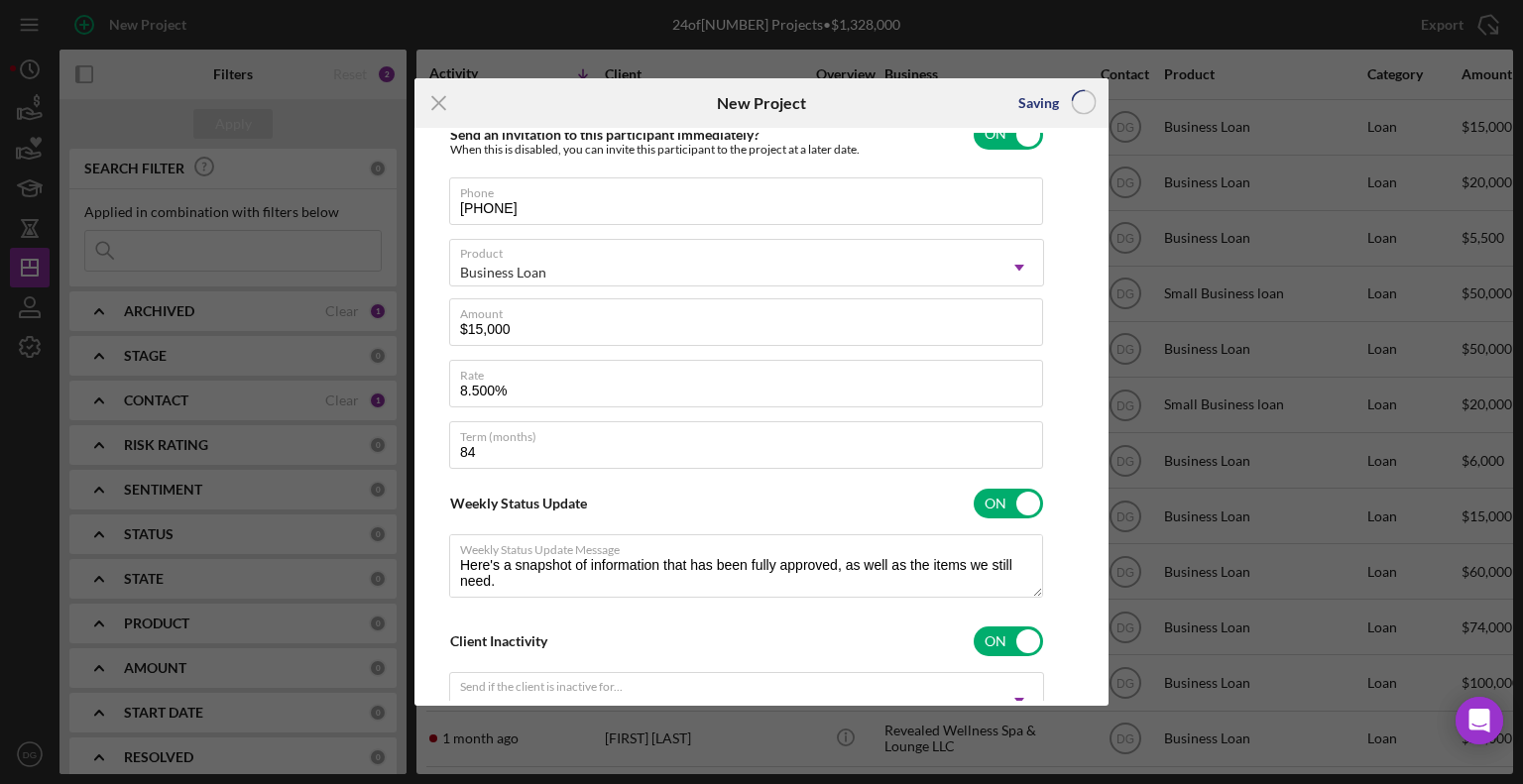 type 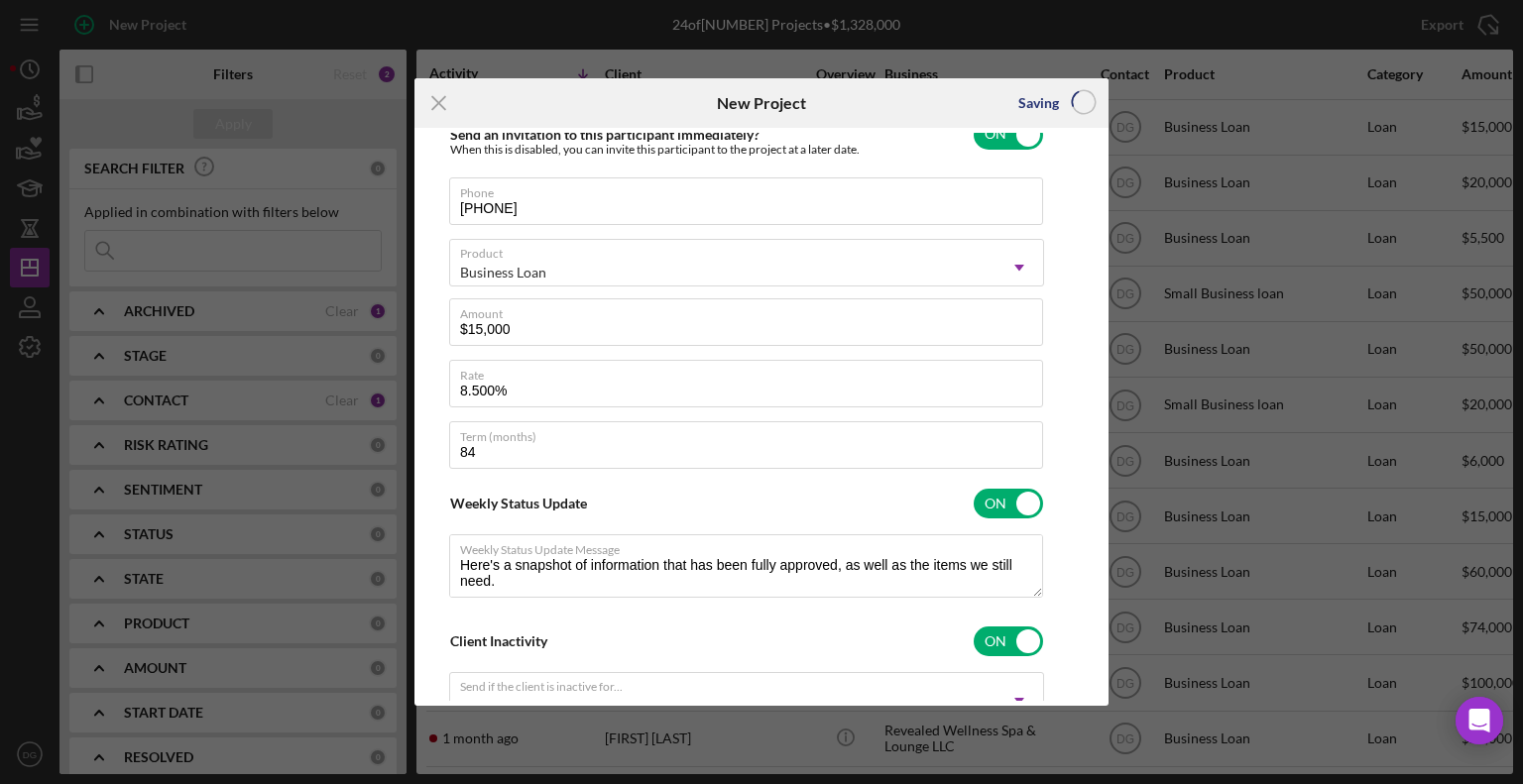 checkbox on "false" 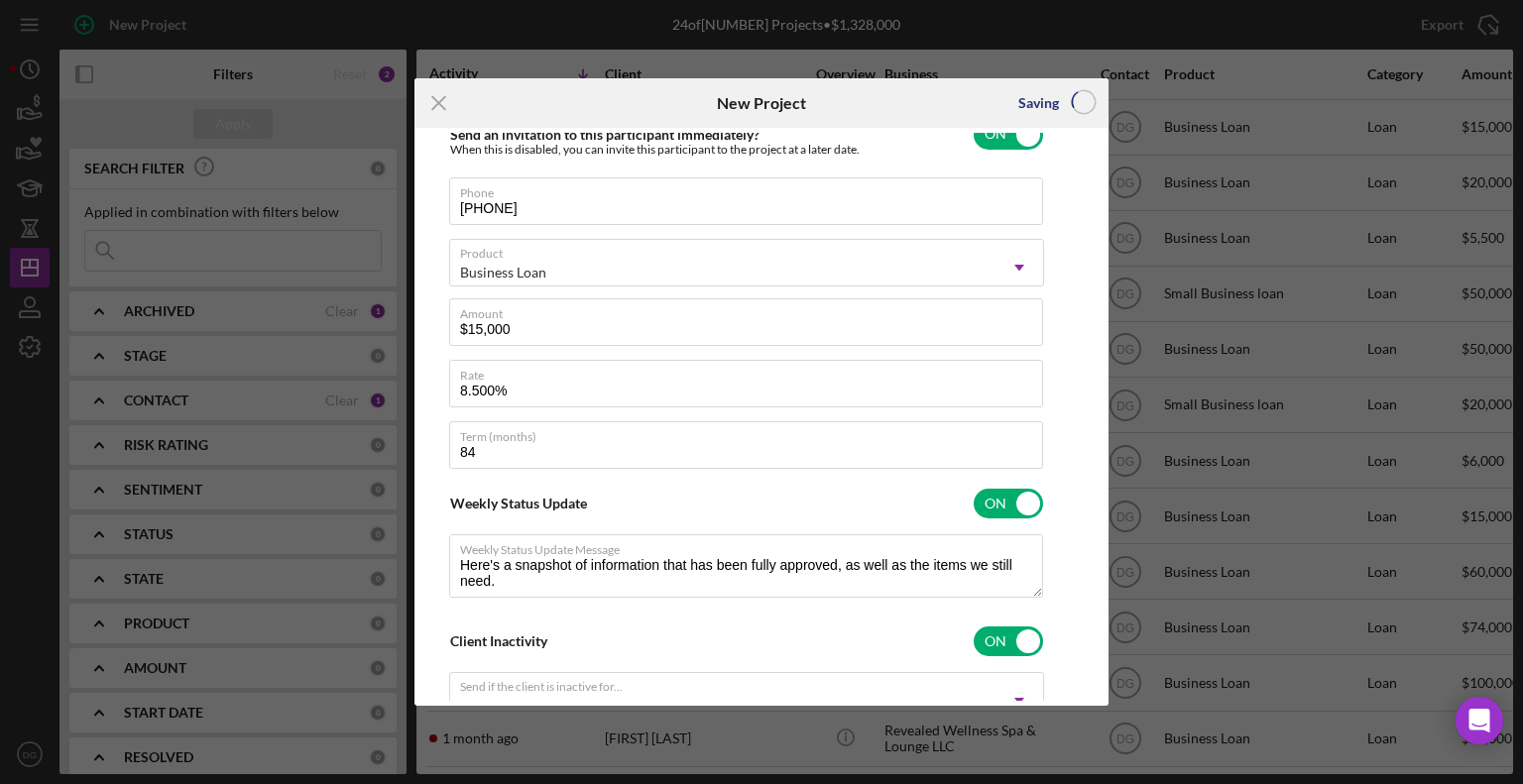 checkbox on "false" 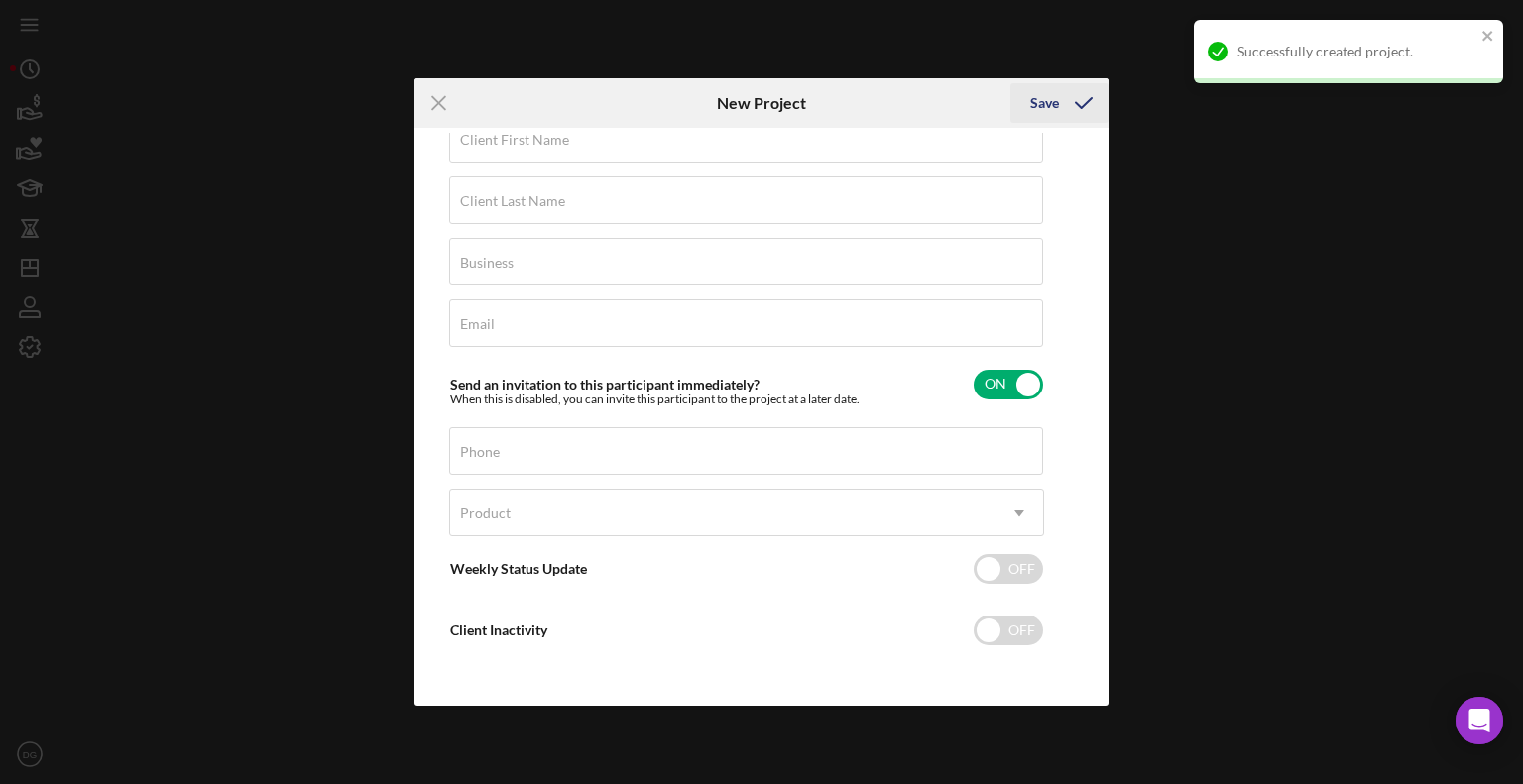 scroll, scrollTop: 47, scrollLeft: 0, axis: vertical 